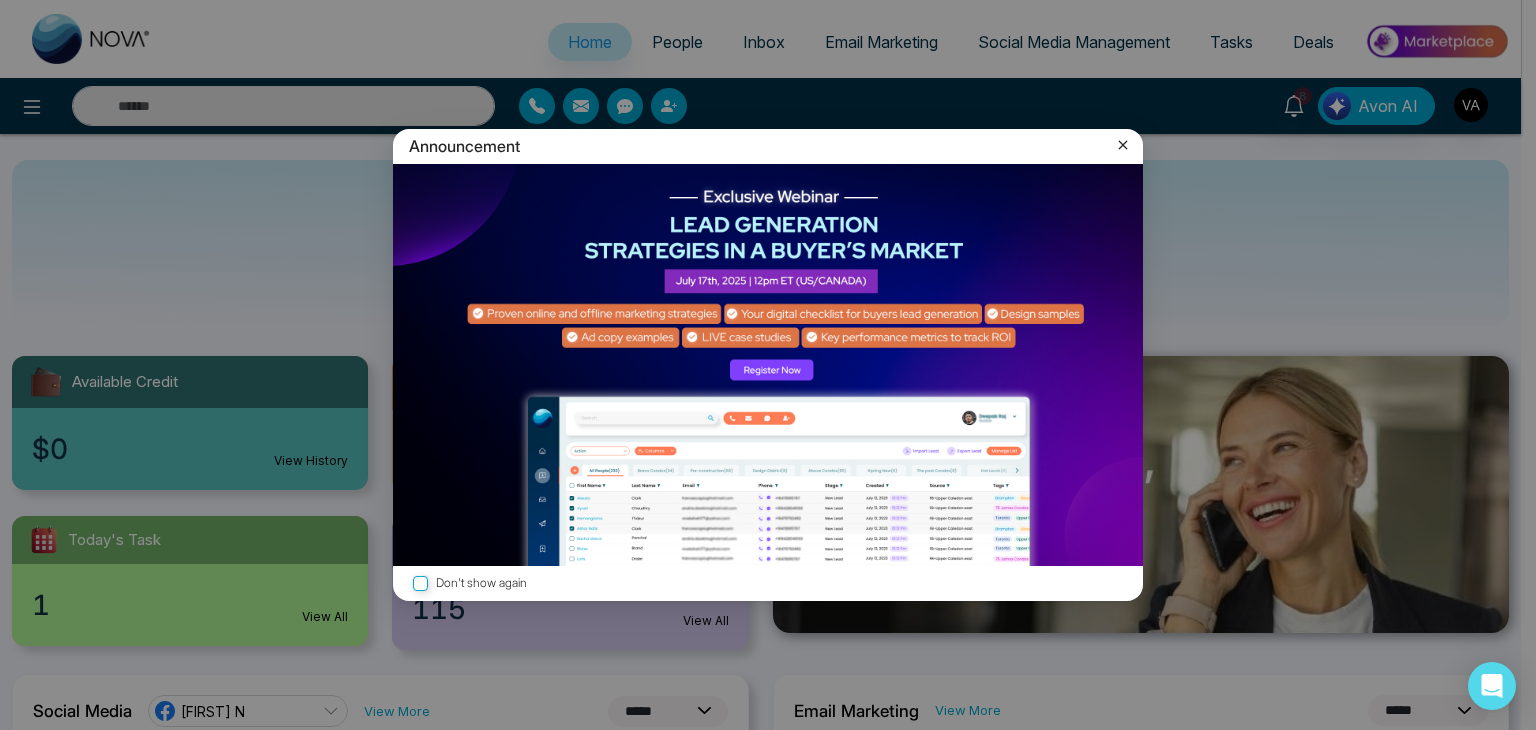 select on "*" 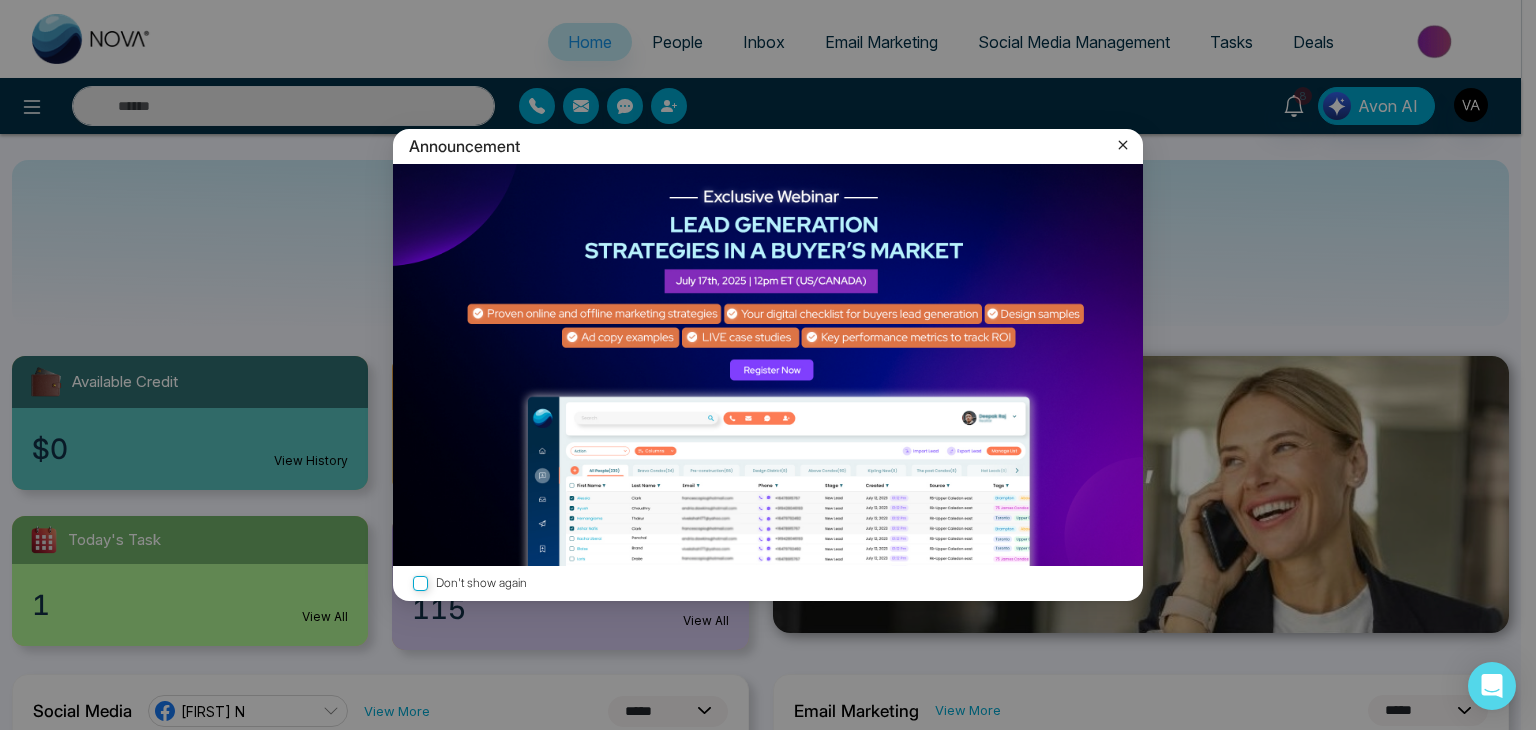 select on "*" 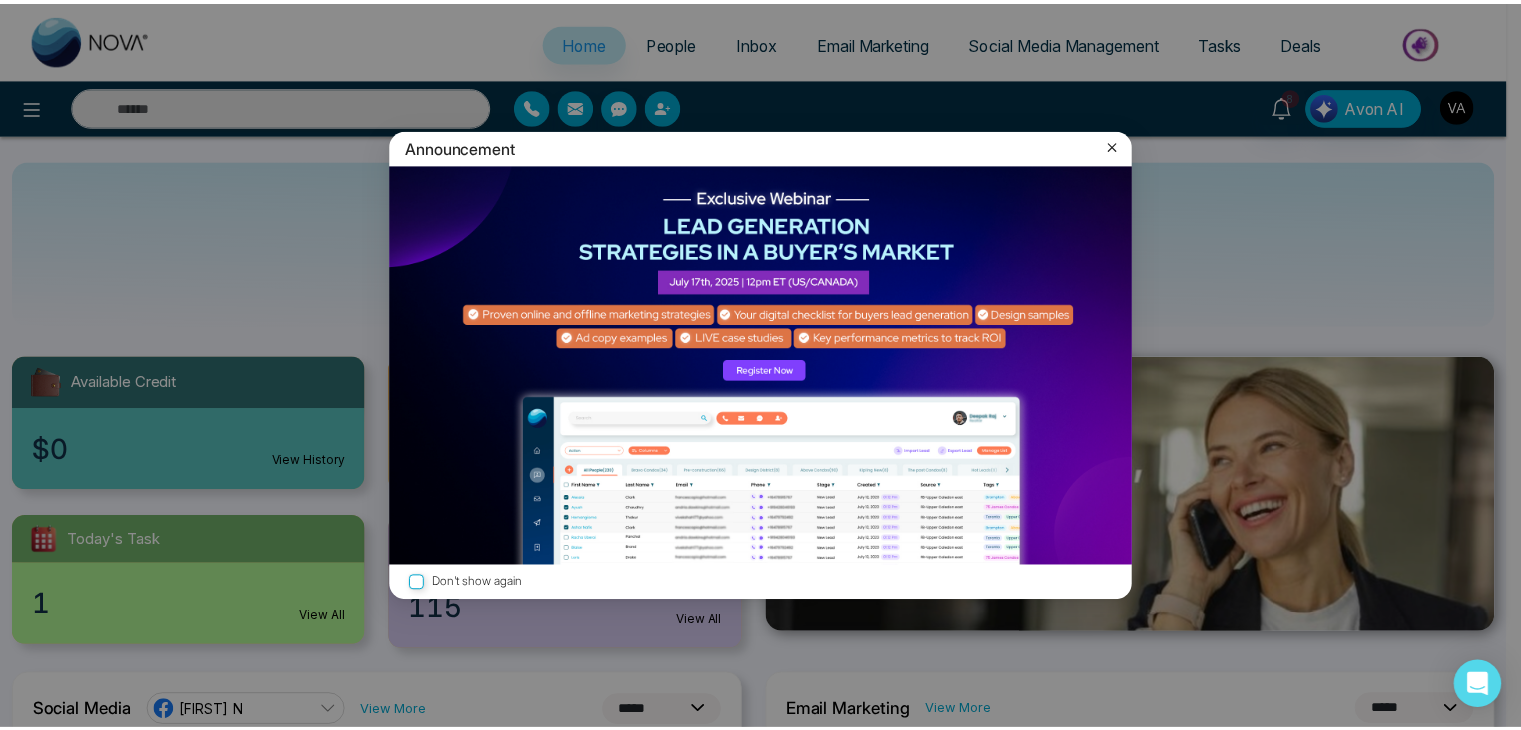 scroll, scrollTop: 0, scrollLeft: 0, axis: both 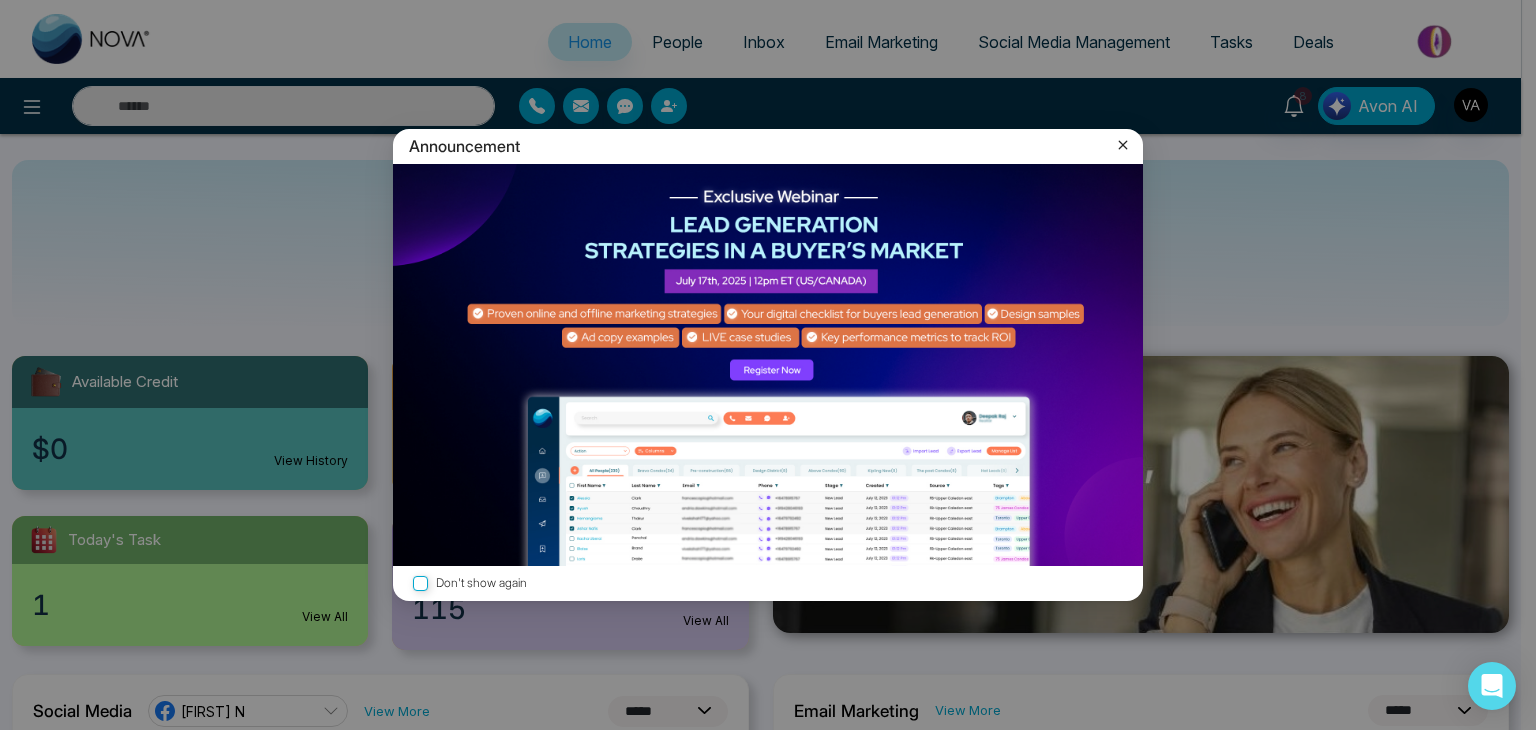 click 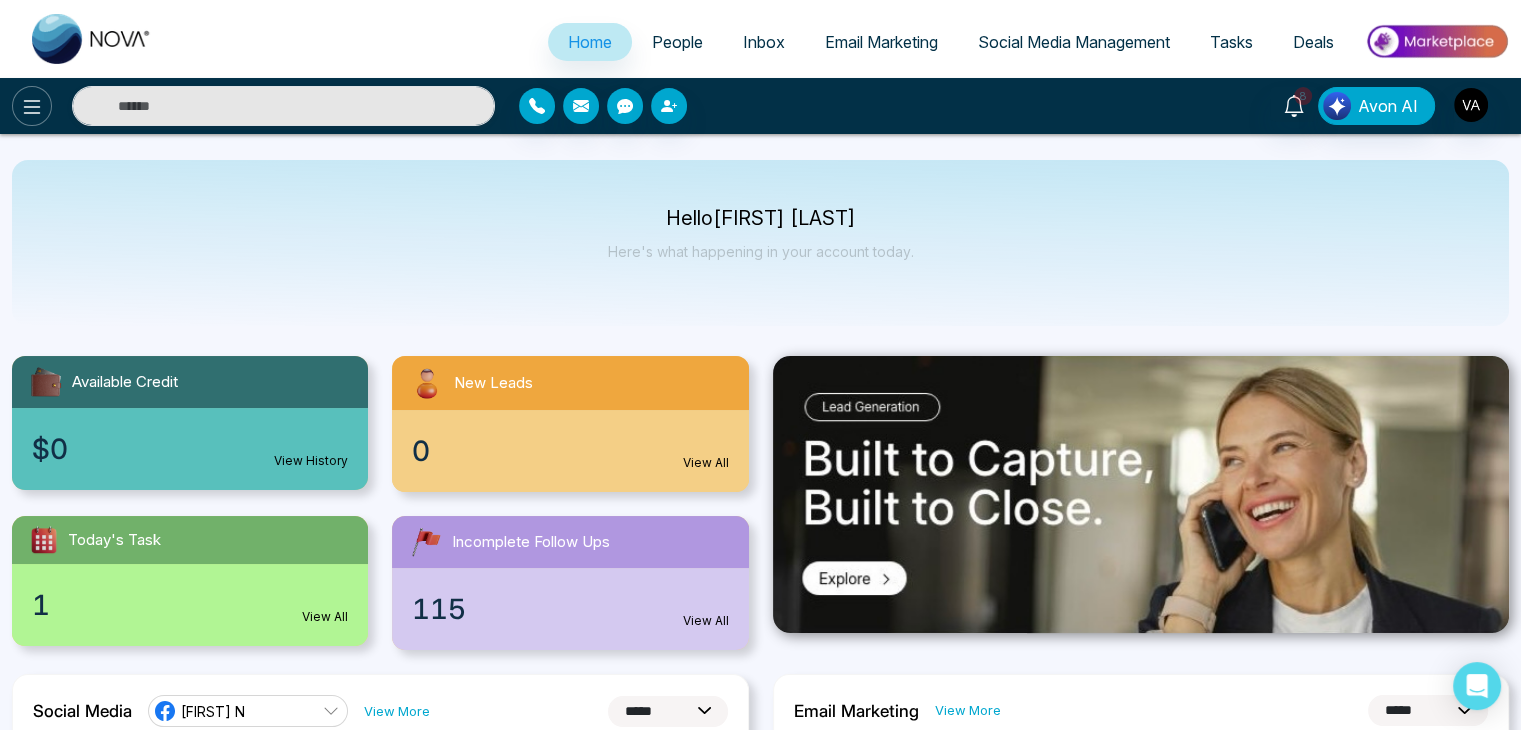 click 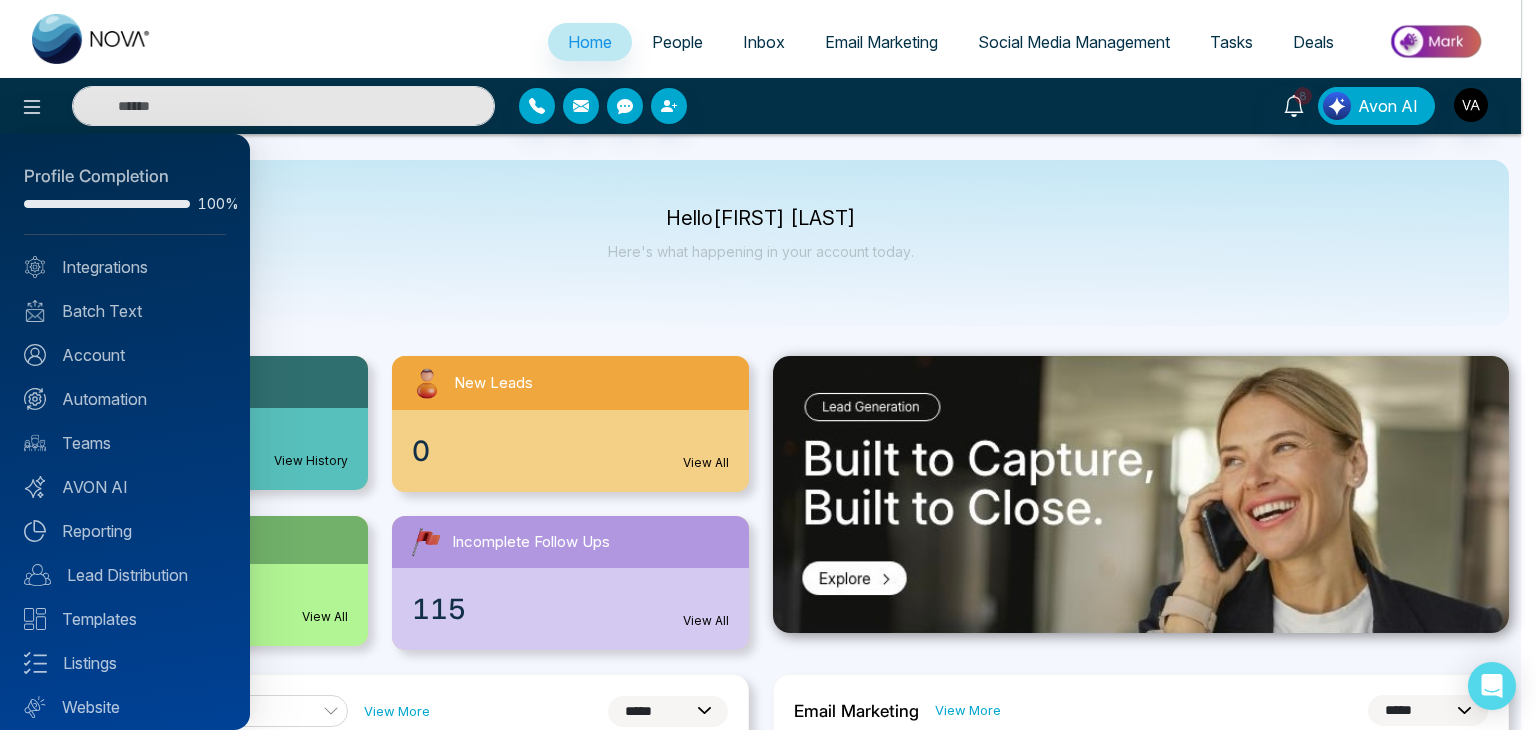 click at bounding box center [768, 365] 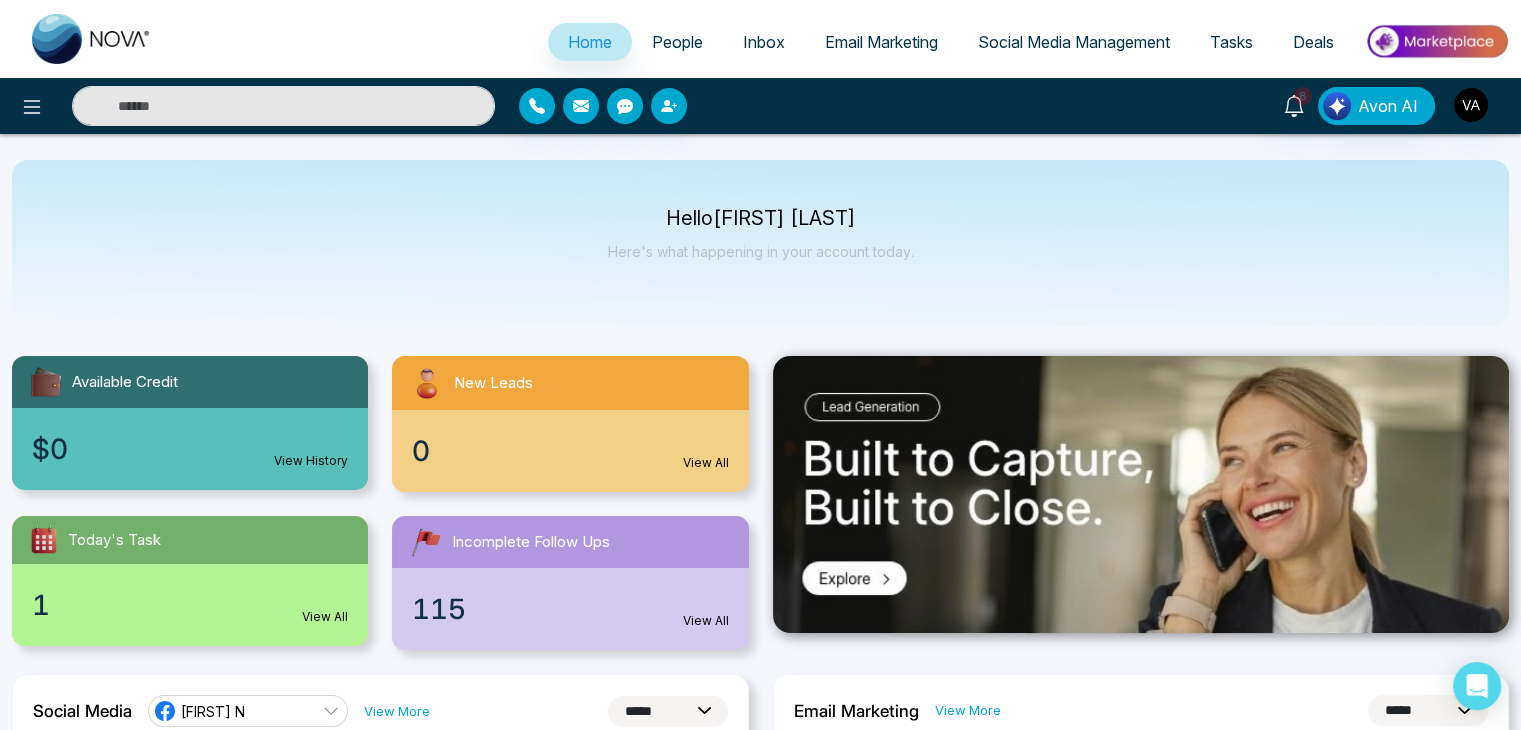 click on "**********" at bounding box center [760, 1327] 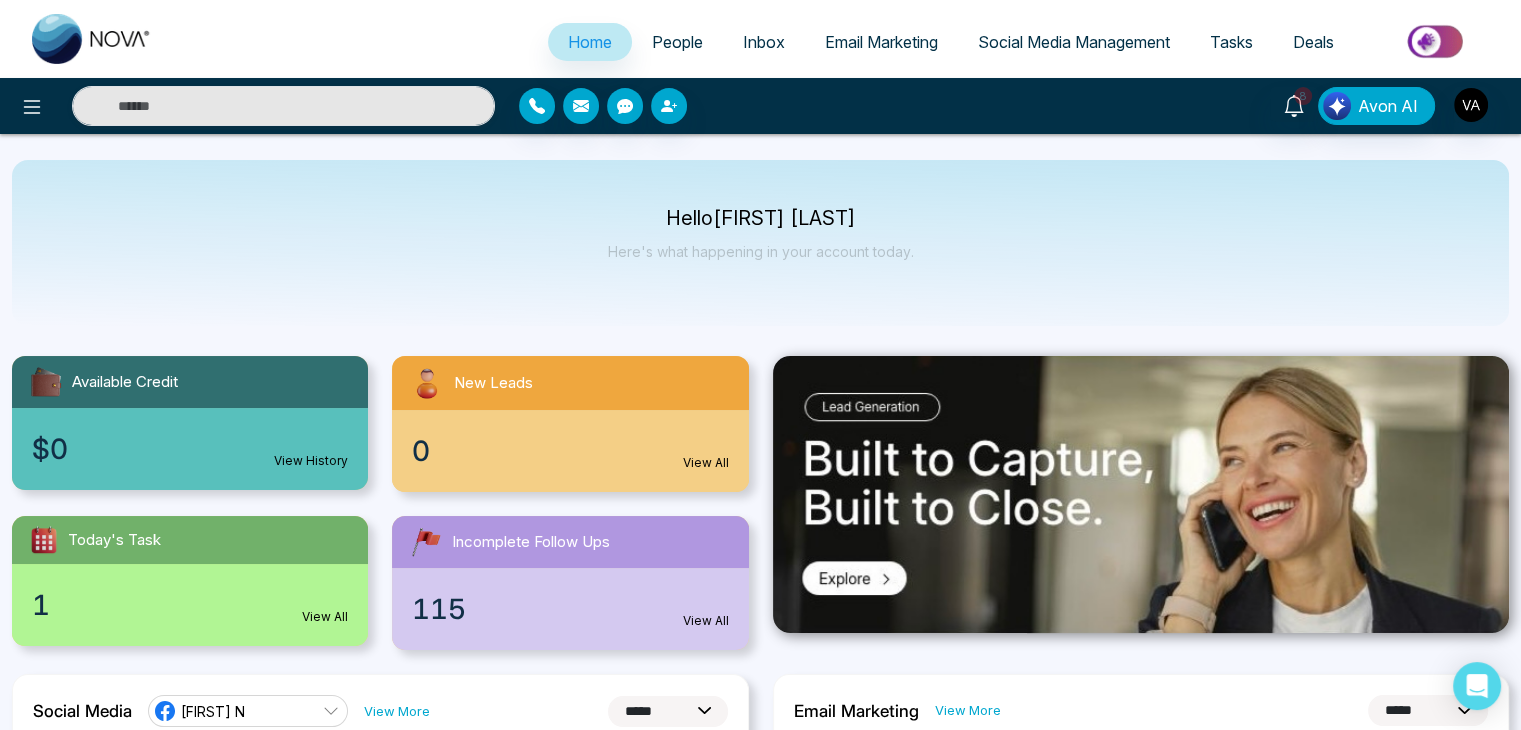 click on "Hello  Vijay Admin Here's what happening in your account today." at bounding box center (760, 243) 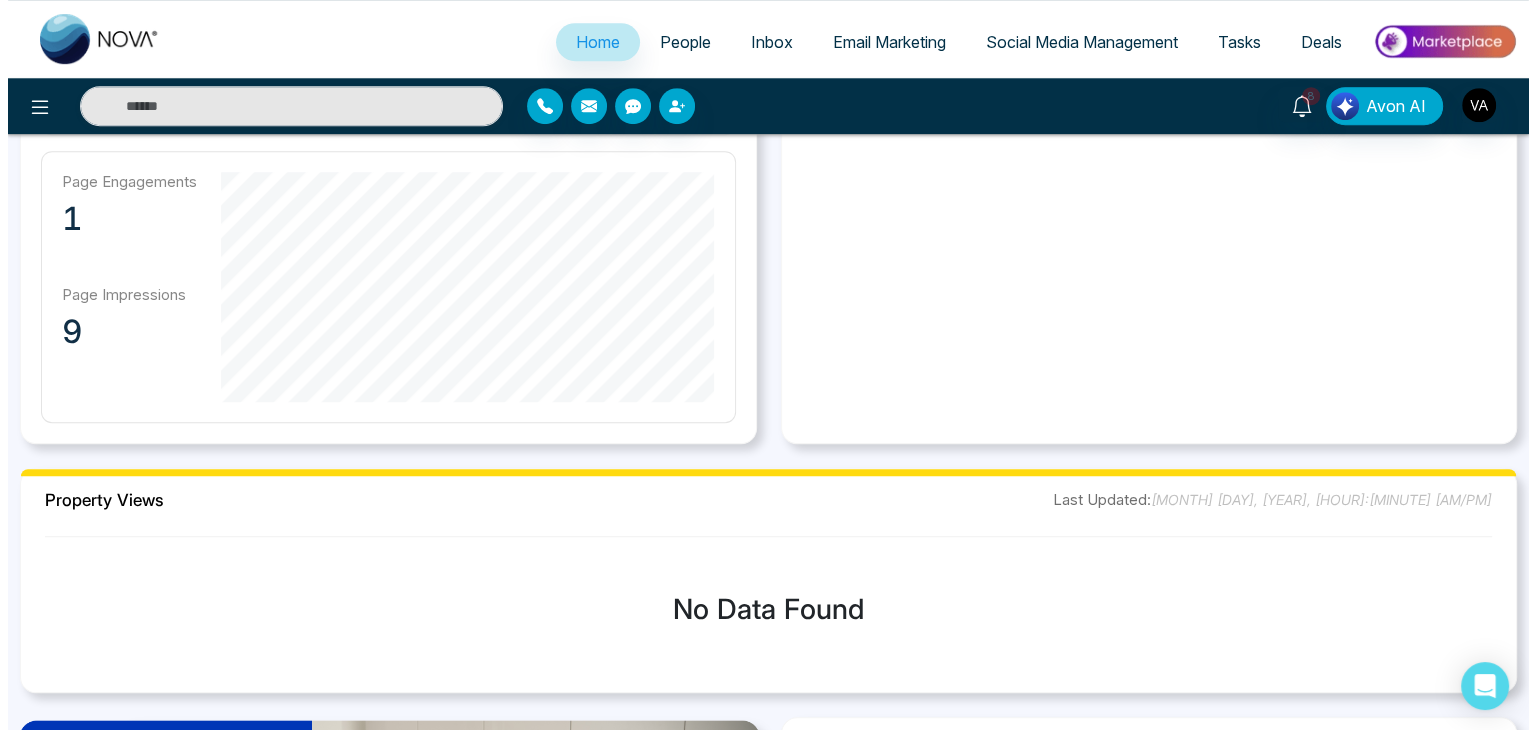 scroll, scrollTop: 1168, scrollLeft: 0, axis: vertical 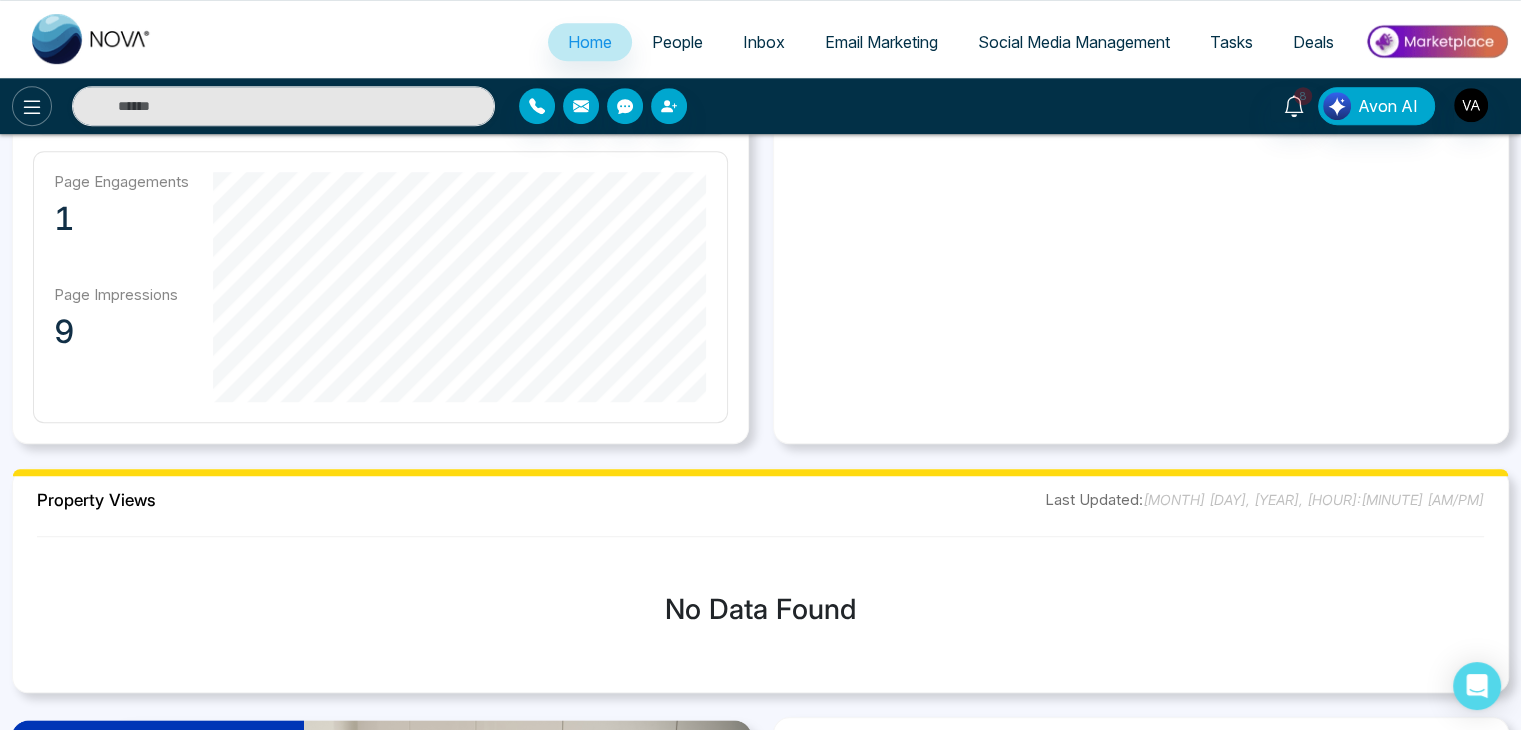 click 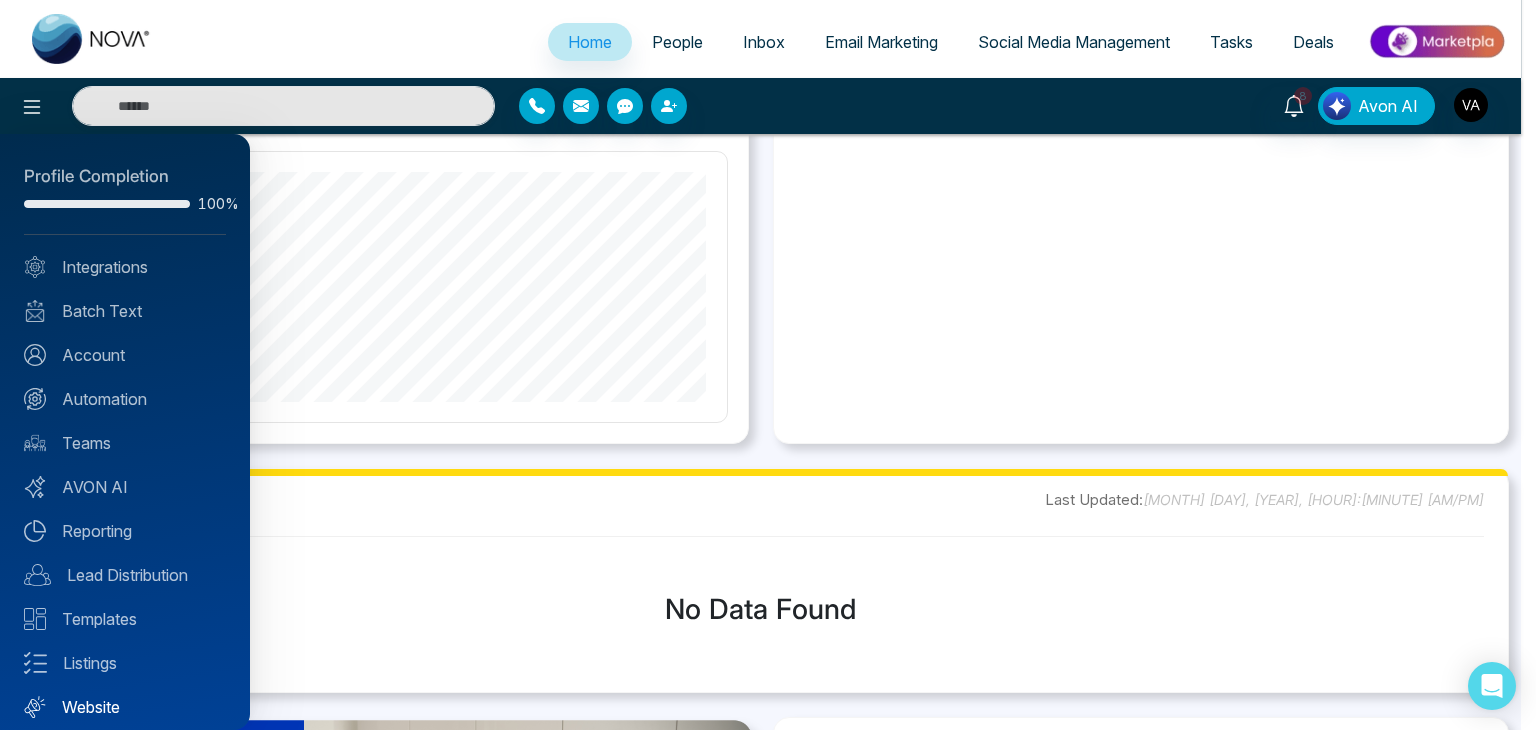 click on "Website" at bounding box center (125, 707) 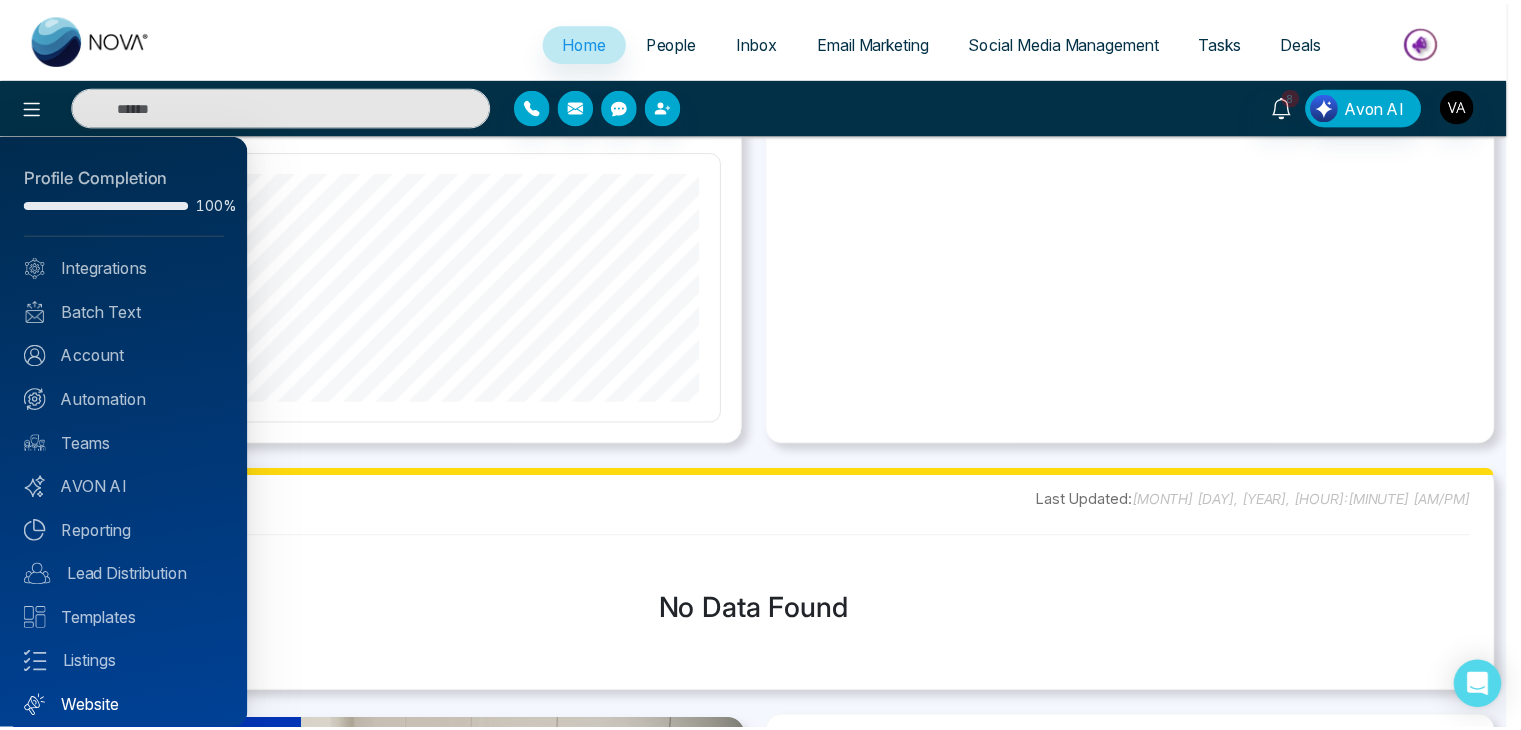 scroll, scrollTop: 0, scrollLeft: 0, axis: both 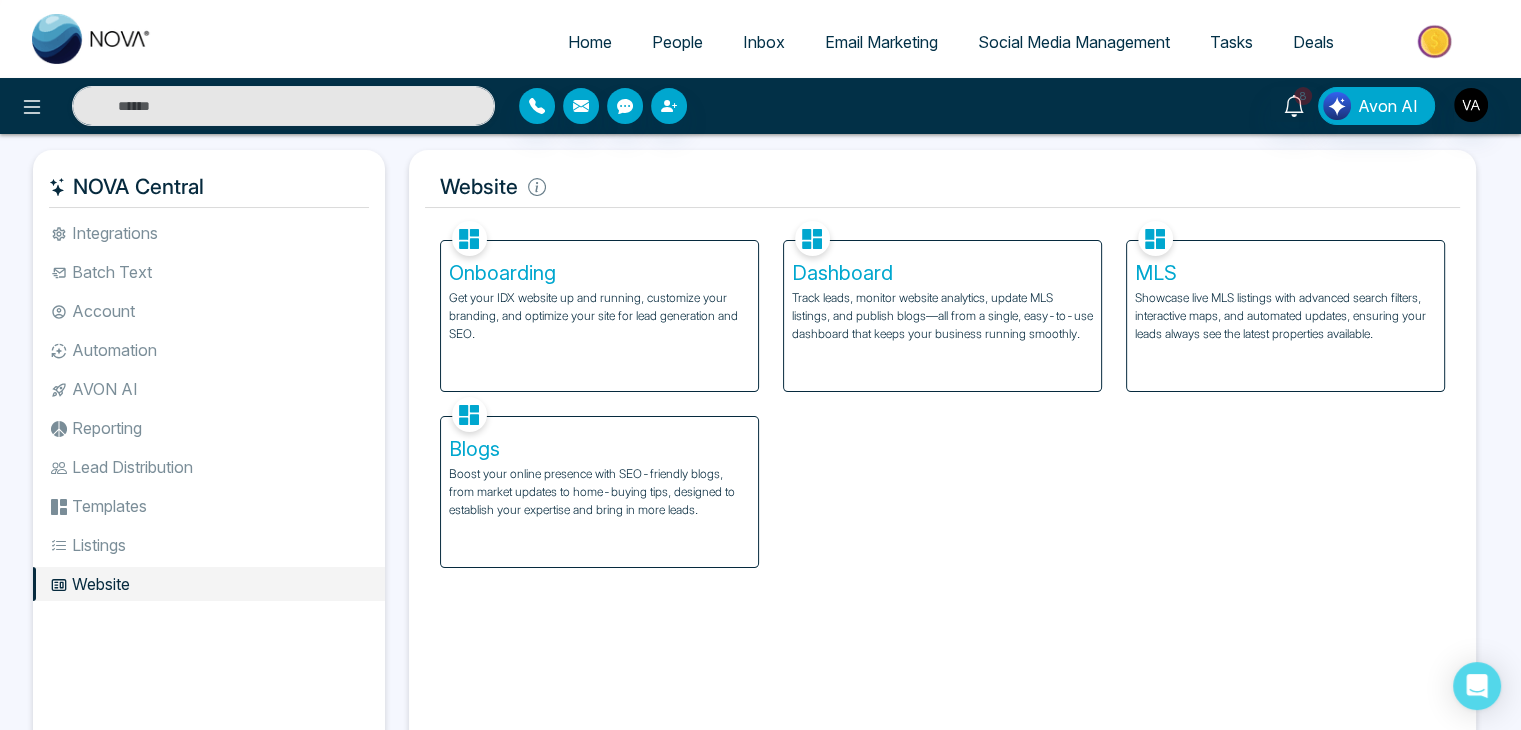 click on "Get your IDX website up and running, customize your branding, and optimize your site for lead generation and SEO." at bounding box center (599, 316) 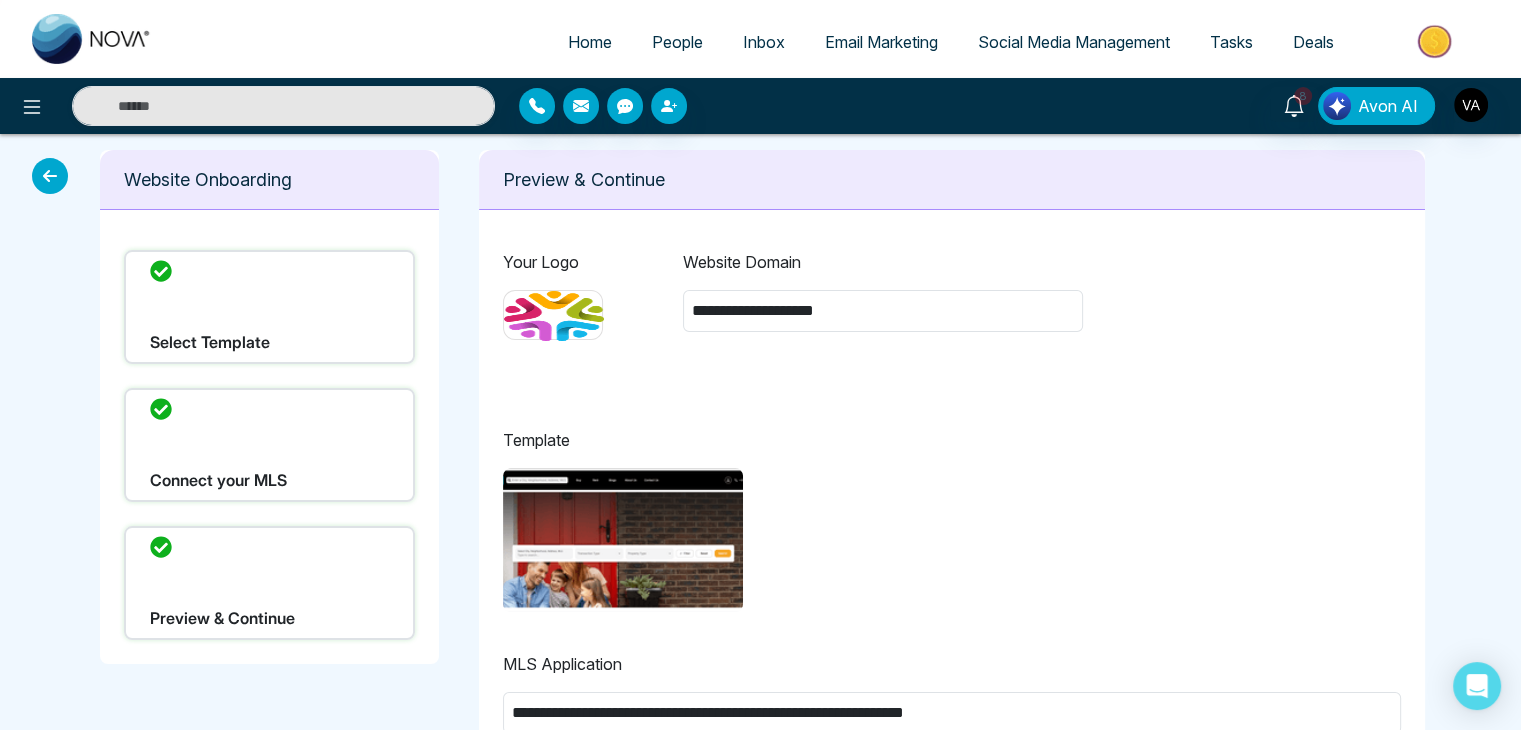 click on "Home" at bounding box center (590, 42) 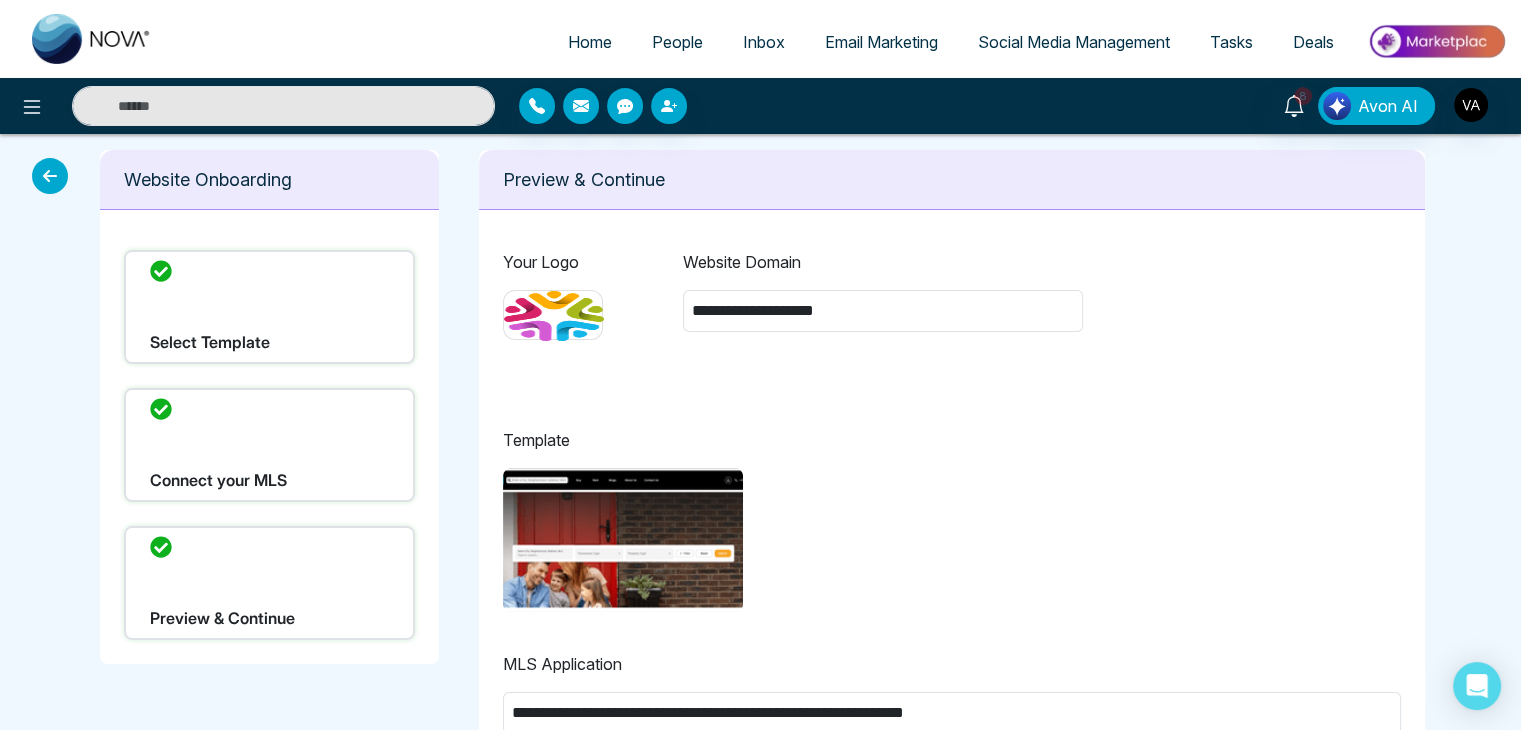 select on "*" 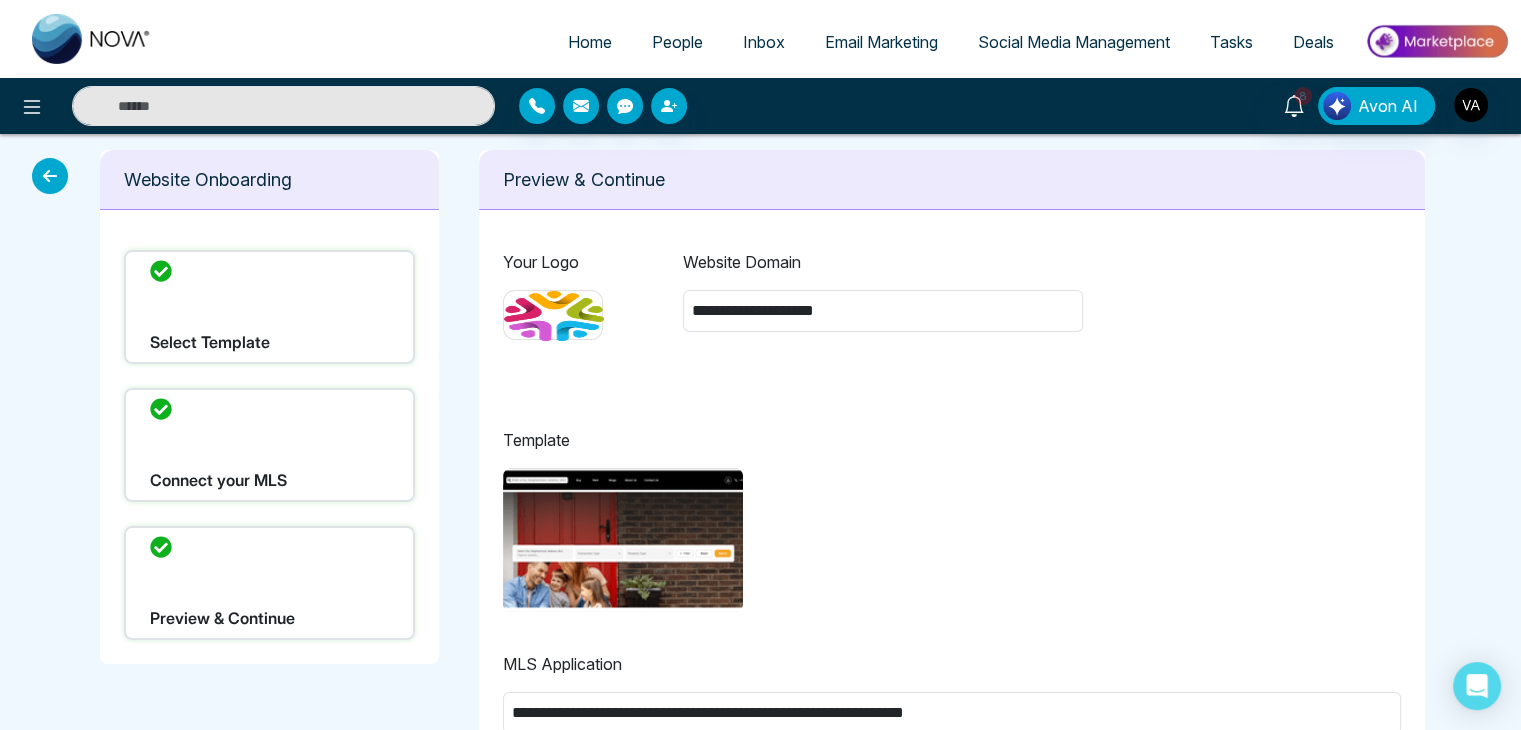 select on "*" 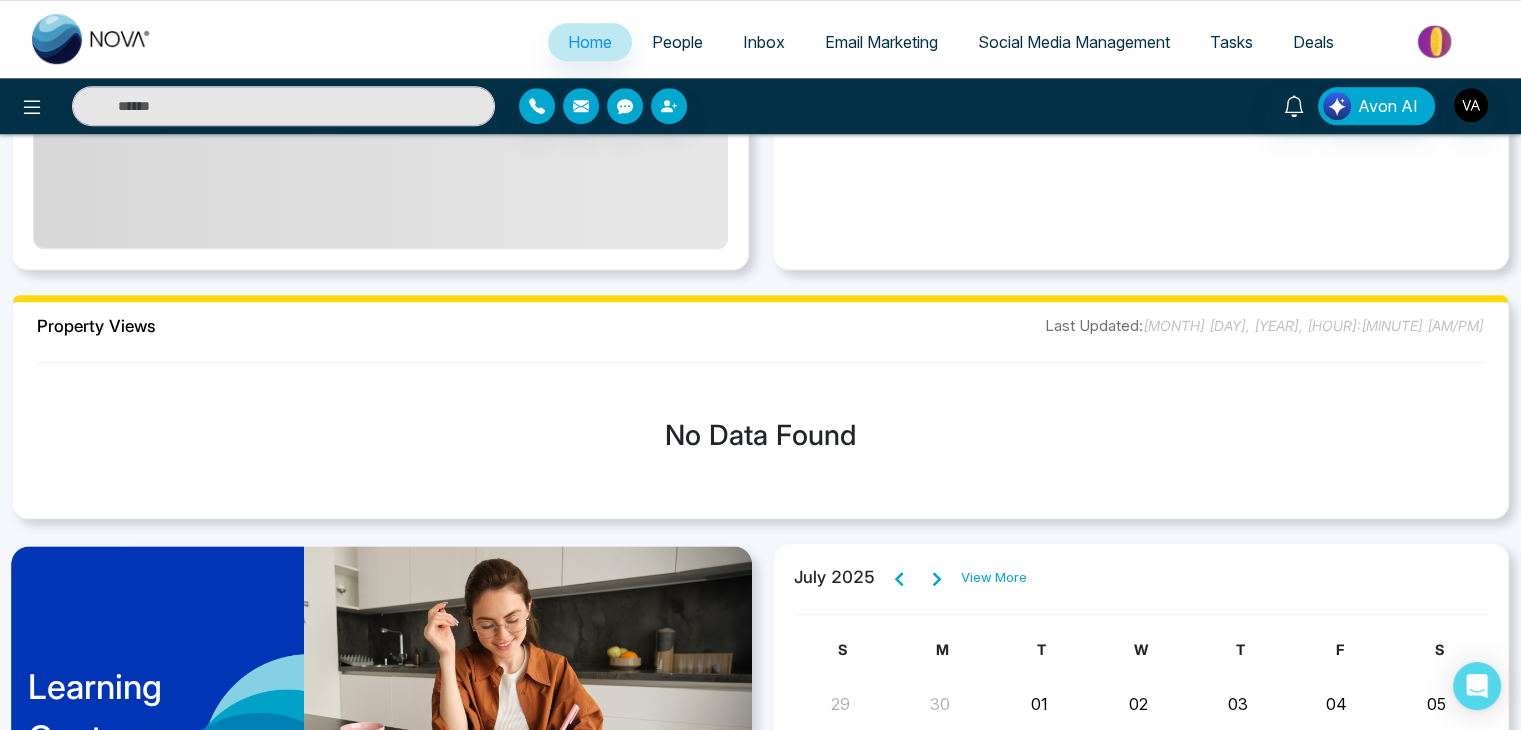 scroll, scrollTop: 1348, scrollLeft: 0, axis: vertical 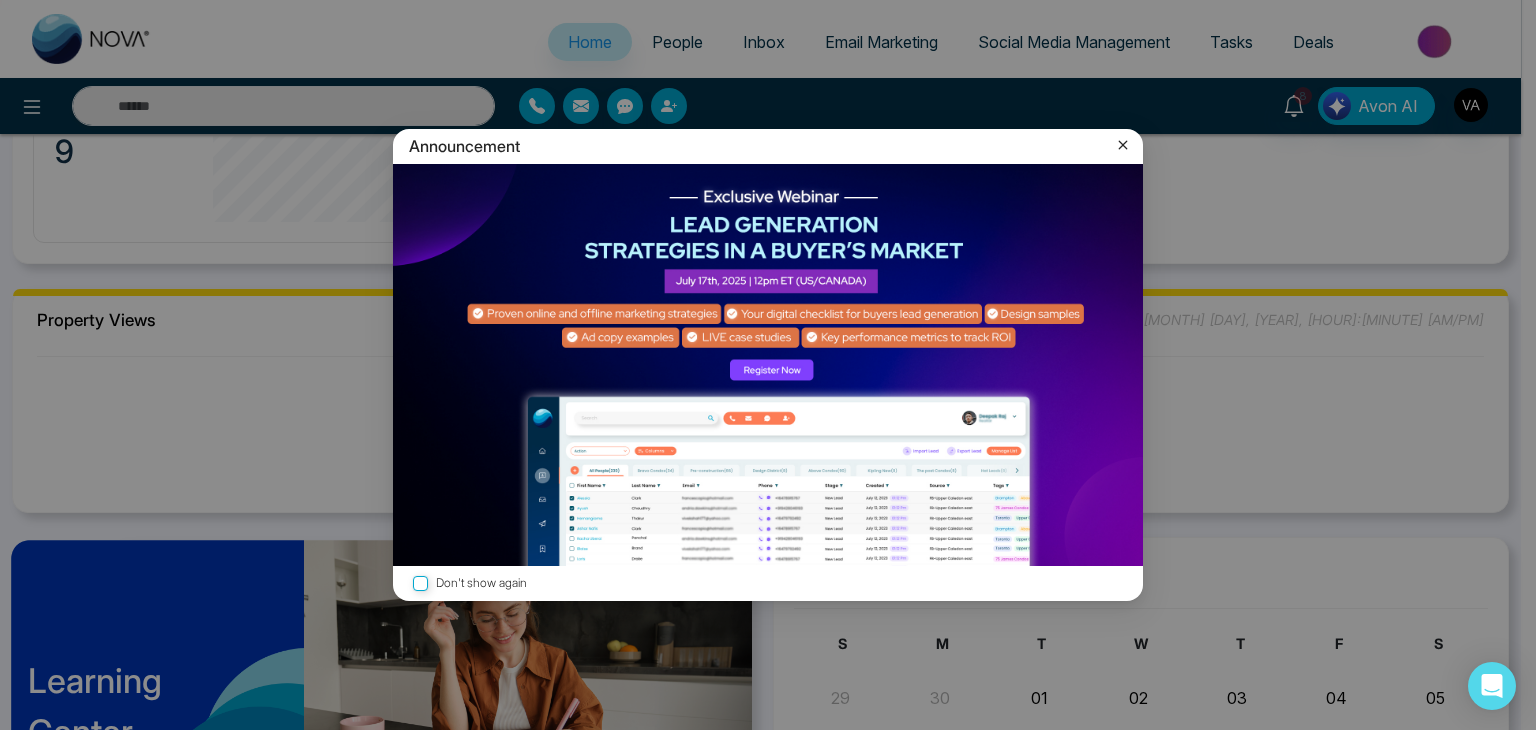 click 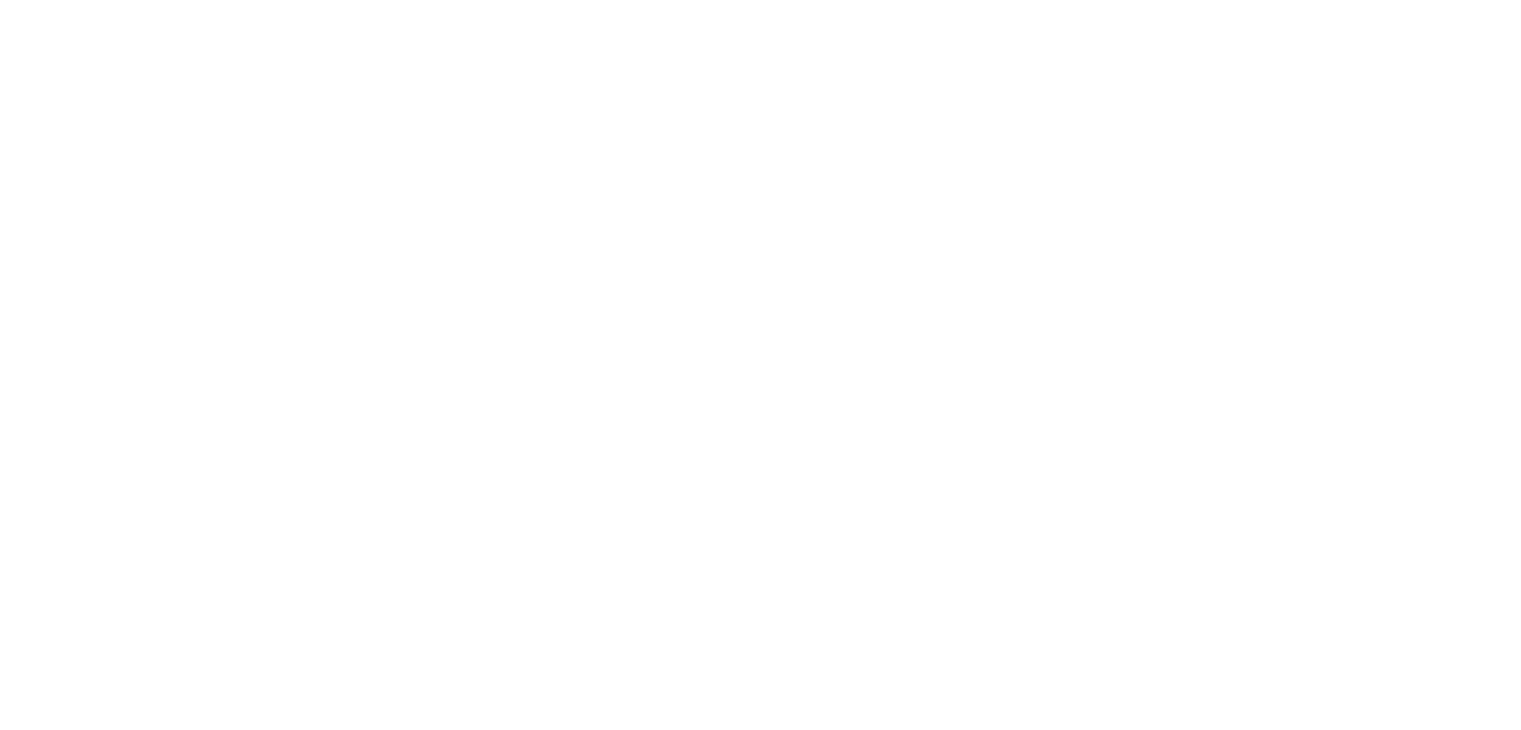 scroll, scrollTop: 0, scrollLeft: 0, axis: both 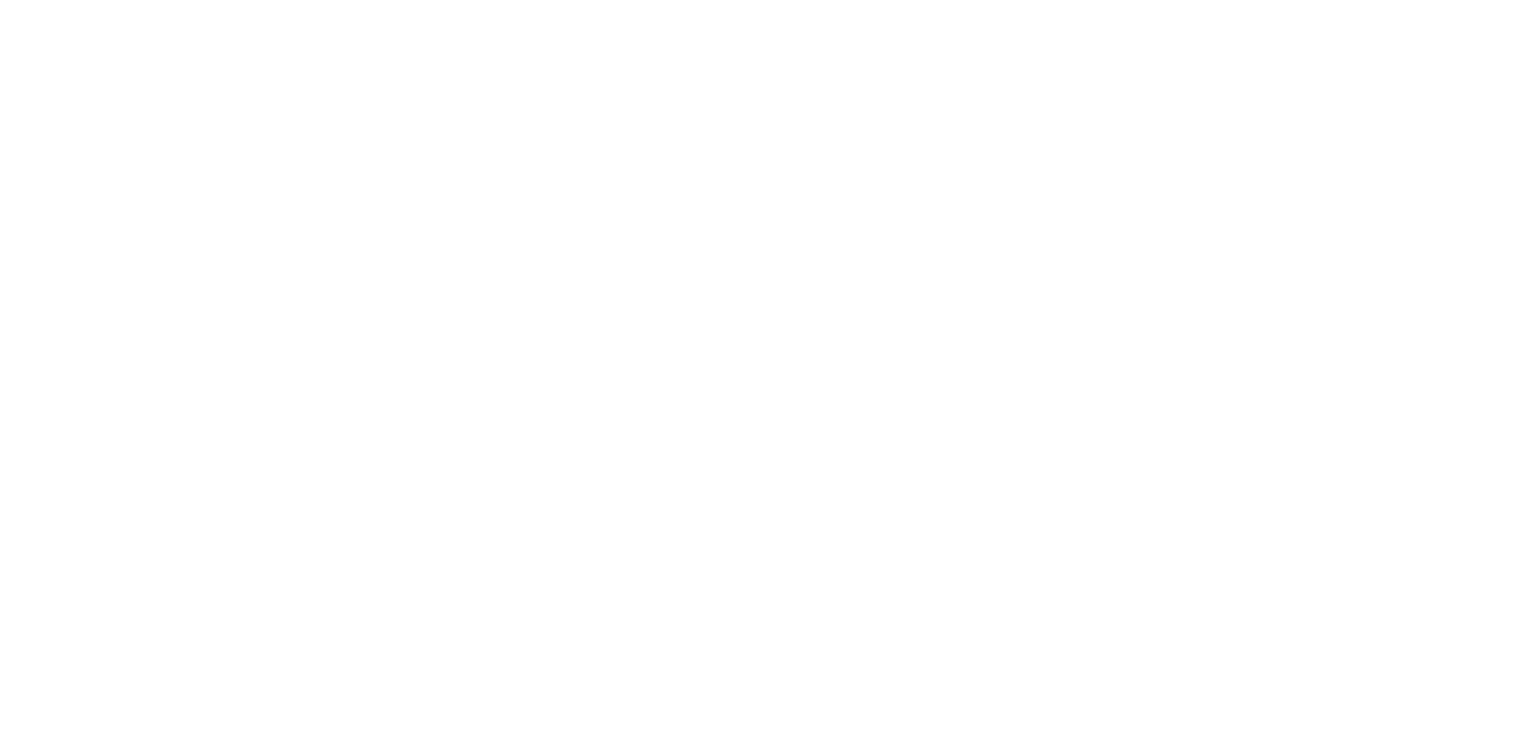select on "*" 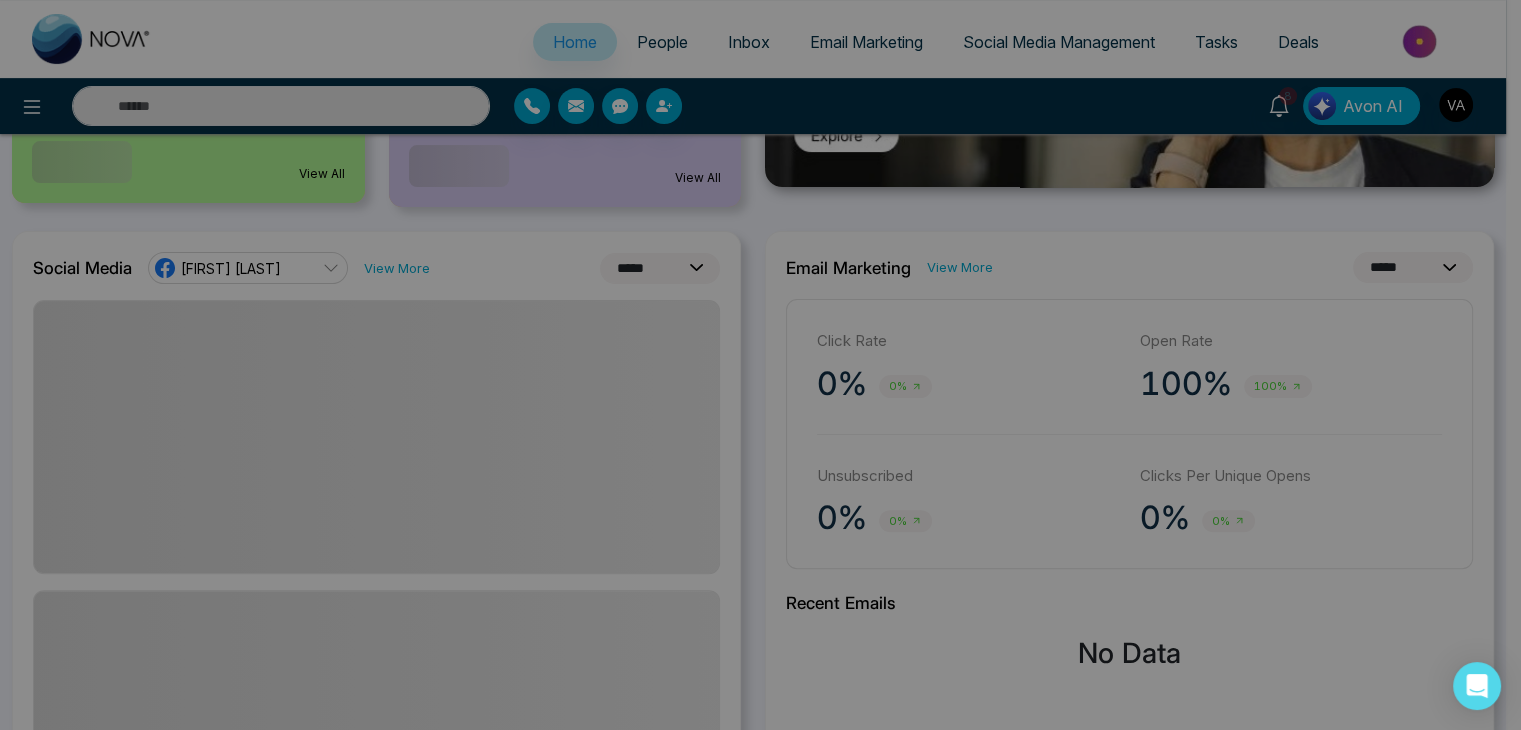 scroll, scrollTop: 444, scrollLeft: 0, axis: vertical 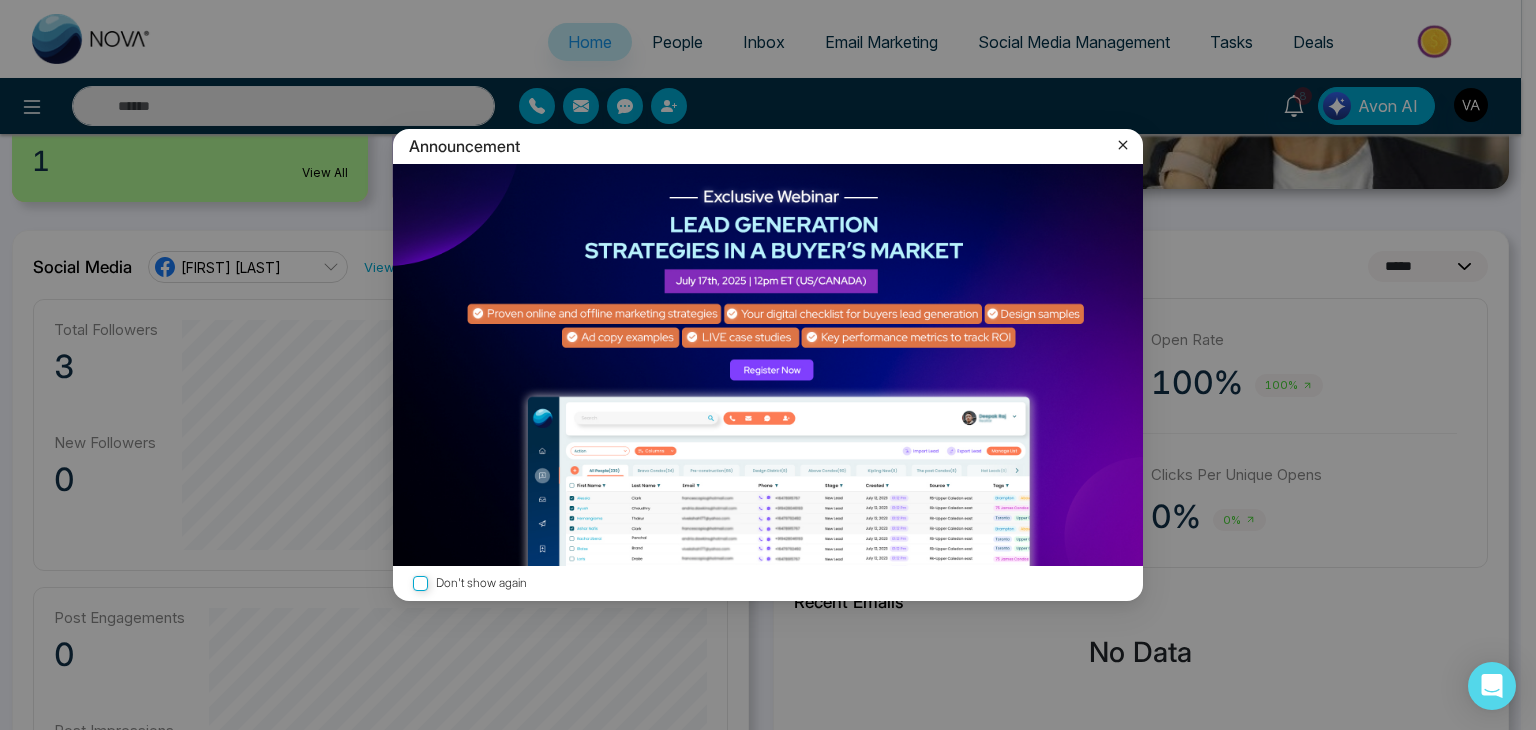 click 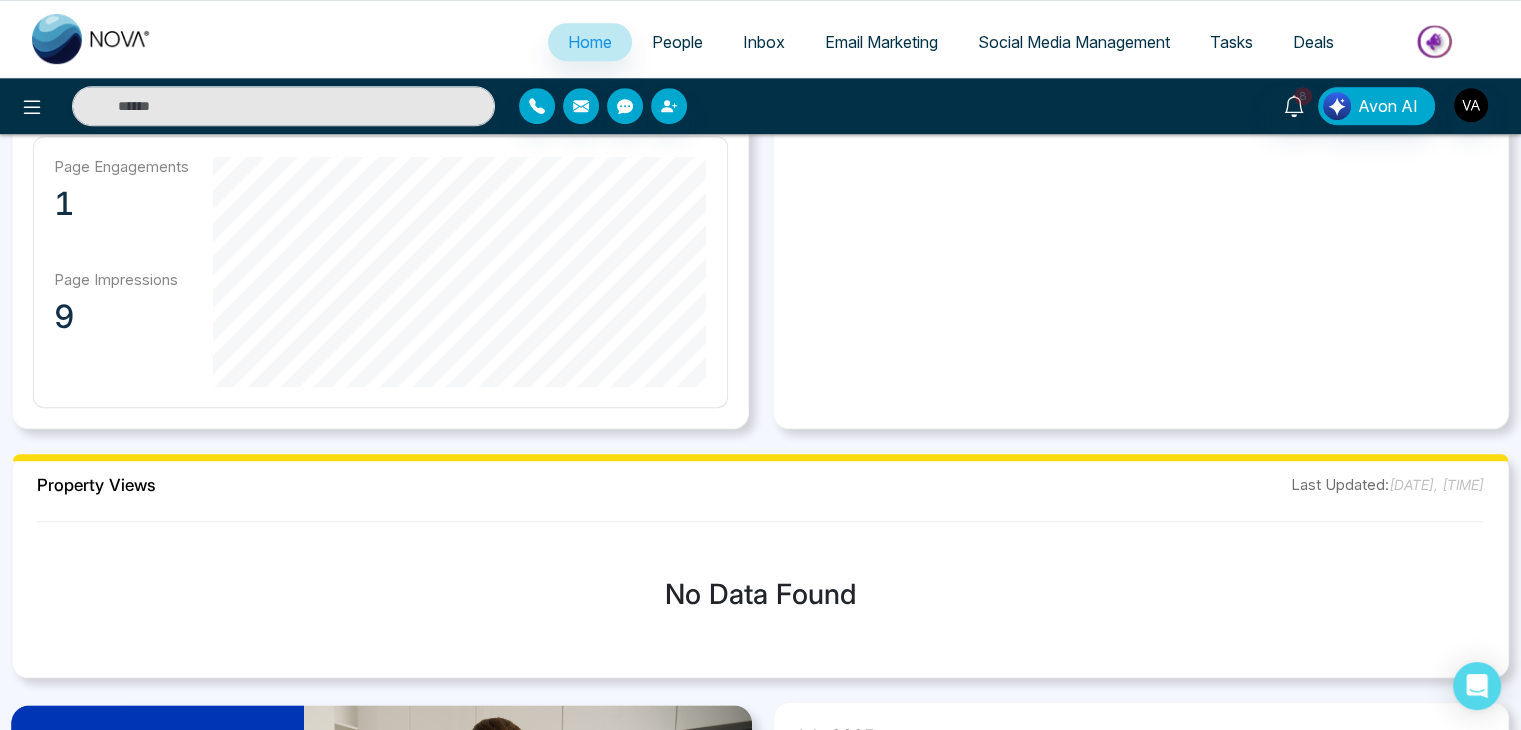 scroll, scrollTop: 1182, scrollLeft: 0, axis: vertical 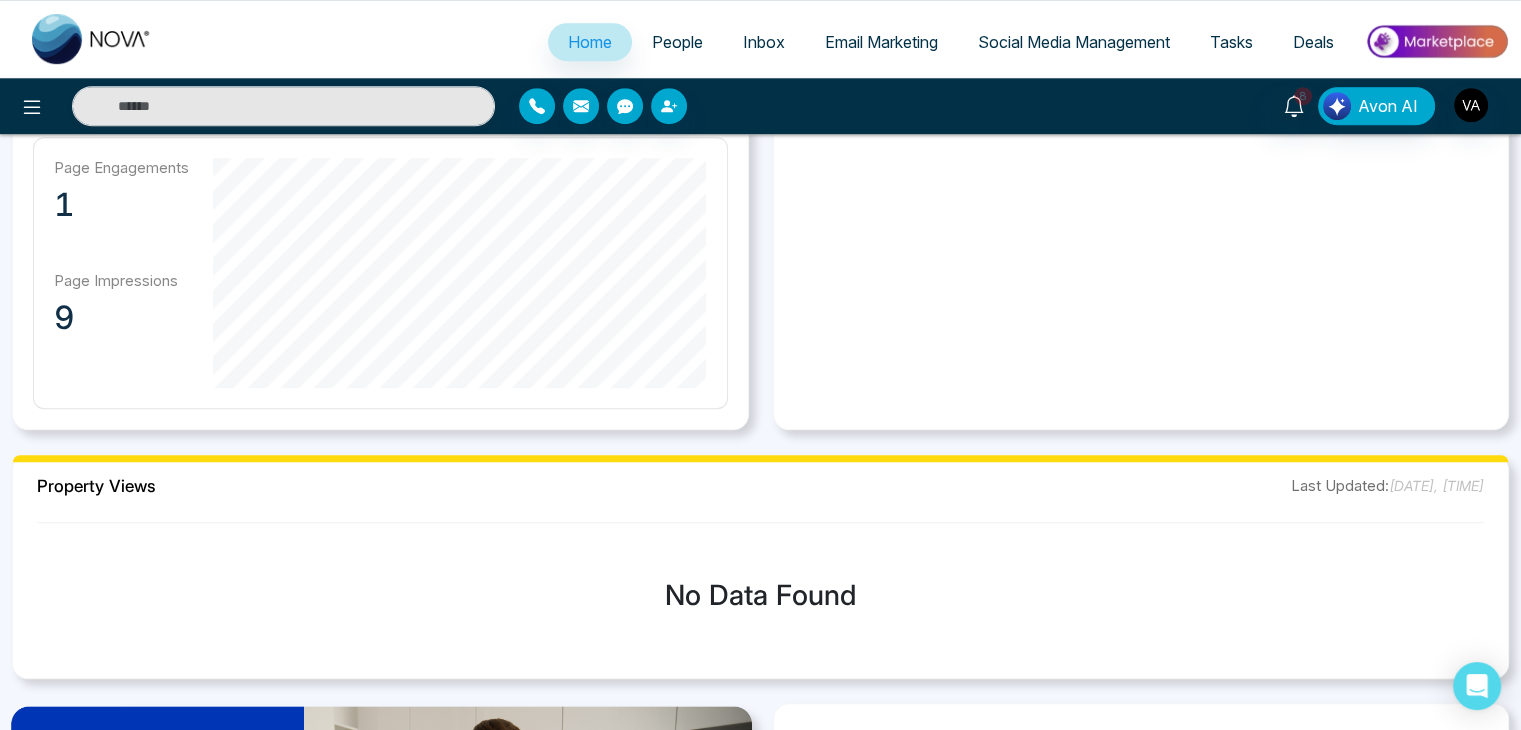 click on "Social Media Management" at bounding box center (1074, 42) 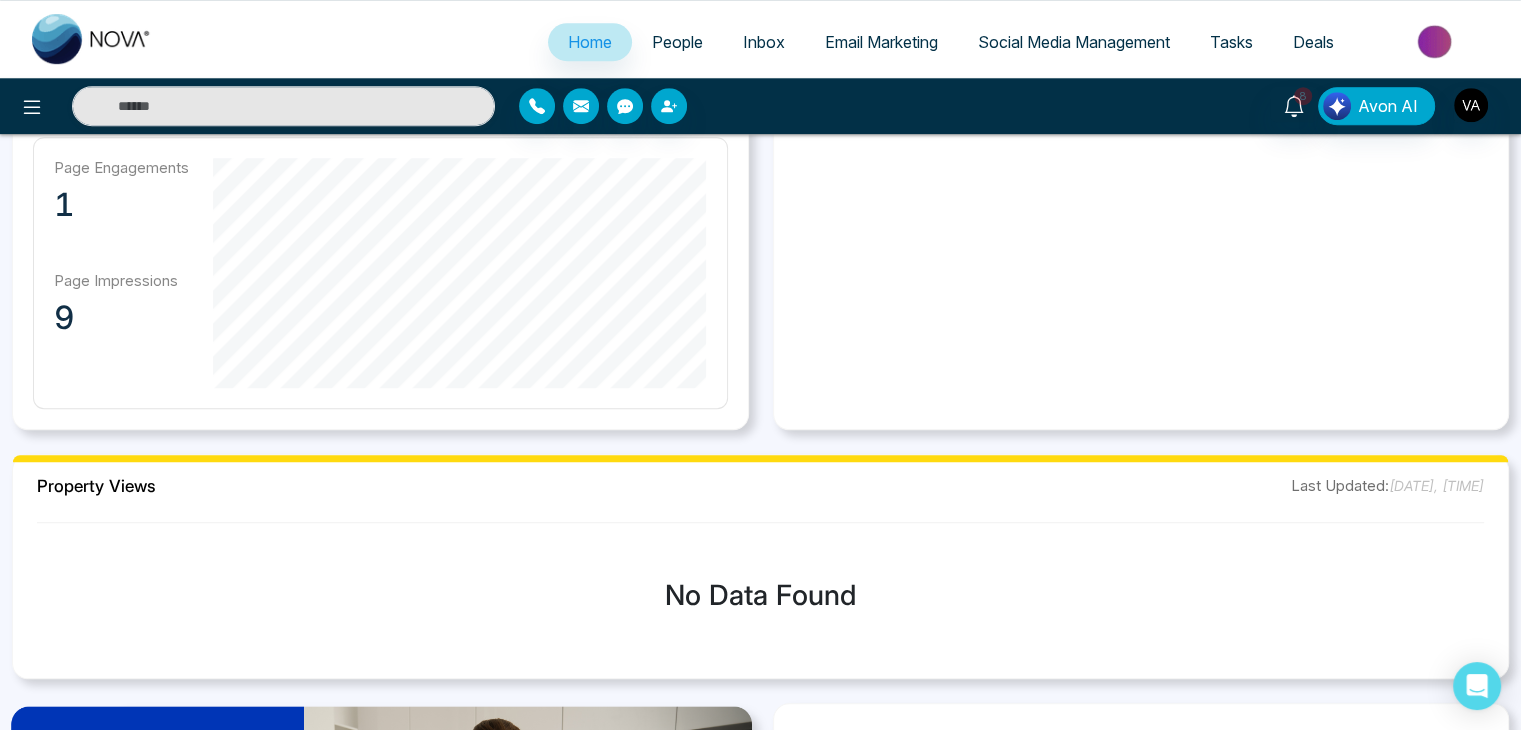 scroll, scrollTop: 0, scrollLeft: 0, axis: both 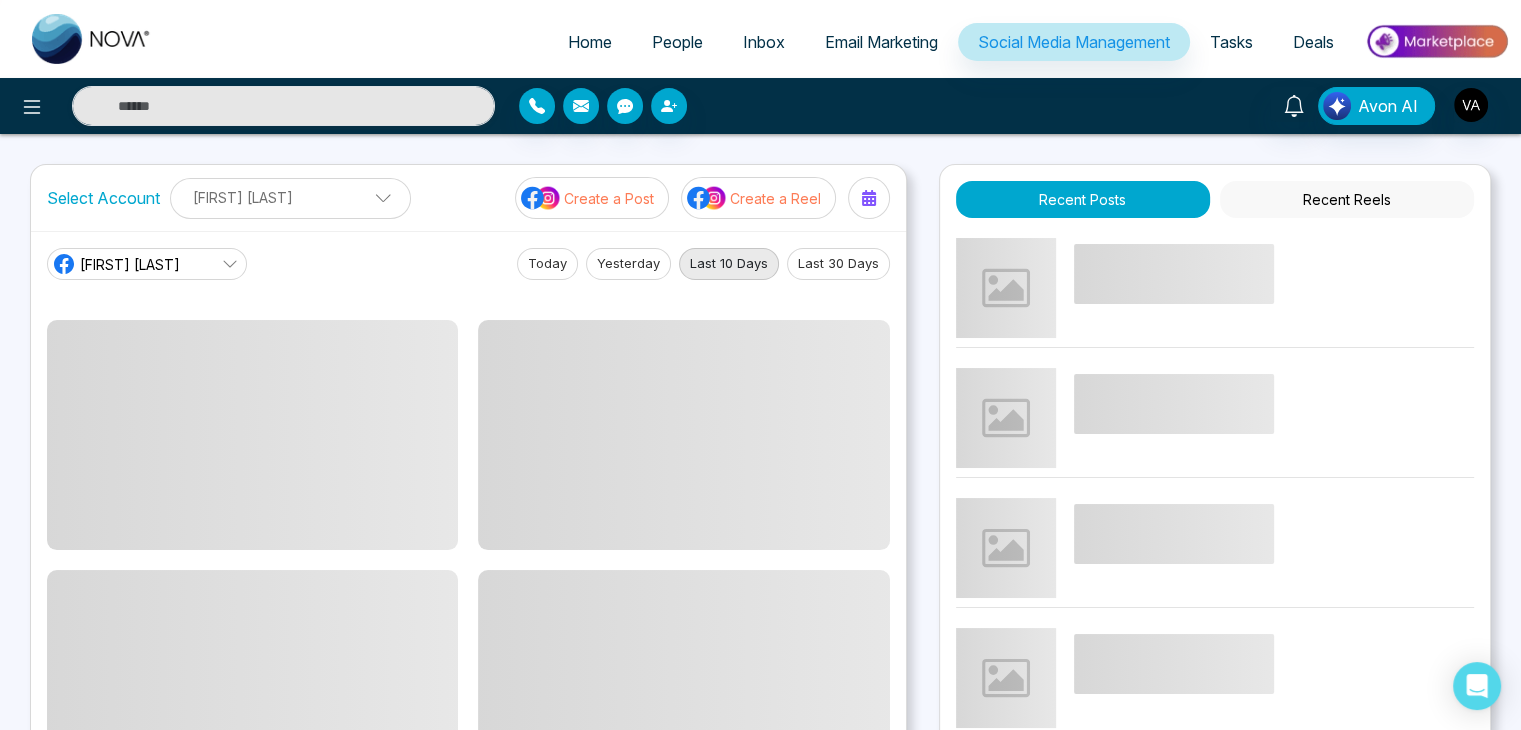 click on "Create a Reel" at bounding box center [775, 198] 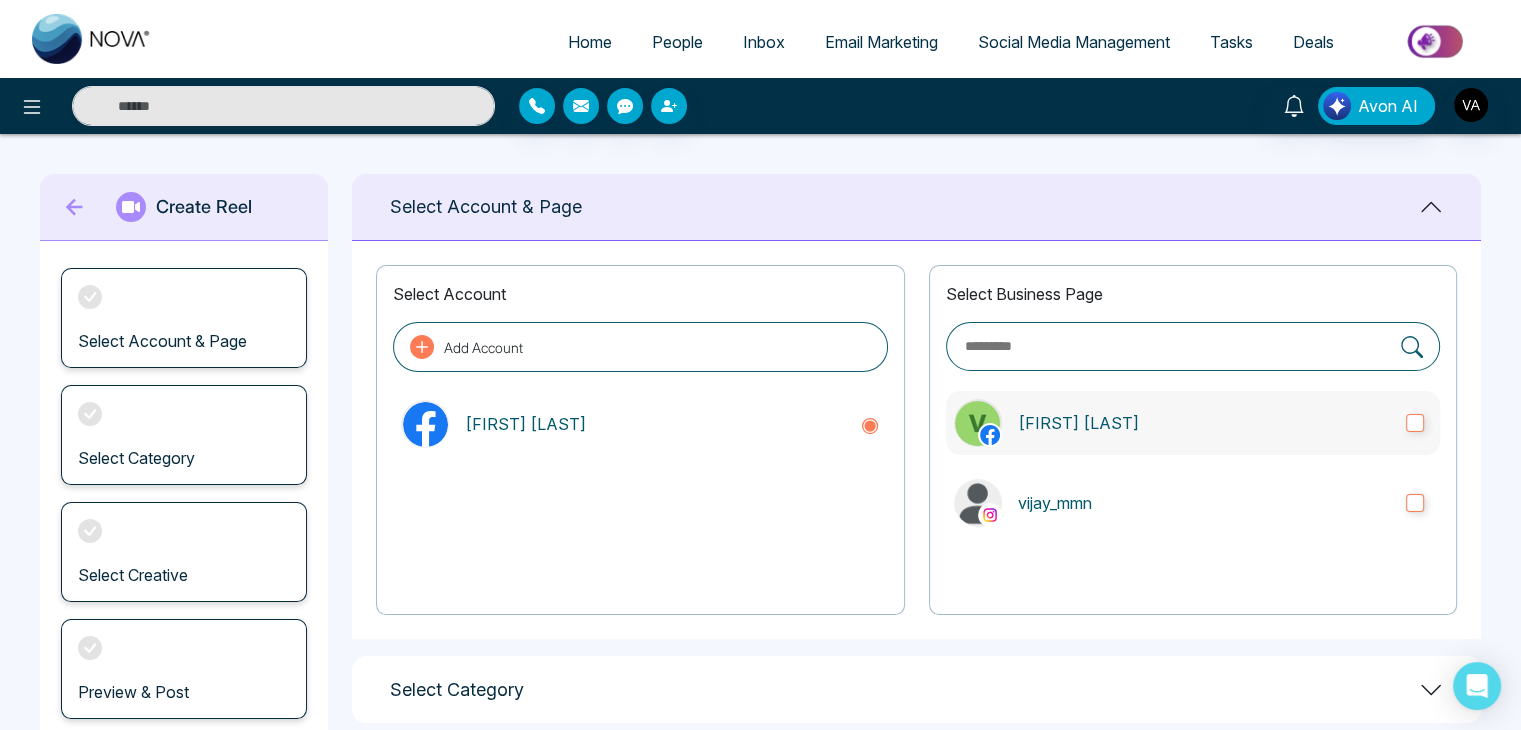 click on "[FIRST] [LAST]" at bounding box center [1193, 423] 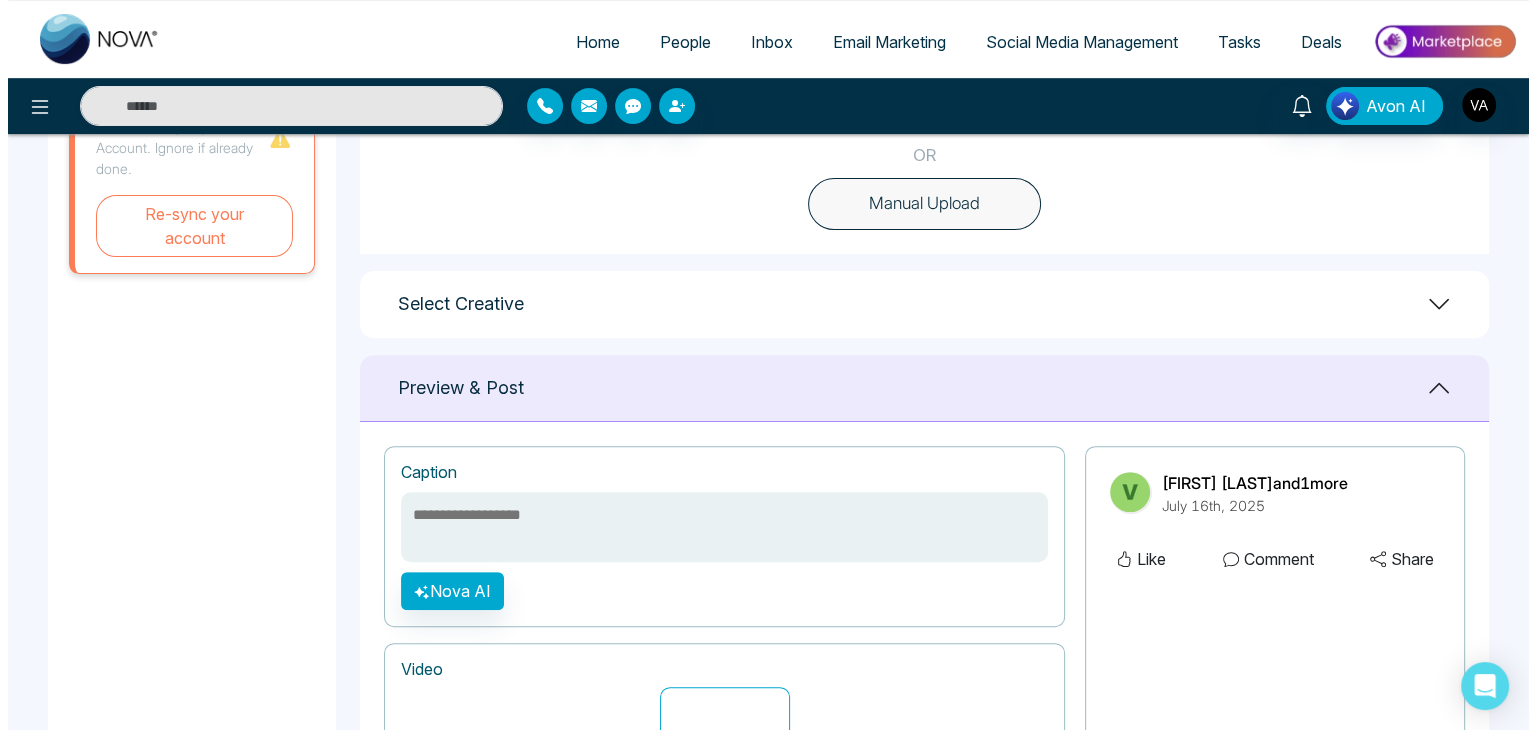 scroll, scrollTop: 682, scrollLeft: 0, axis: vertical 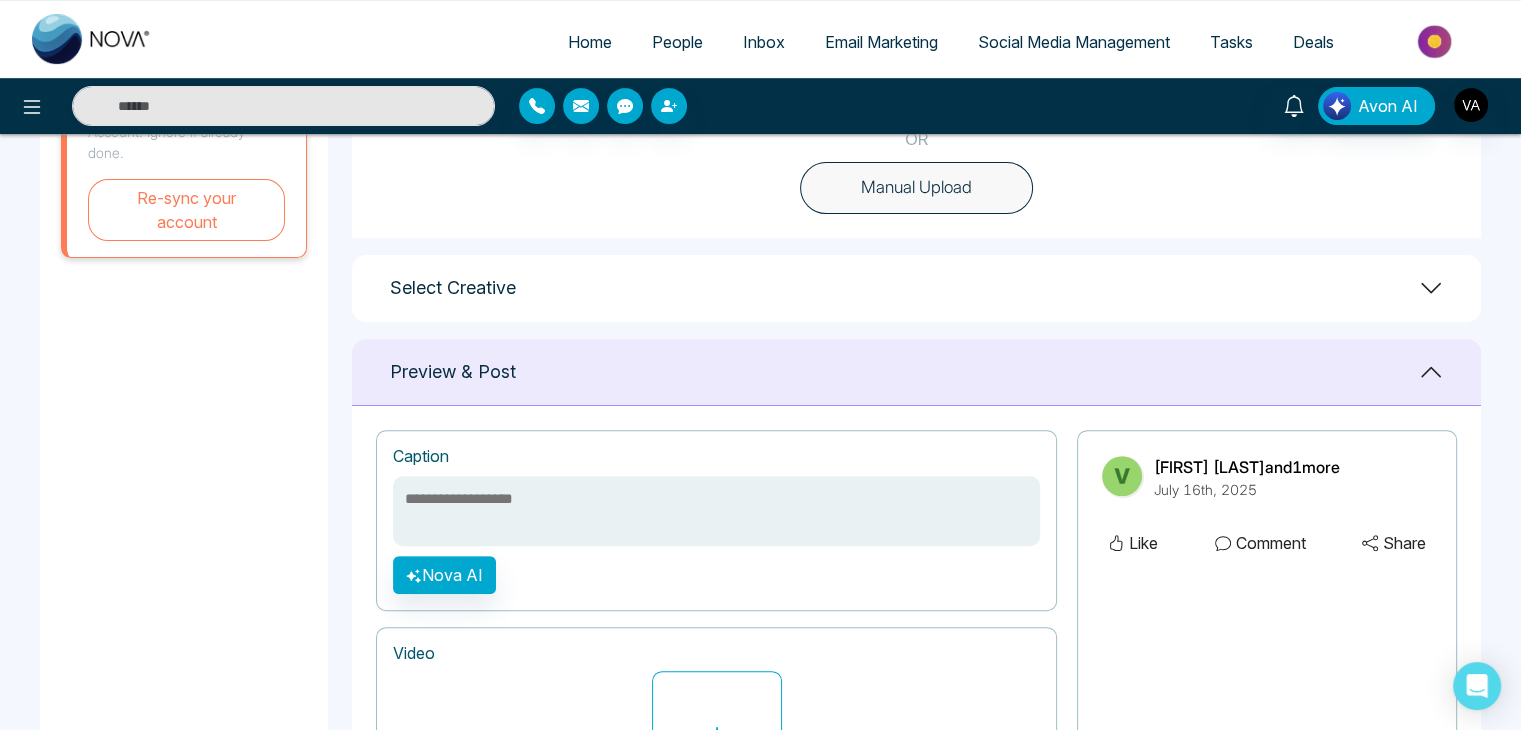 click at bounding box center (716, 511) 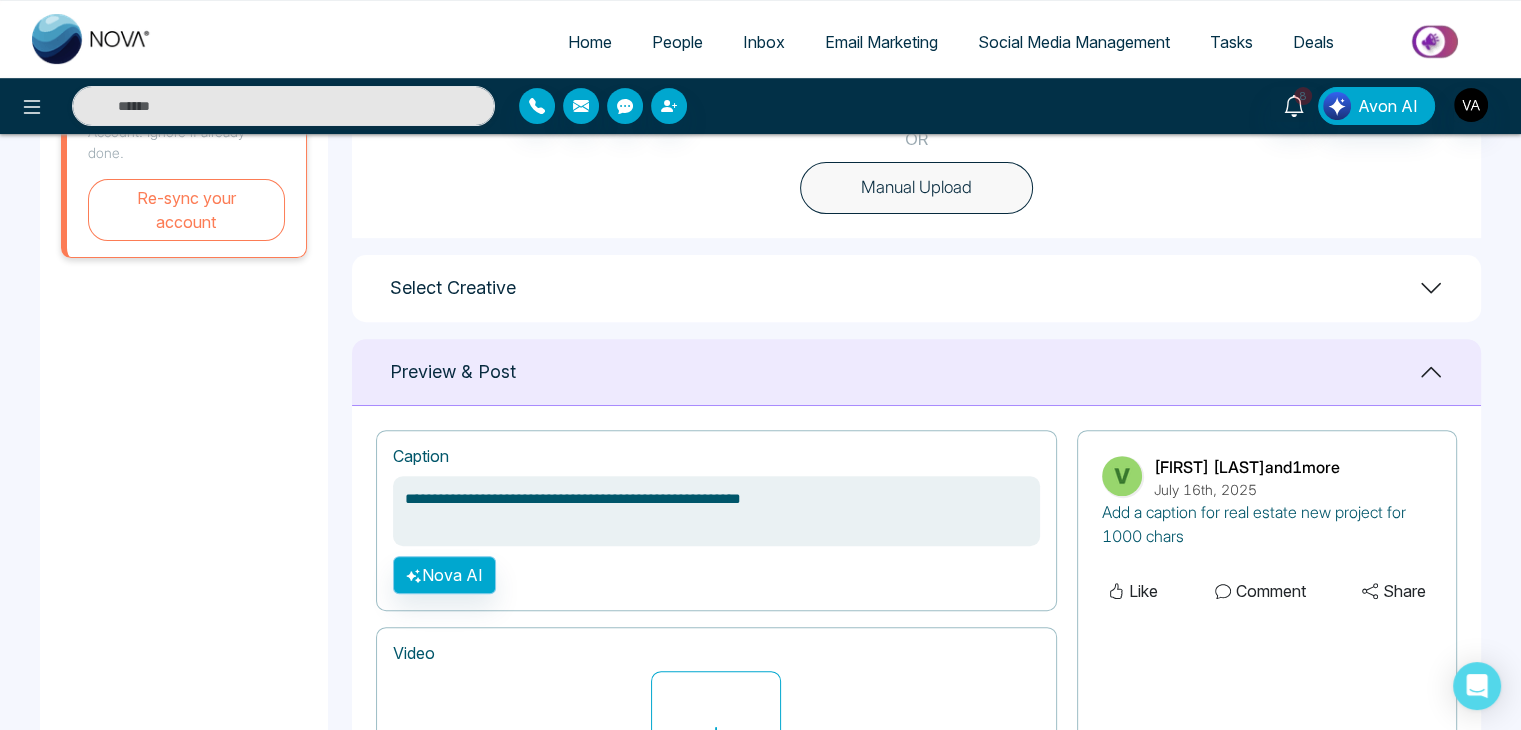 type on "**********" 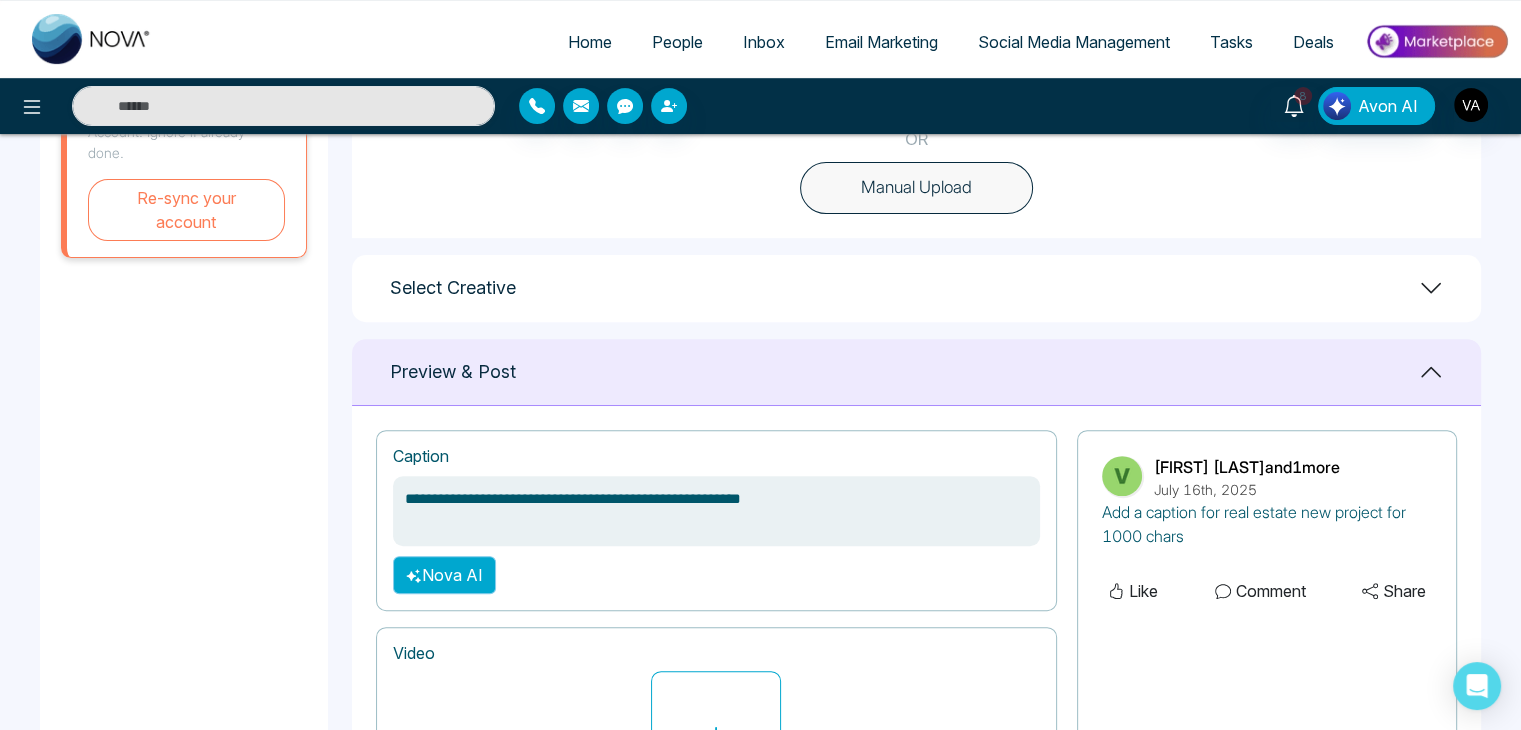 click on "Nova AI" at bounding box center [444, 575] 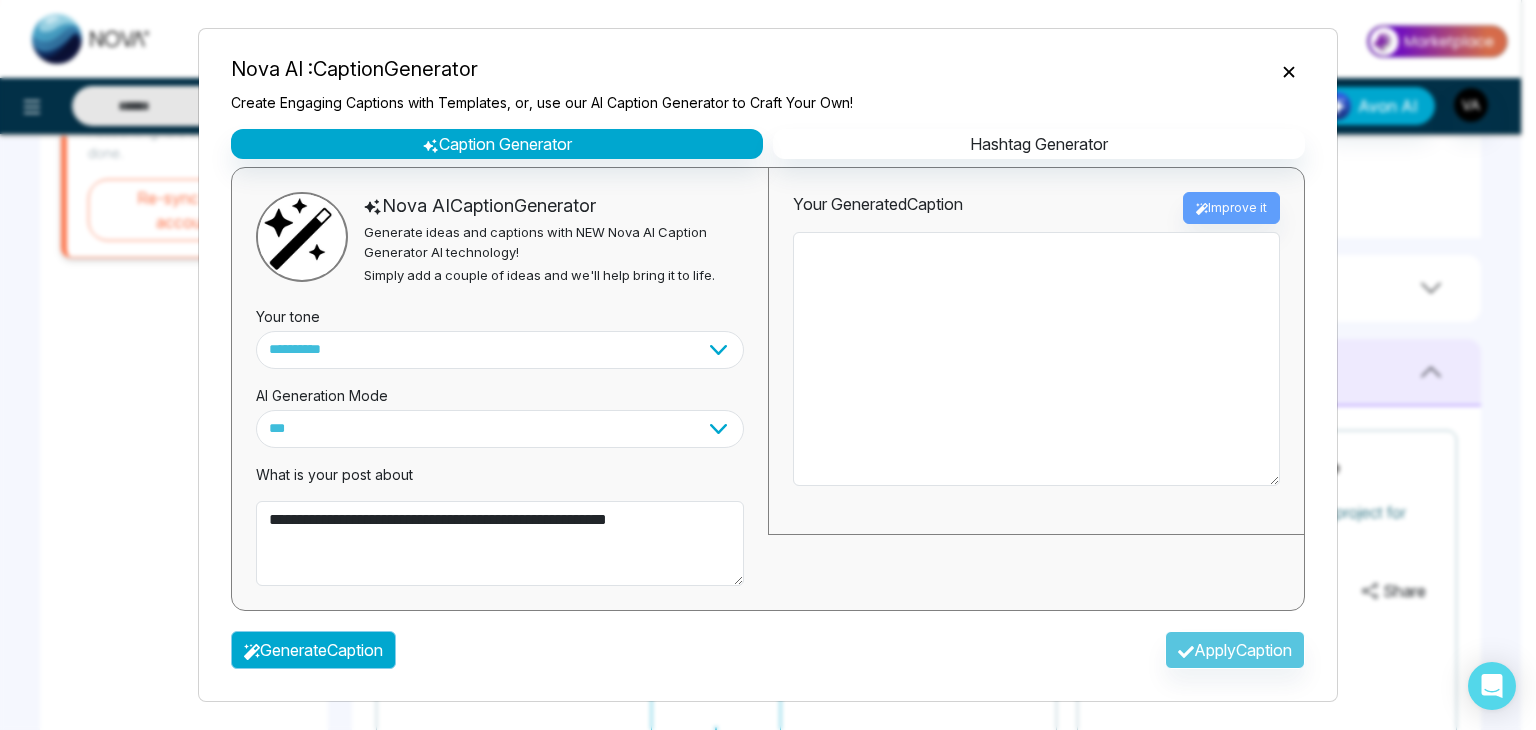 click on "Generate  Caption" at bounding box center [313, 650] 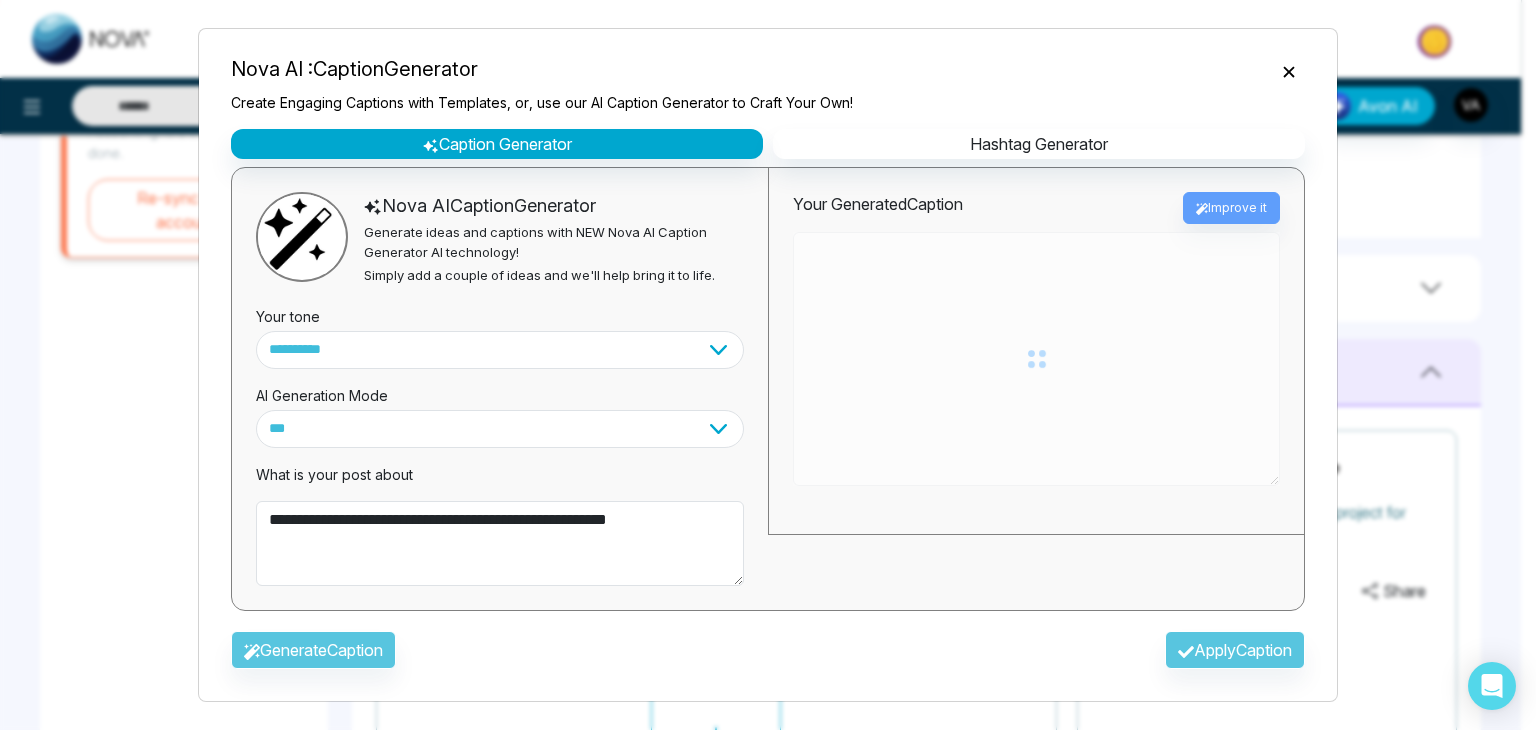 type on "**********" 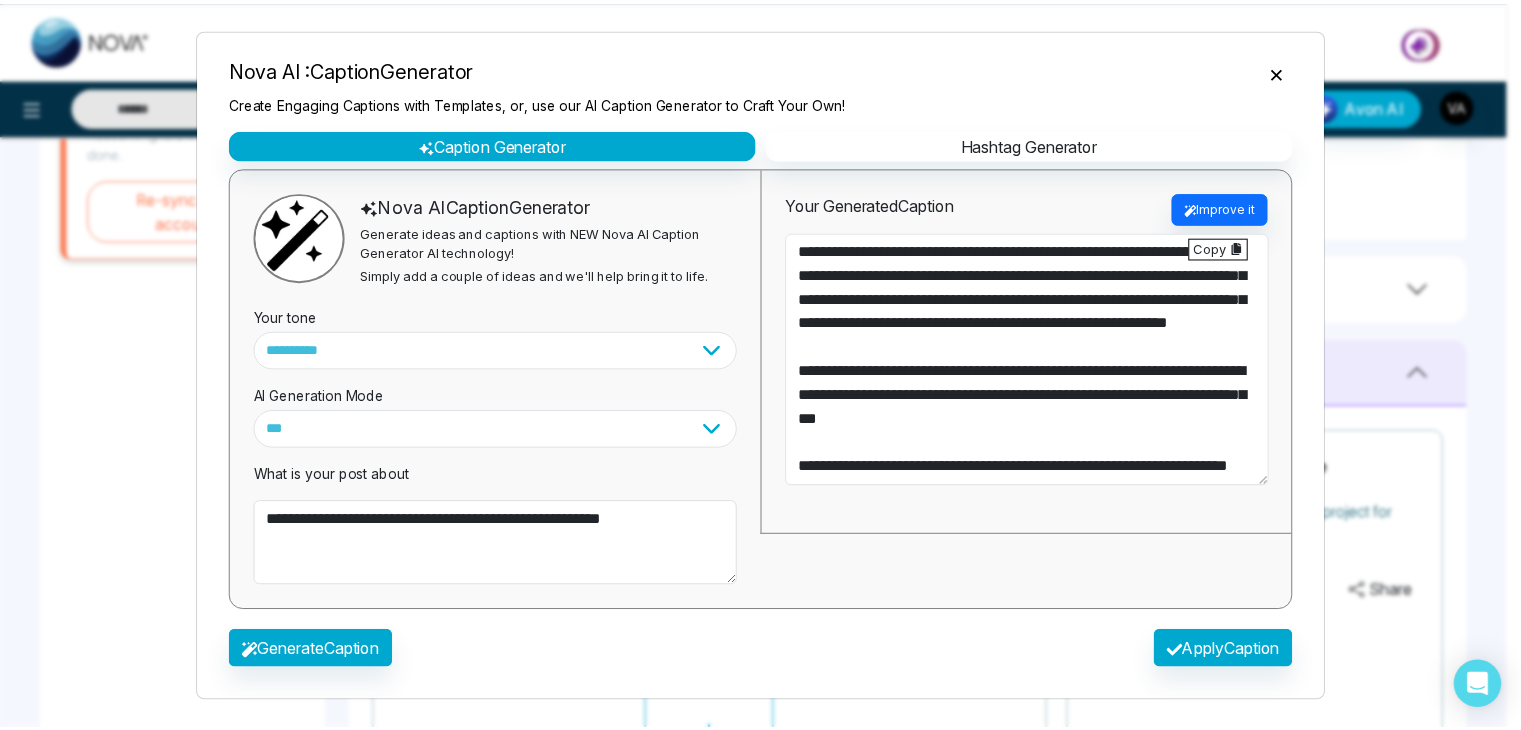 scroll, scrollTop: 408, scrollLeft: 0, axis: vertical 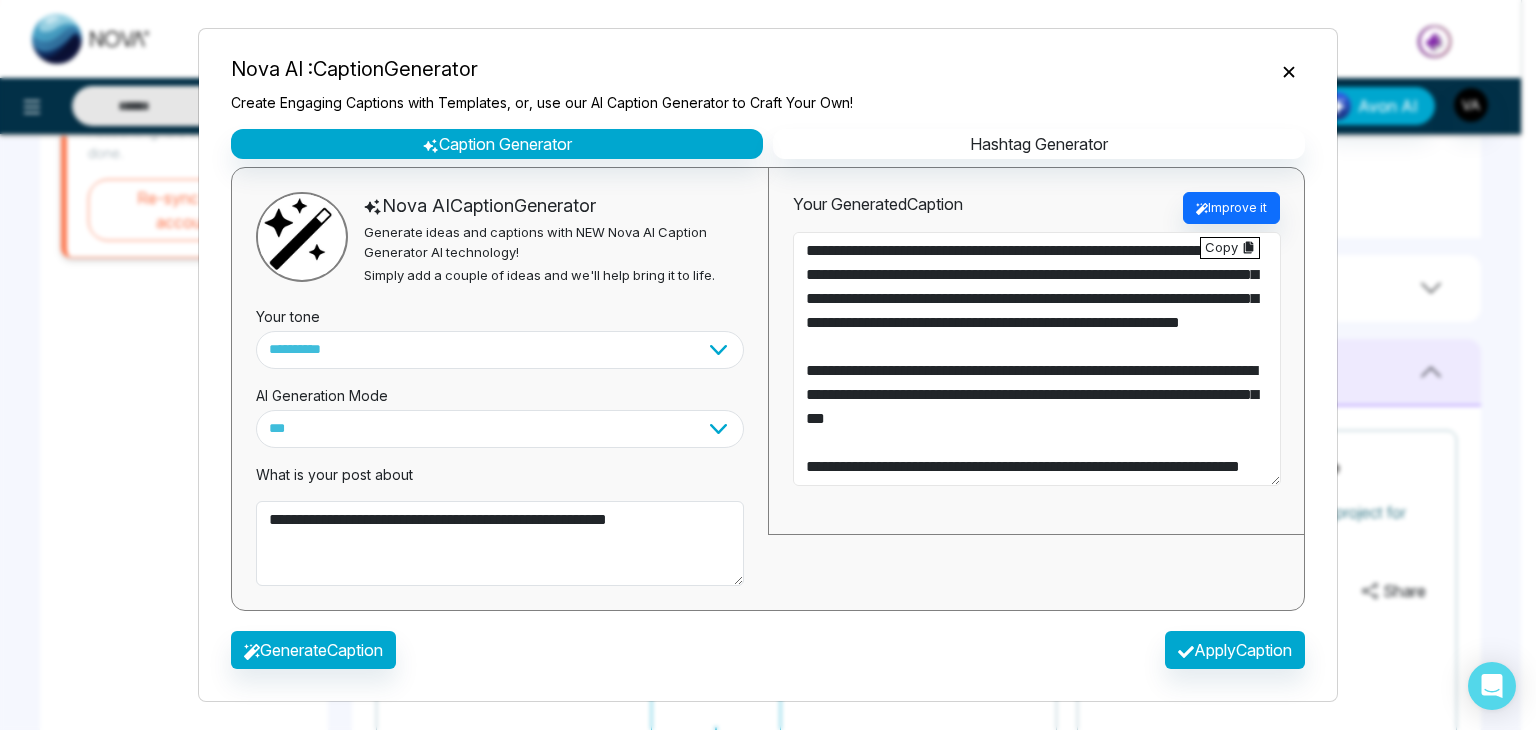 click at bounding box center (1037, 359) 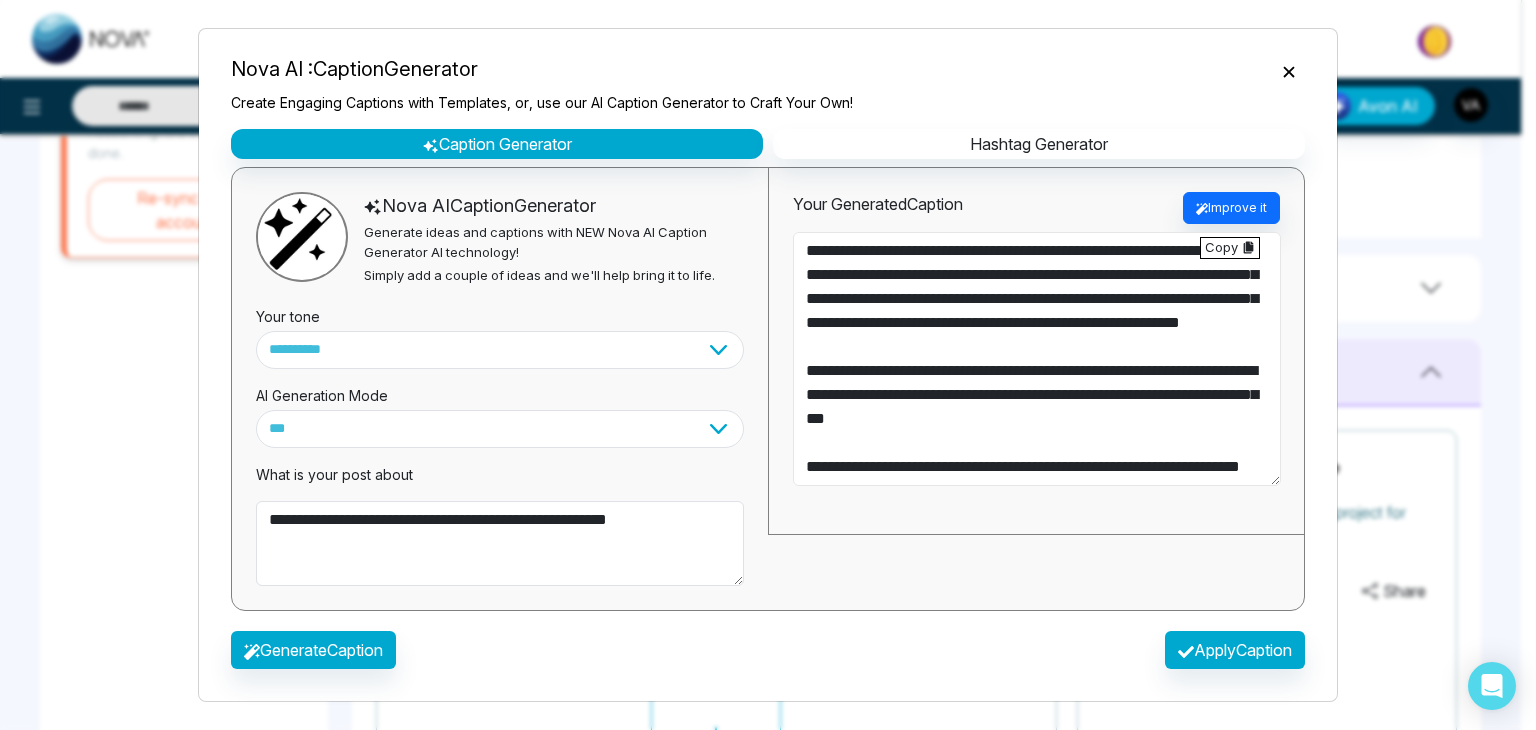 click at bounding box center [1037, 359] 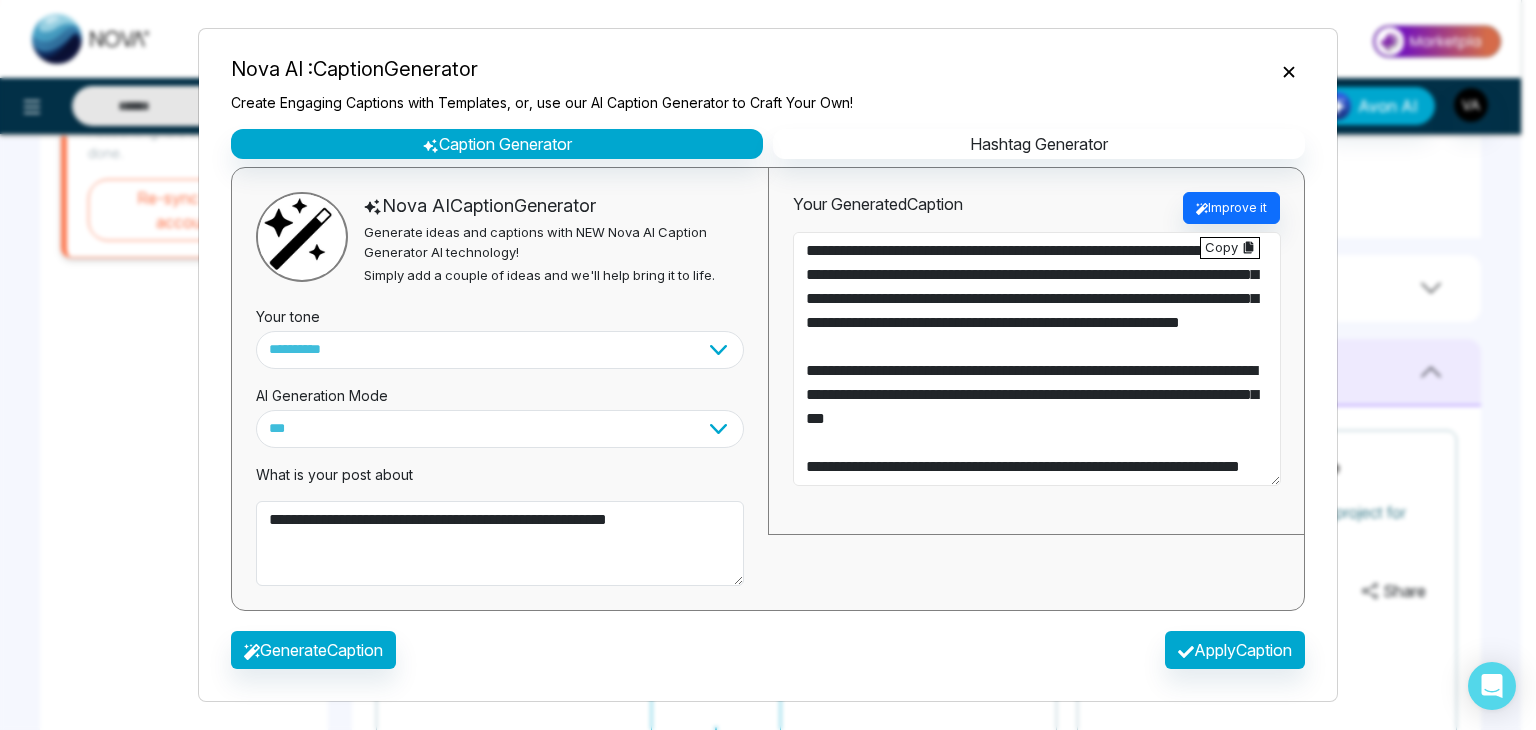 click at bounding box center [1037, 359] 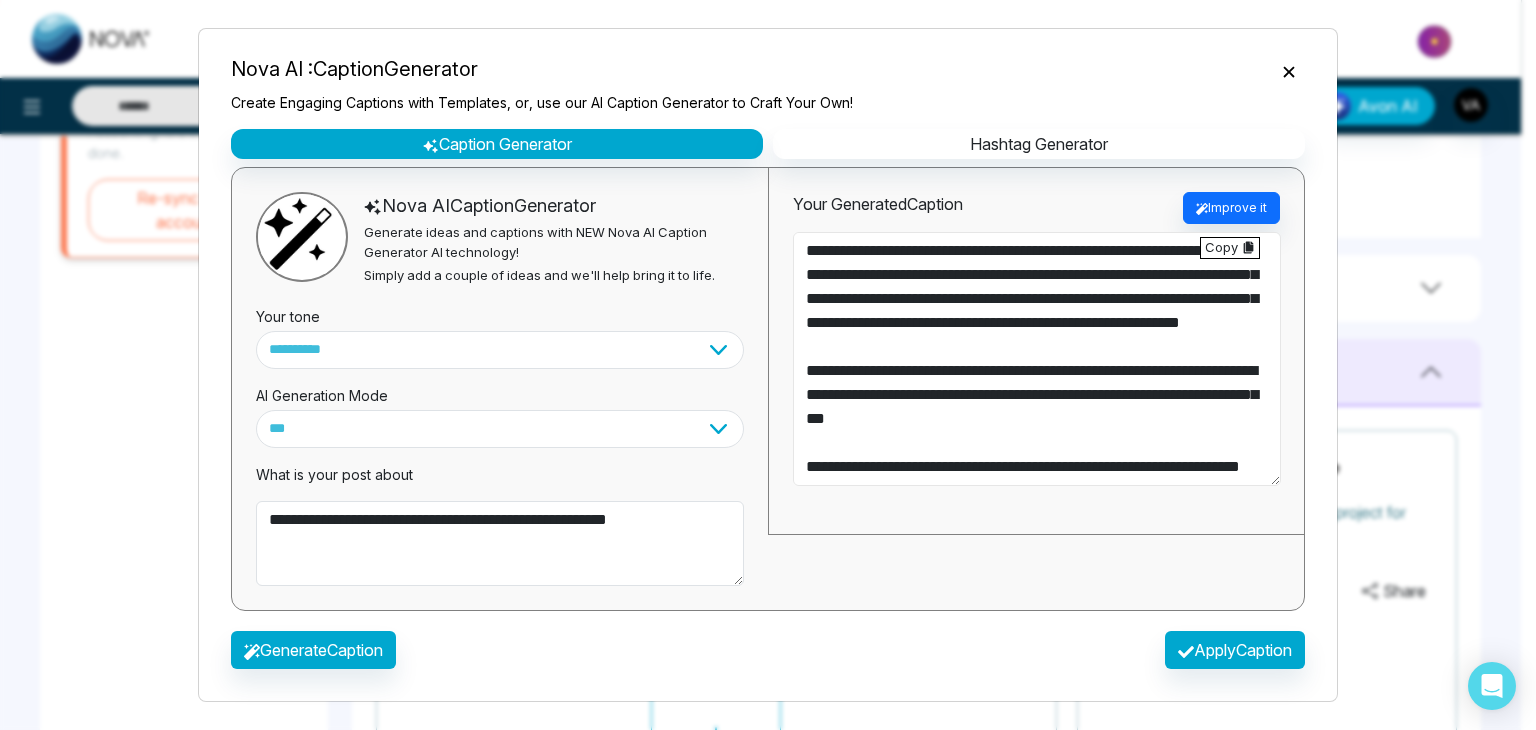 click at bounding box center (1037, 359) 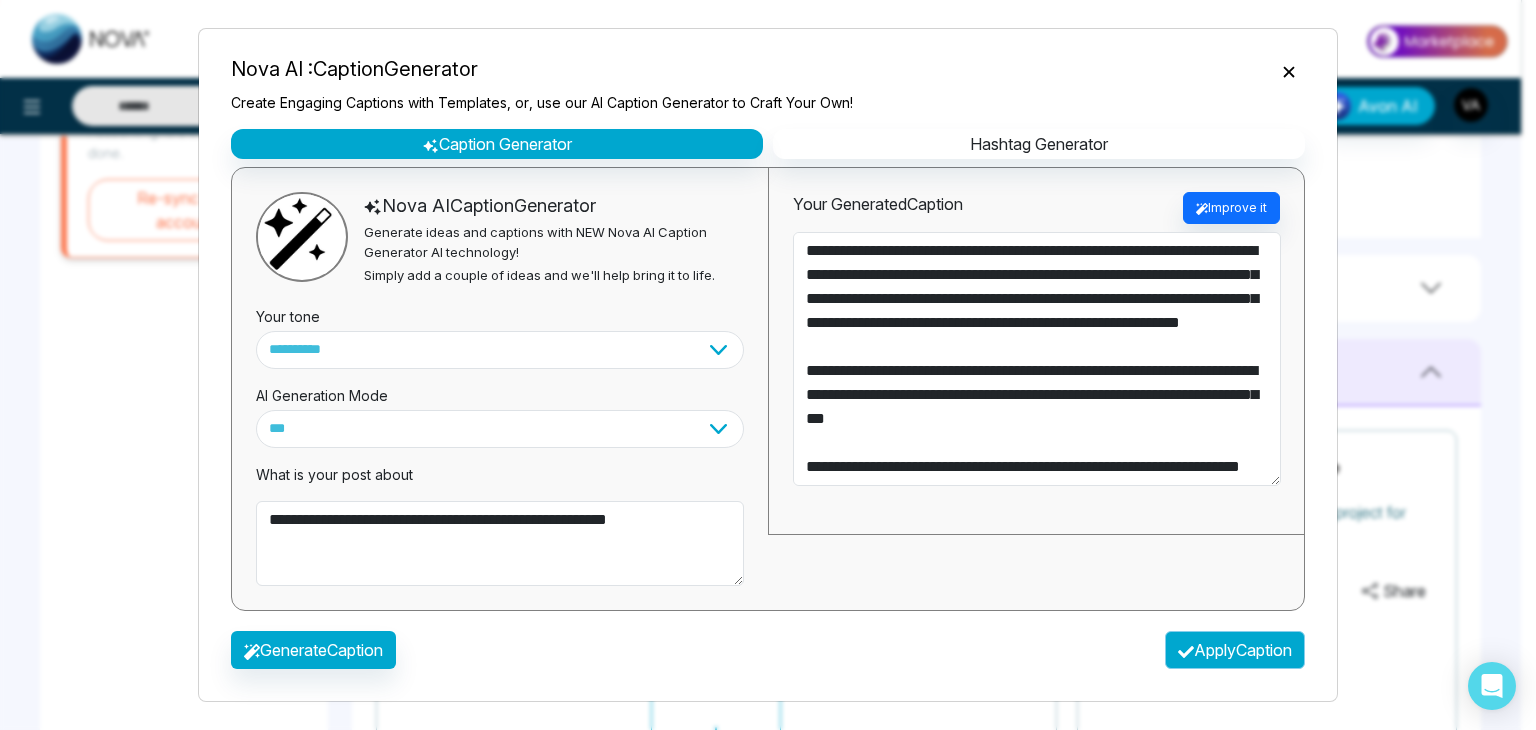 click on "Apply  Caption" at bounding box center [1235, 650] 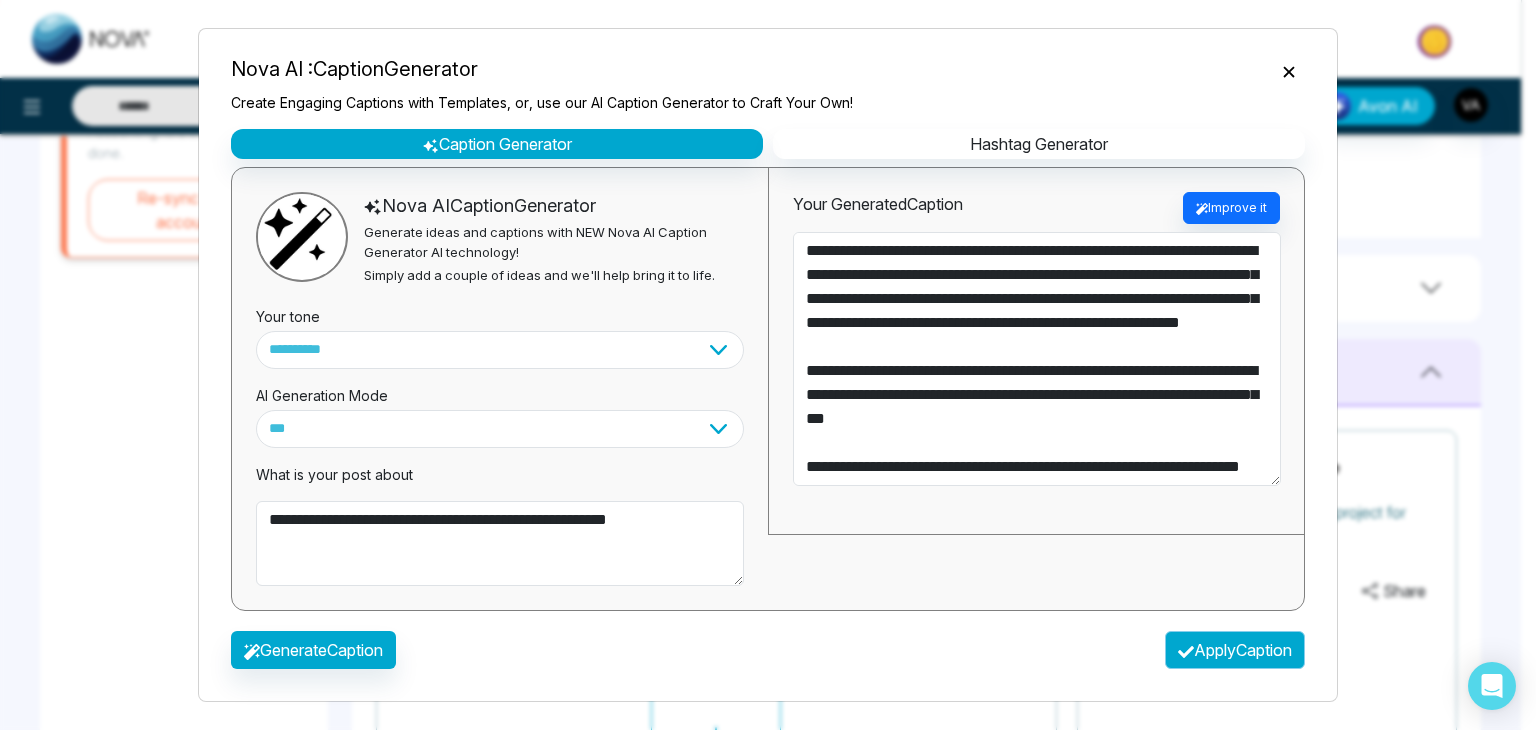 type on "**********" 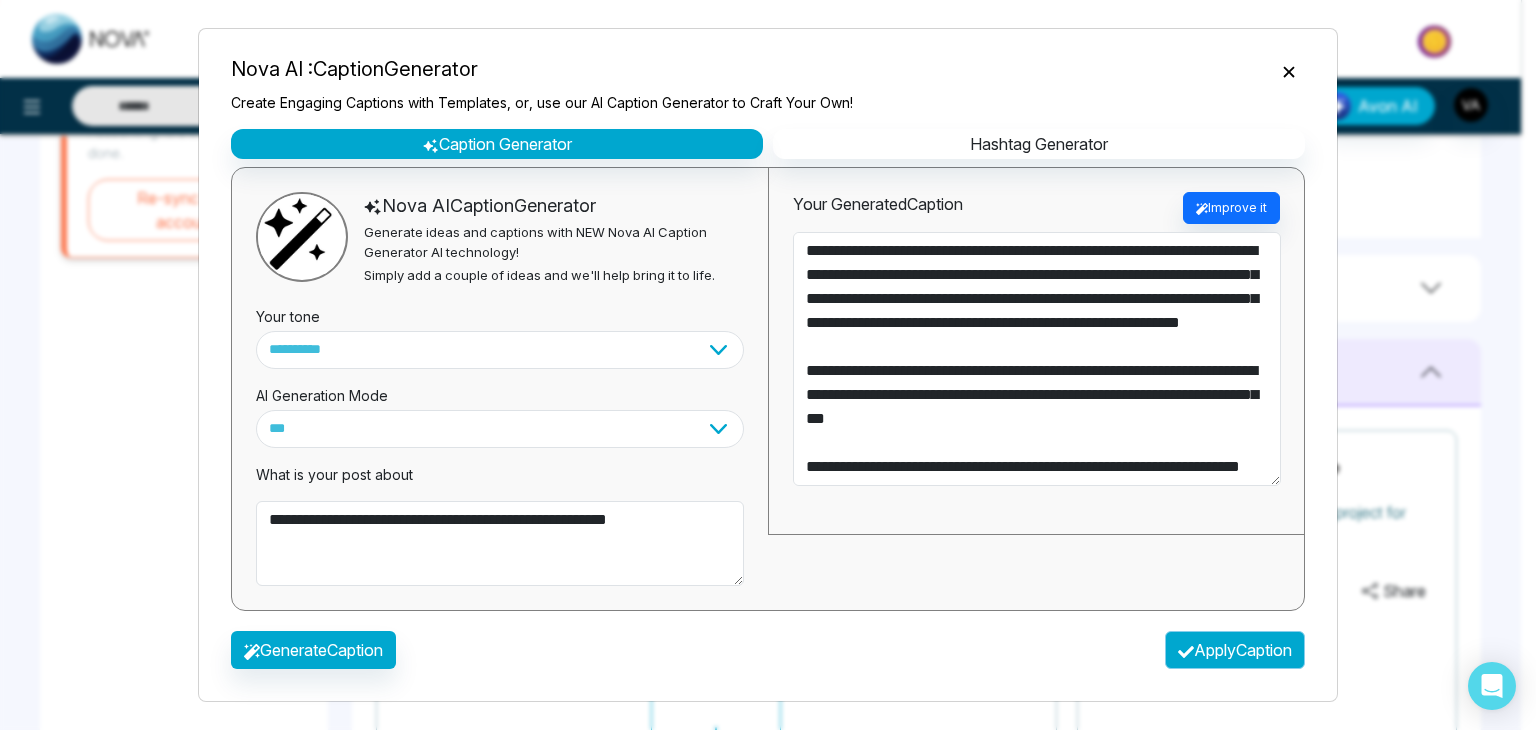 type on "**********" 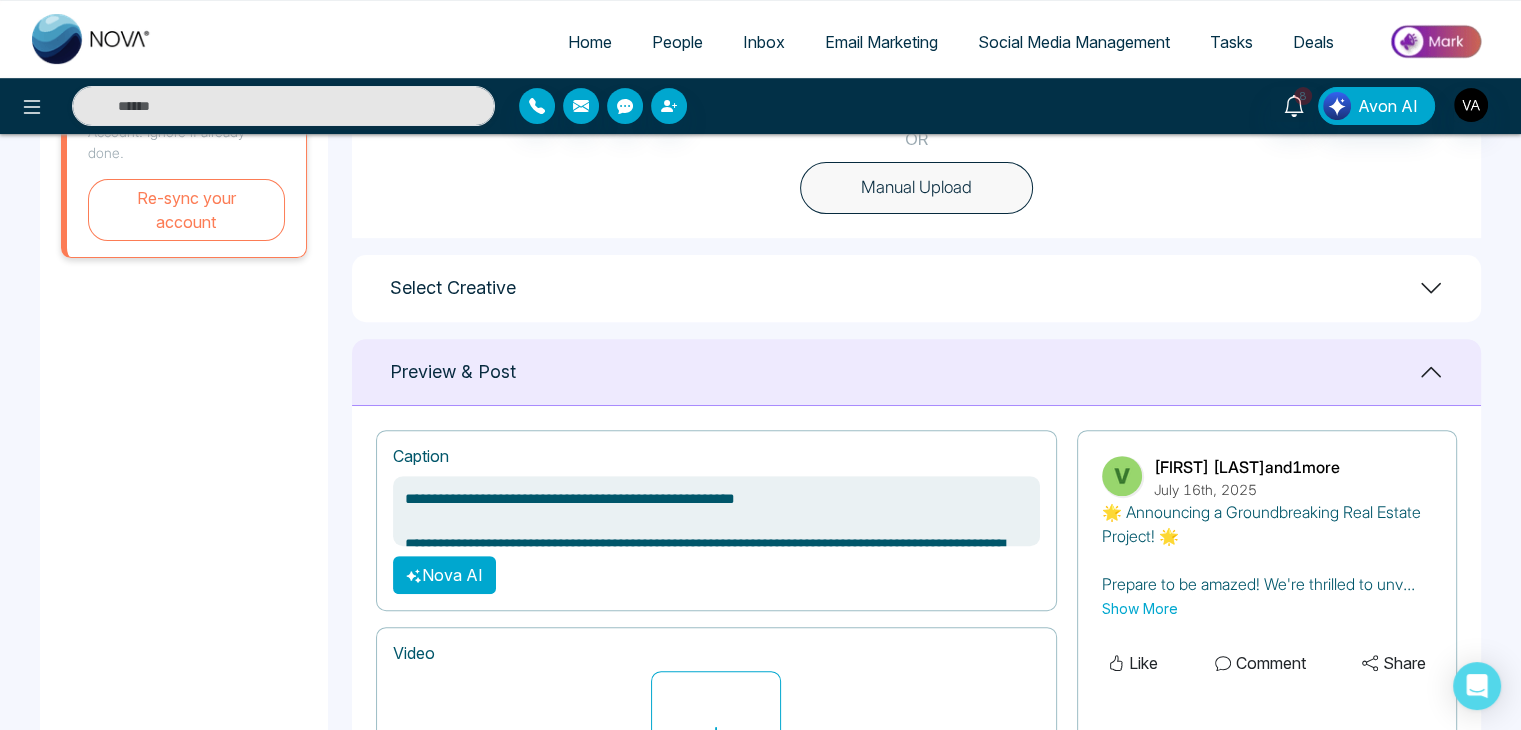 scroll, scrollTop: 886, scrollLeft: 0, axis: vertical 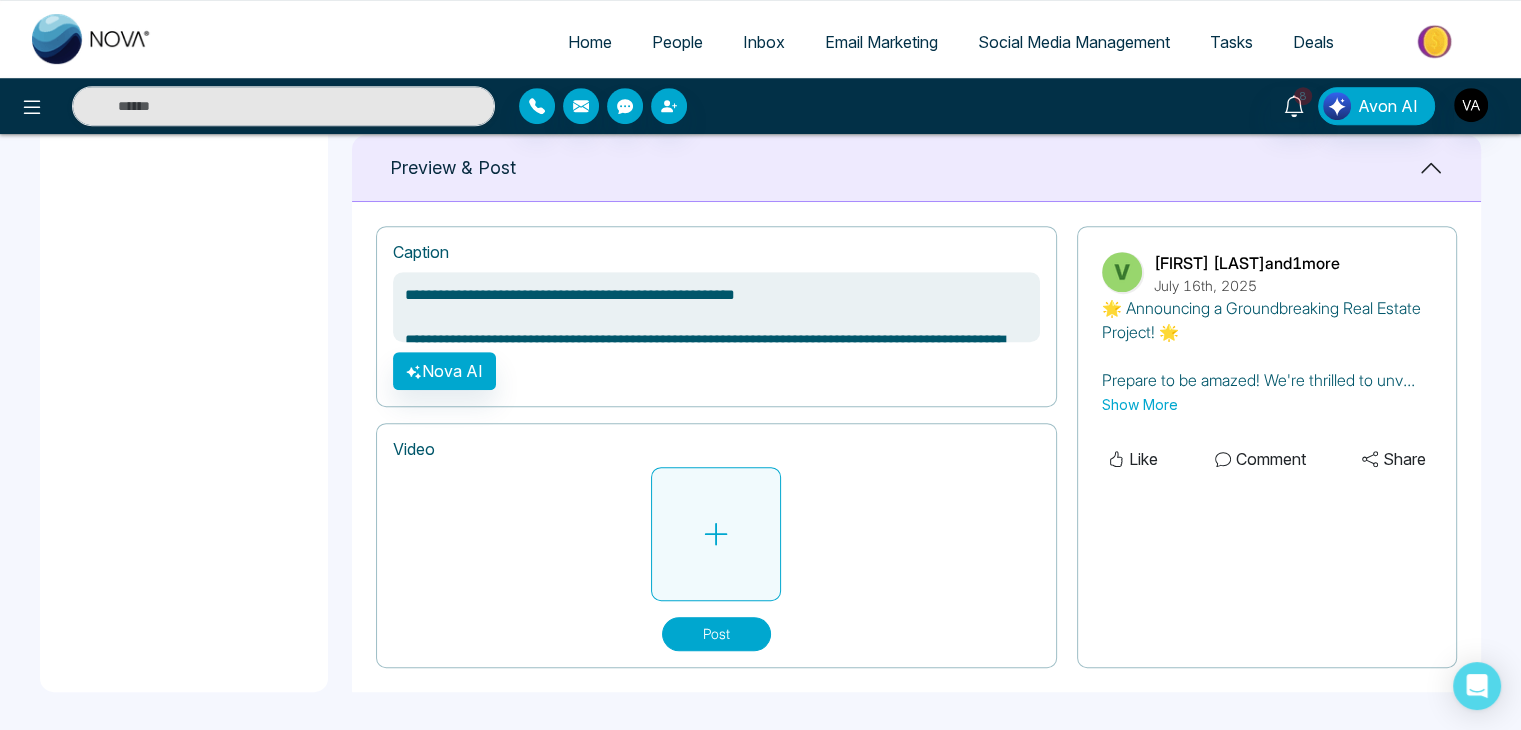 click at bounding box center [716, 534] 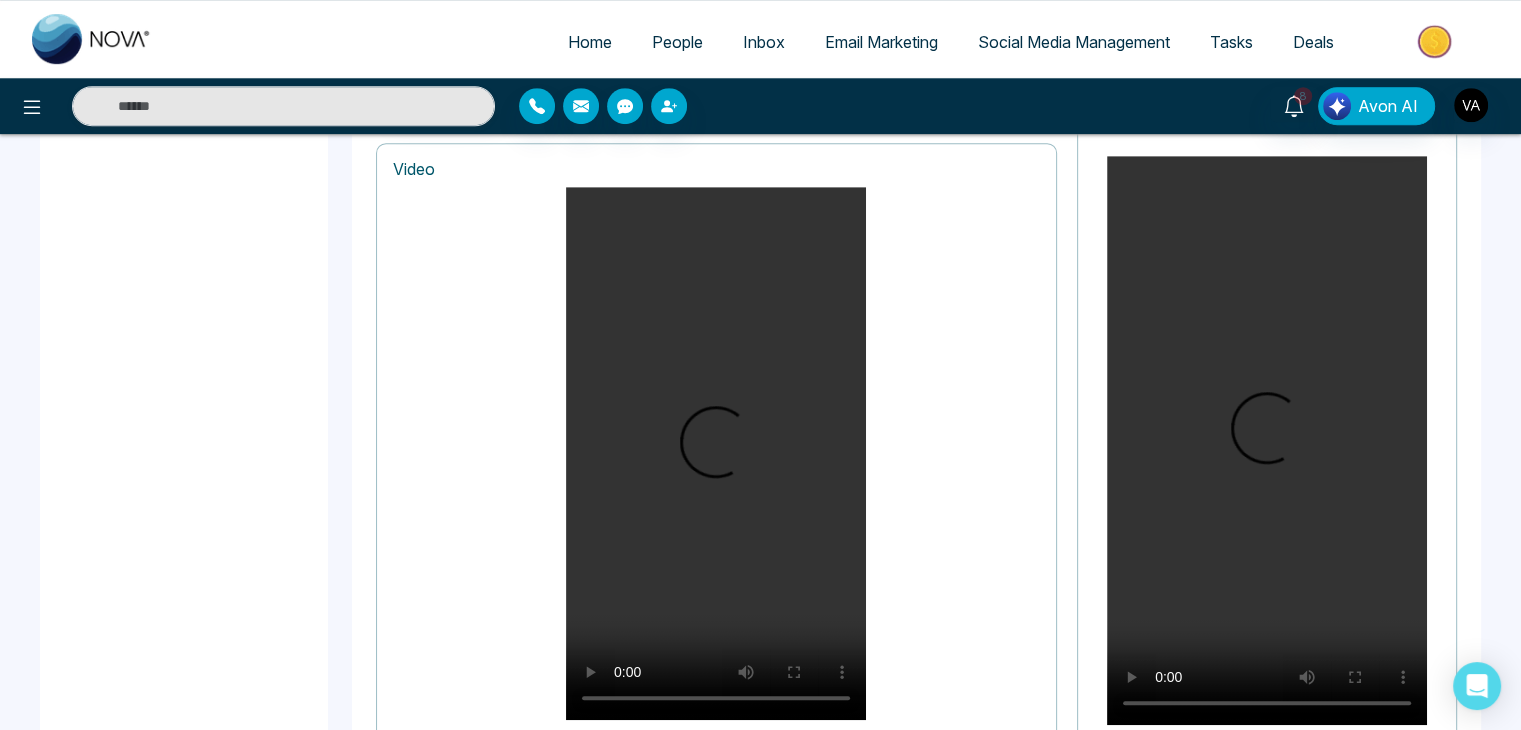 scroll, scrollTop: 1324, scrollLeft: 0, axis: vertical 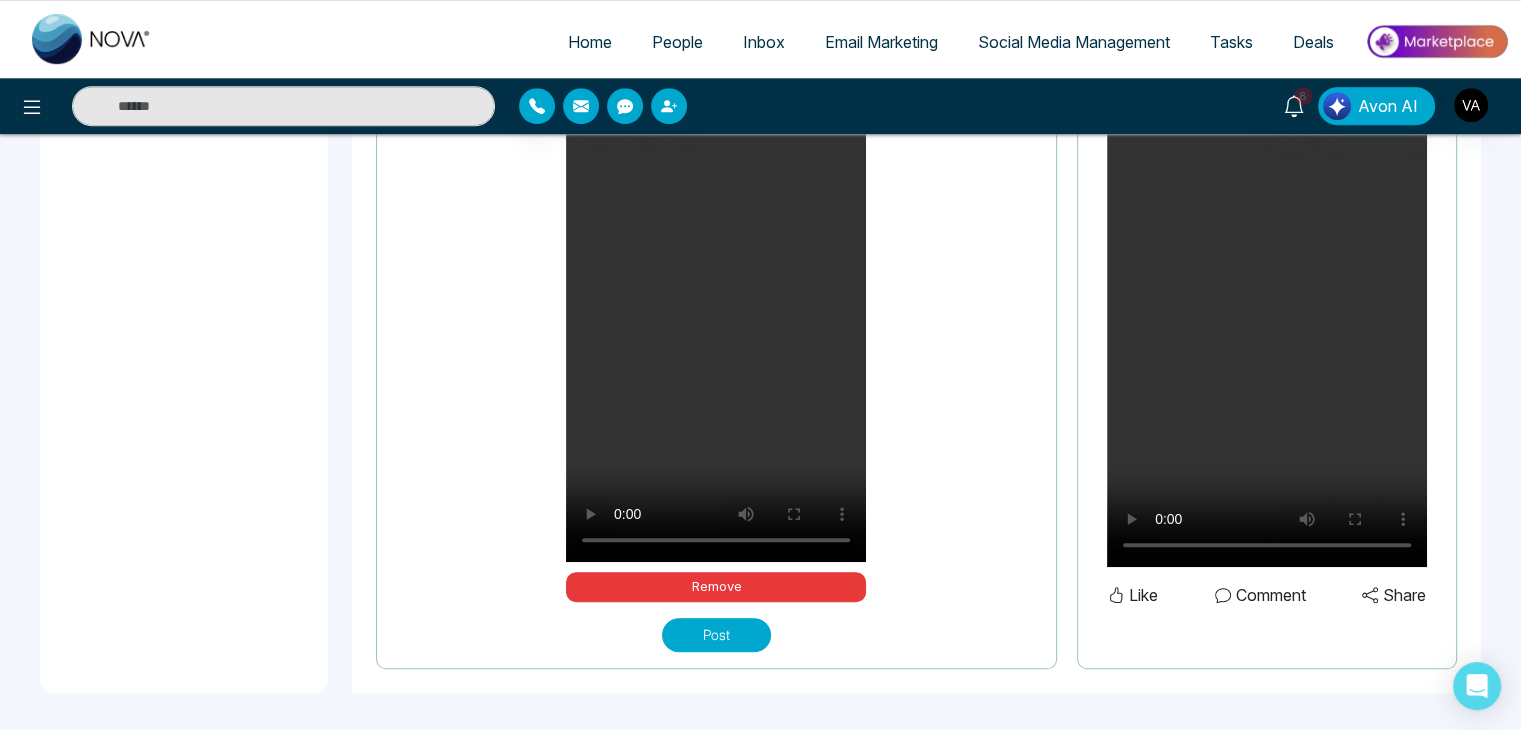 click on "Post" at bounding box center [716, 635] 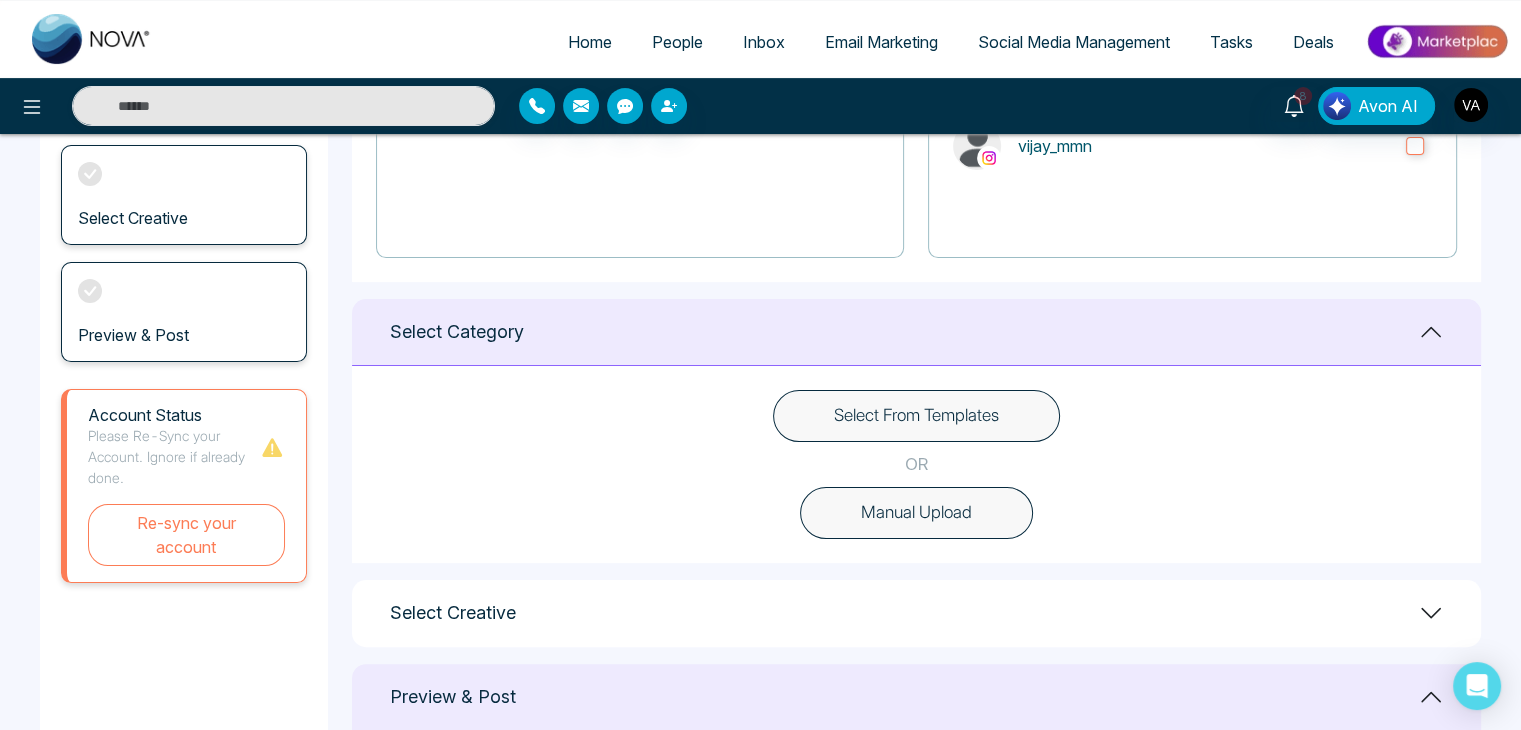 scroll, scrollTop: 371, scrollLeft: 0, axis: vertical 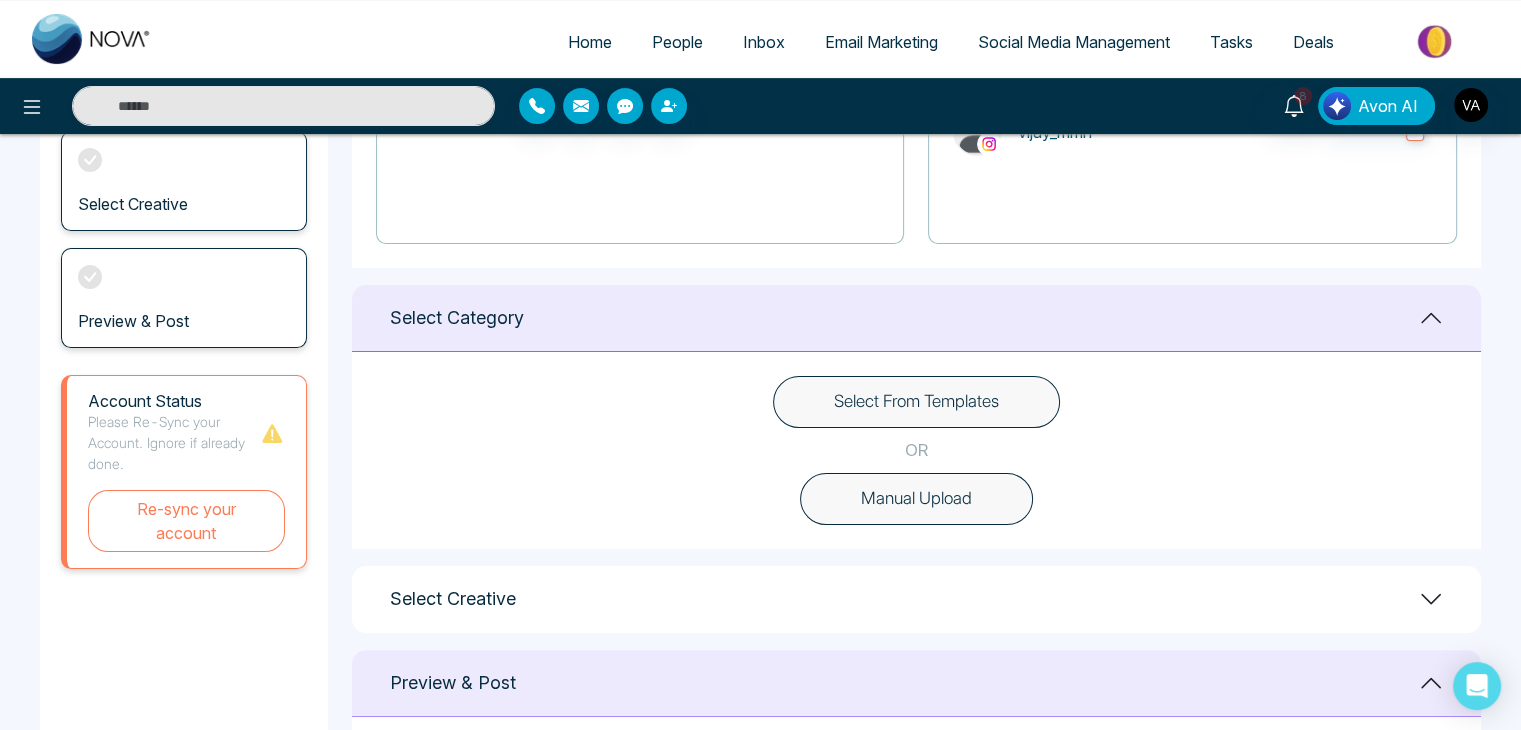 click on "Select From Templates" at bounding box center [916, 402] 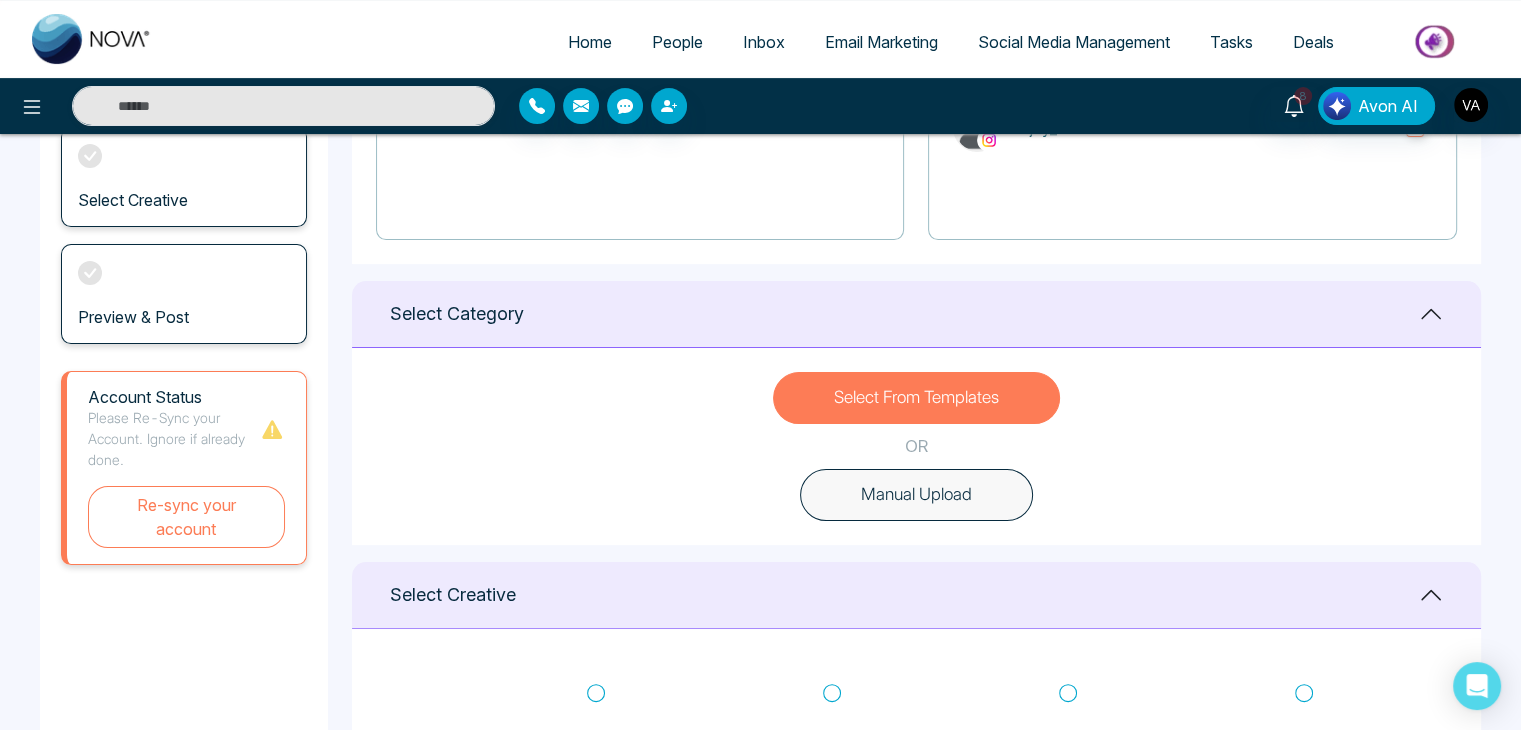 scroll, scrollTop: 360, scrollLeft: 0, axis: vertical 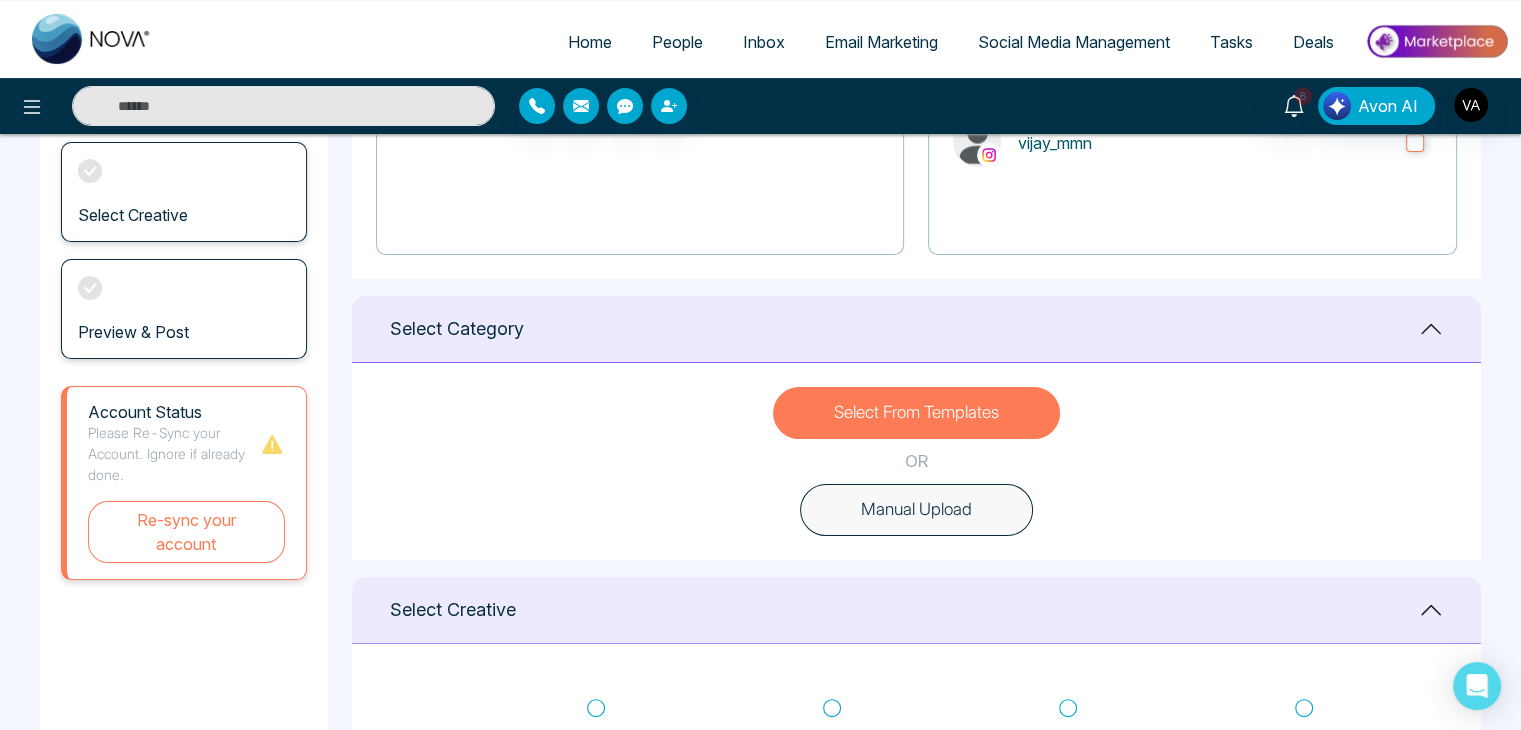click on "Select Category" at bounding box center (916, 329) 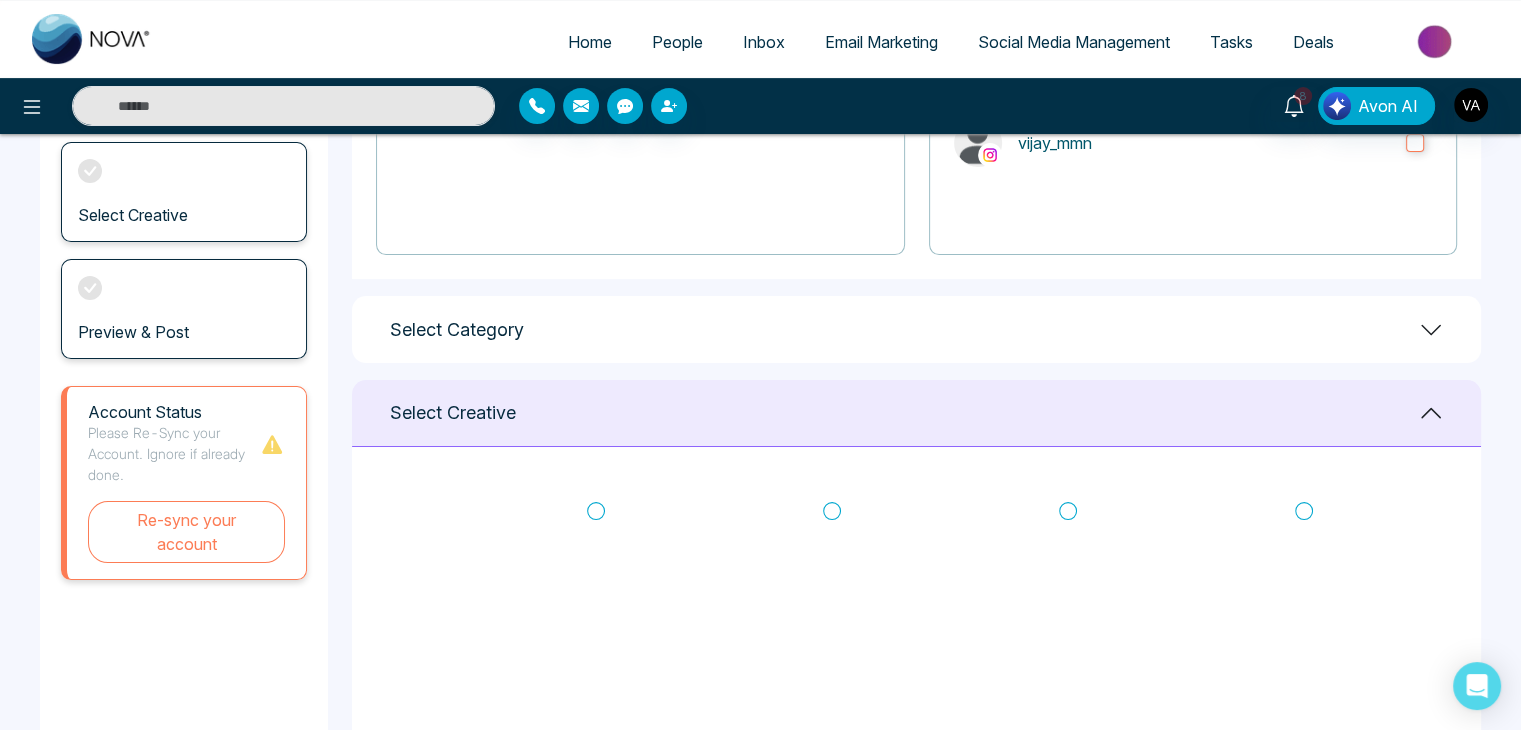 click on "Select Category" at bounding box center (916, 329) 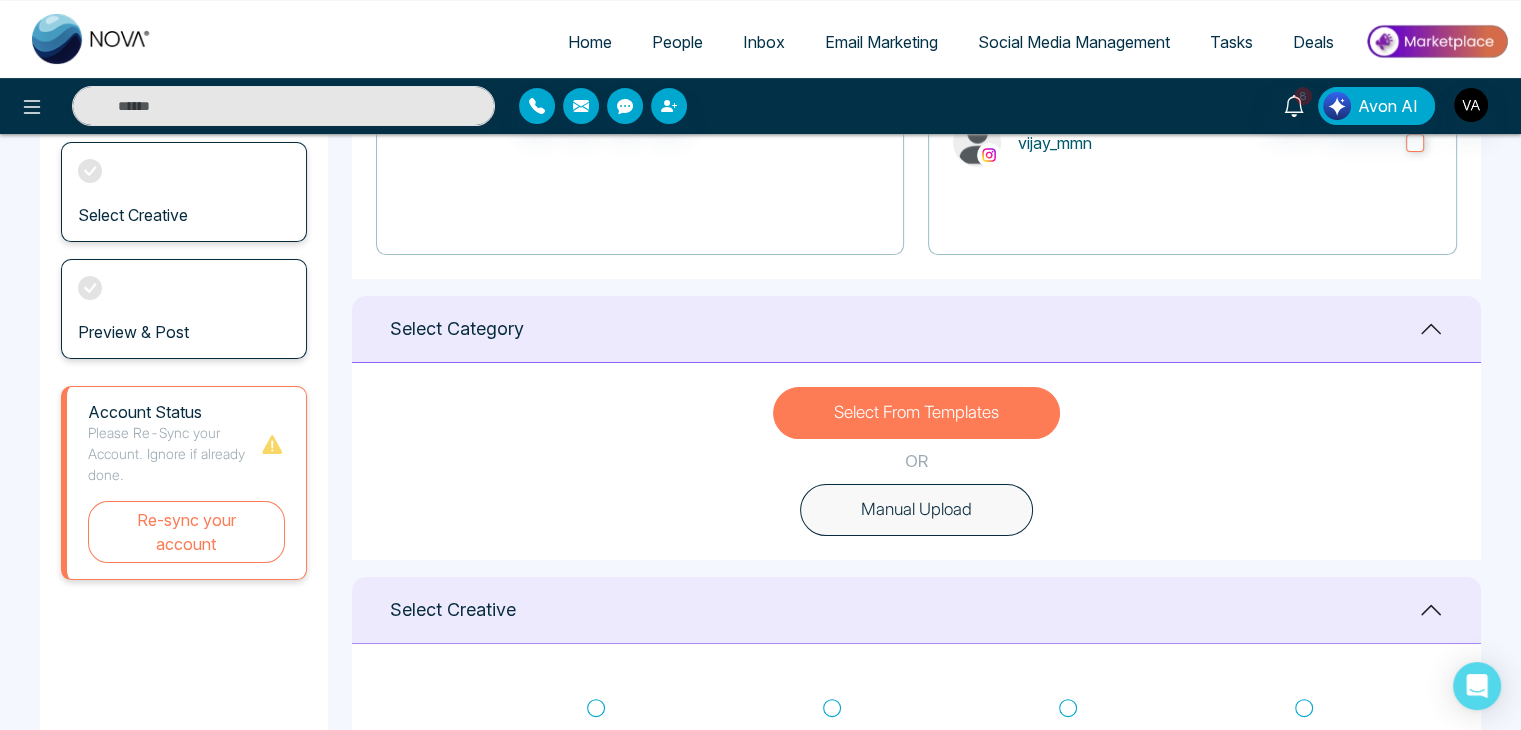 click on "Select From Templates" at bounding box center (916, 413) 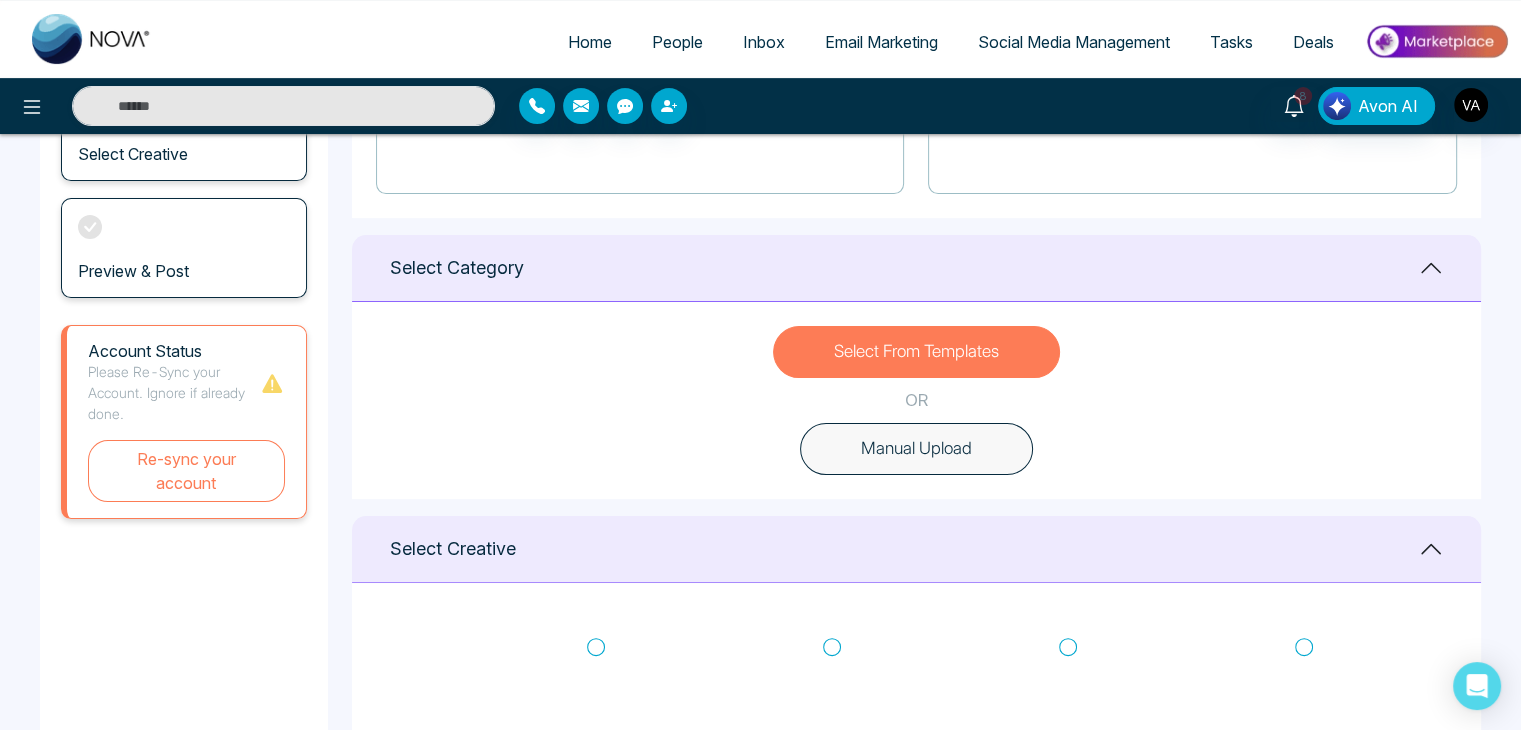 scroll, scrollTop: 424, scrollLeft: 0, axis: vertical 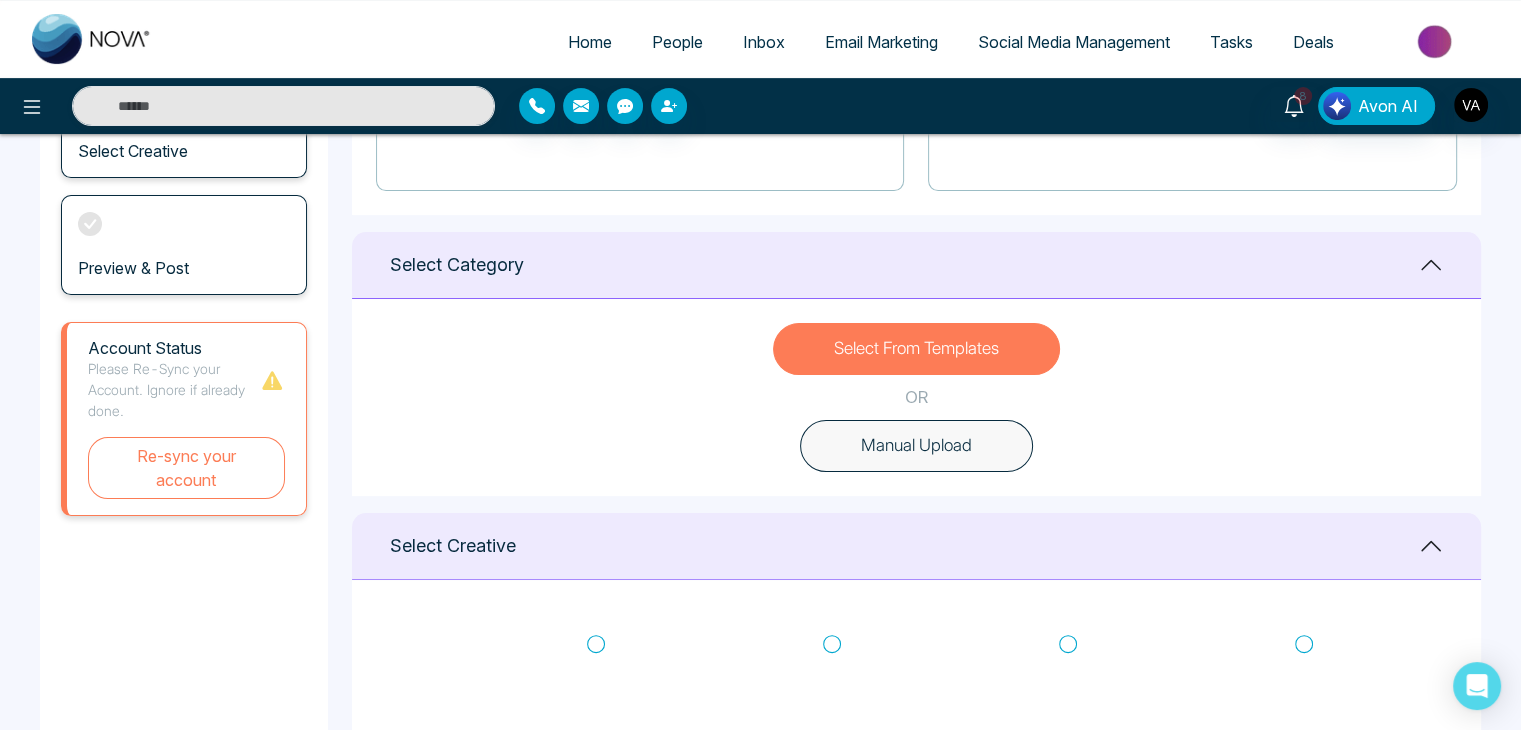 click on "Manual Upload" at bounding box center [916, 446] 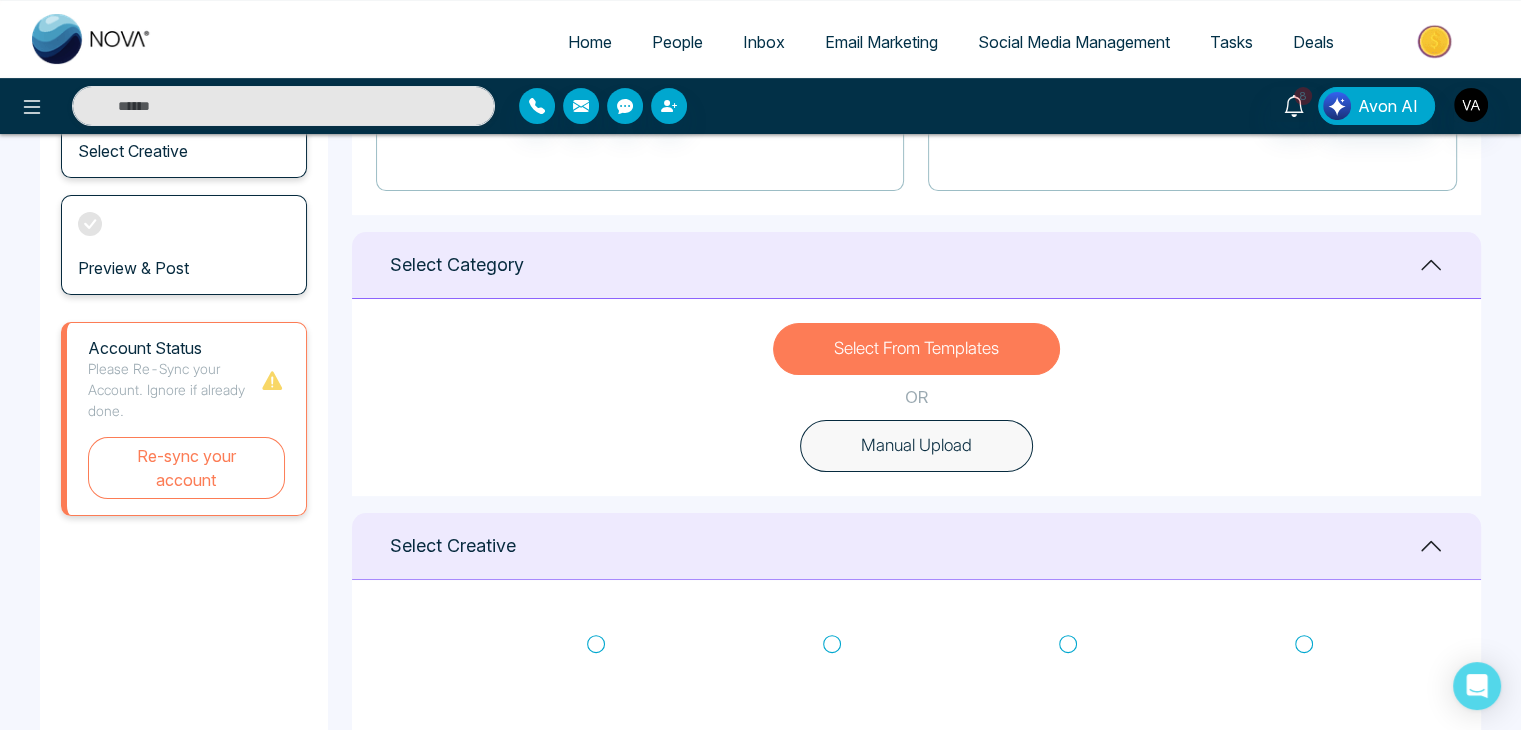 type 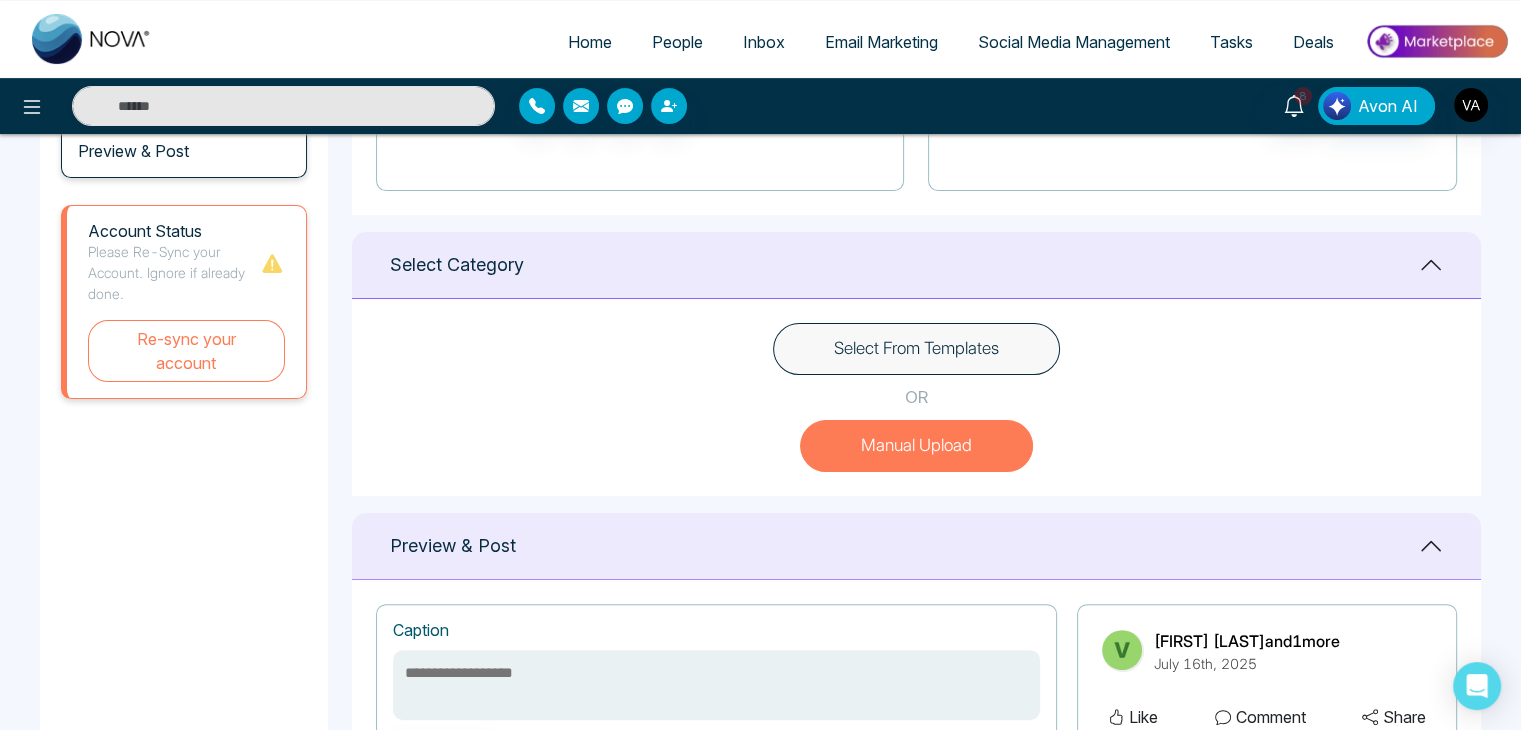 click on "Select From Templates OR Manual Upload" at bounding box center (916, 397) 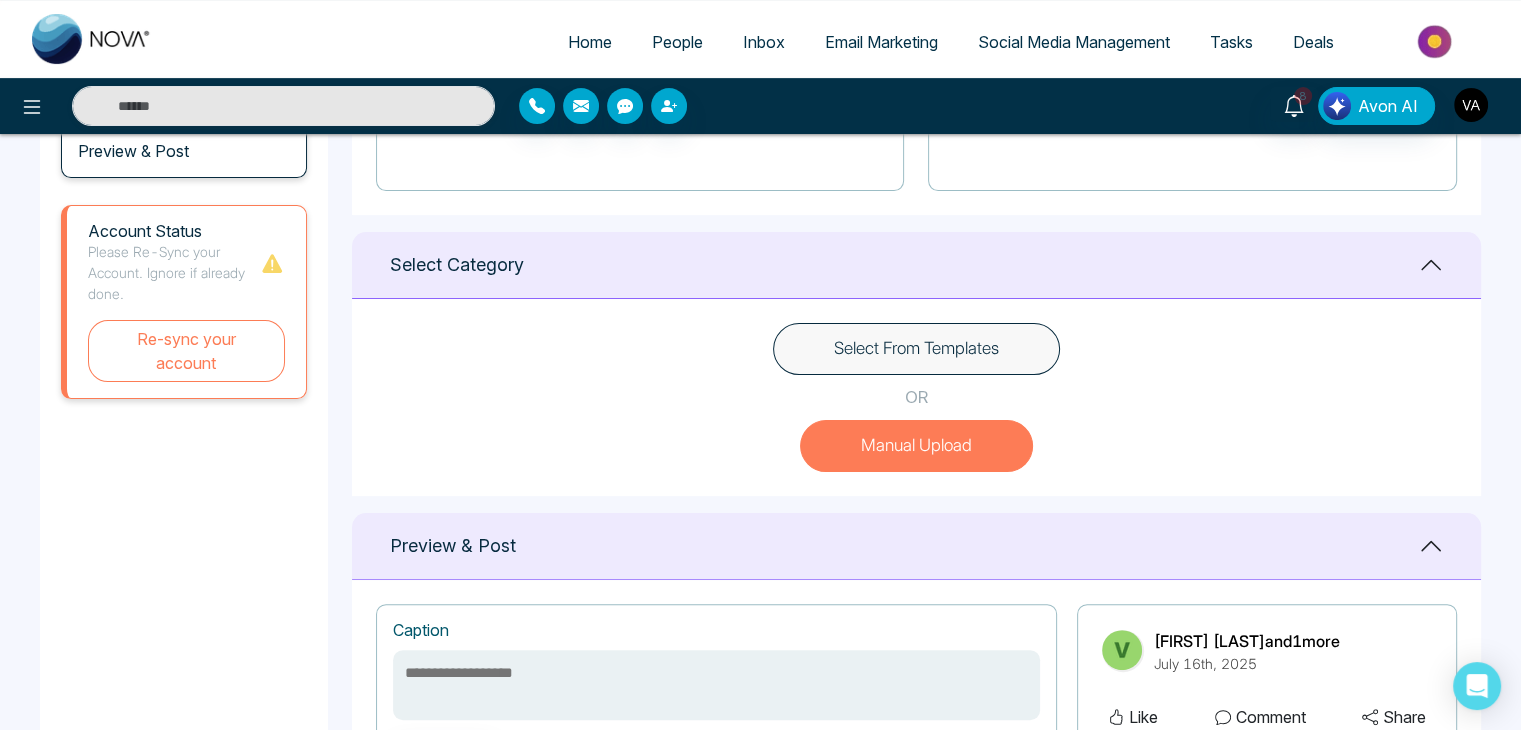 click at bounding box center [1471, 105] 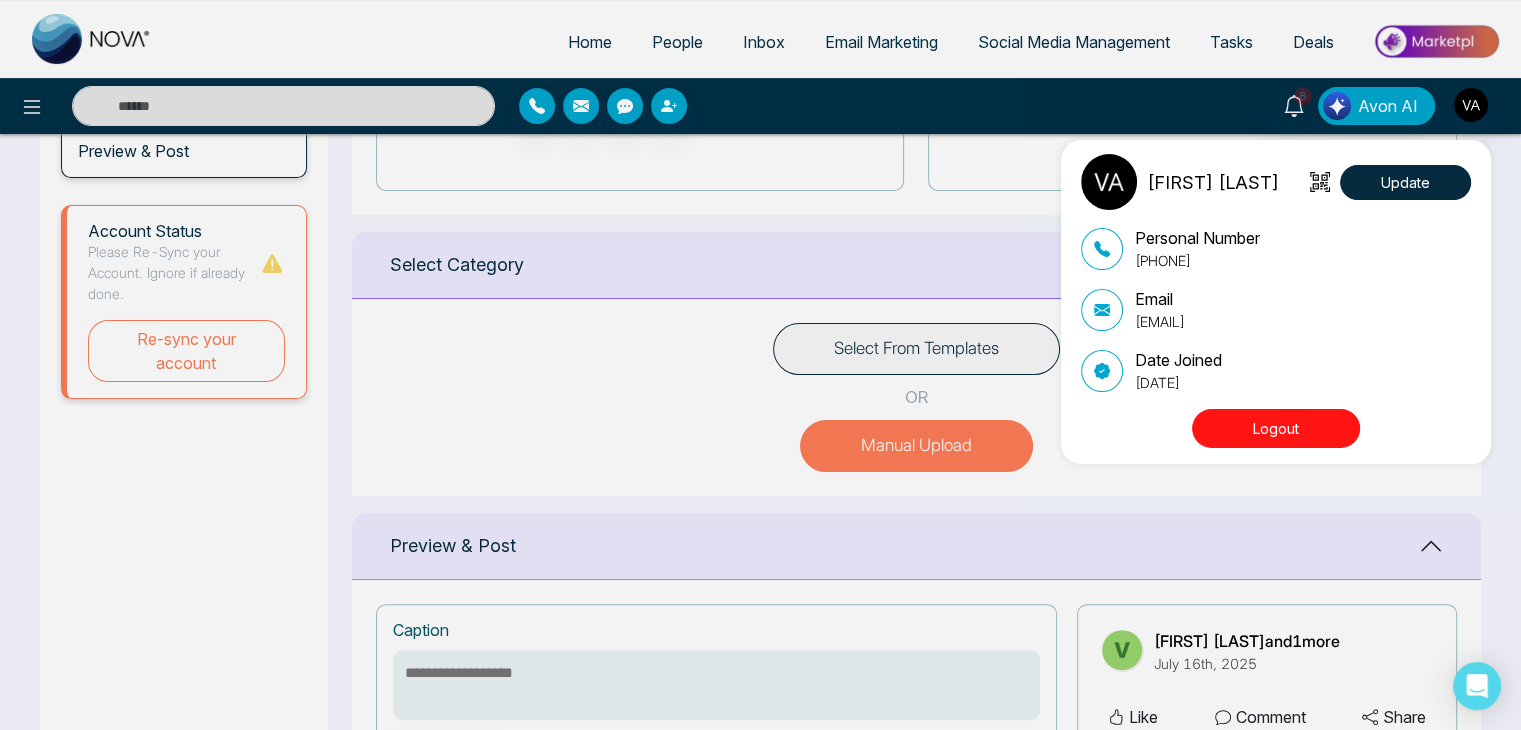 click on "[FIRST] [LAST] Update Personal Number [PHONE] Email [EMAIL] Date Joined [DATE] Logout" at bounding box center [760, 365] 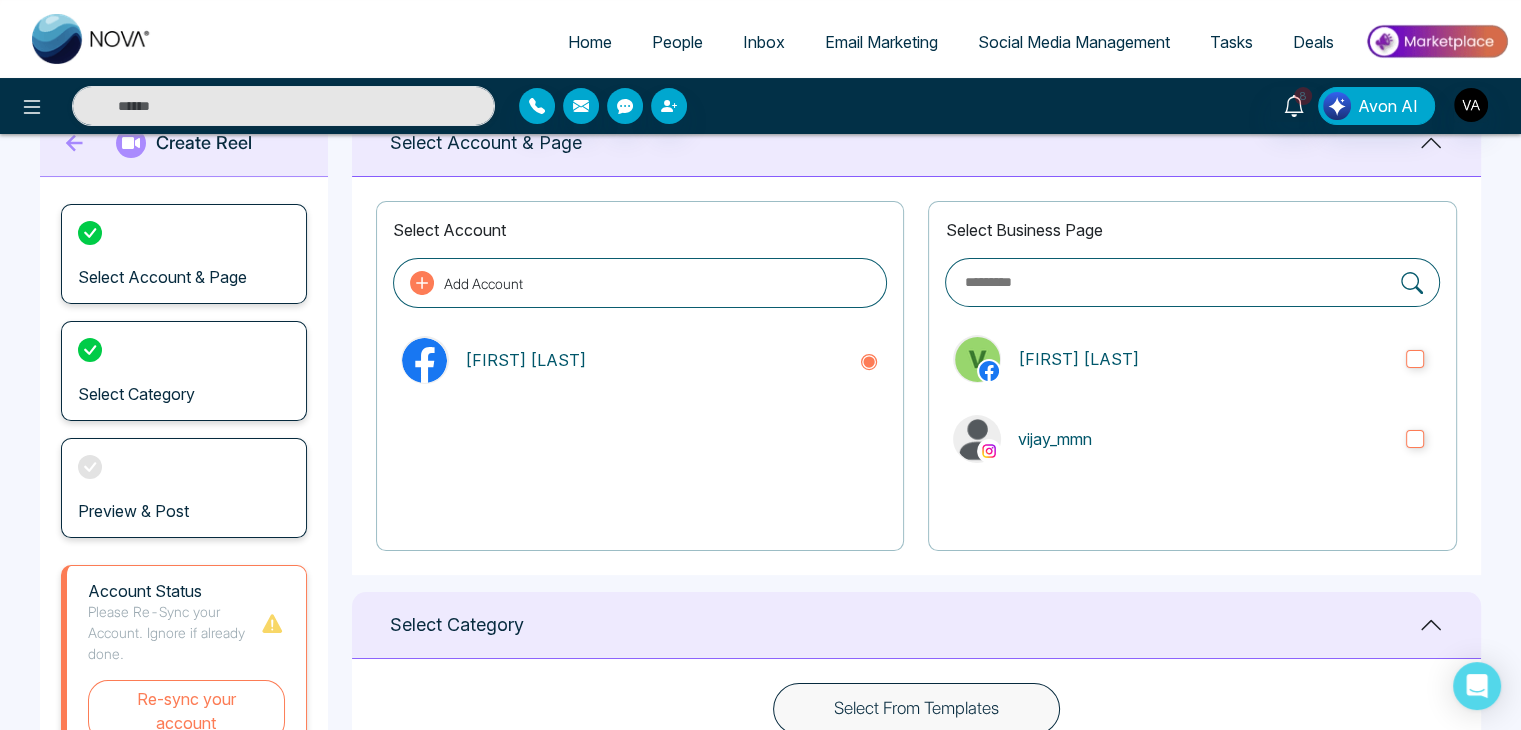 scroll, scrollTop: 0, scrollLeft: 0, axis: both 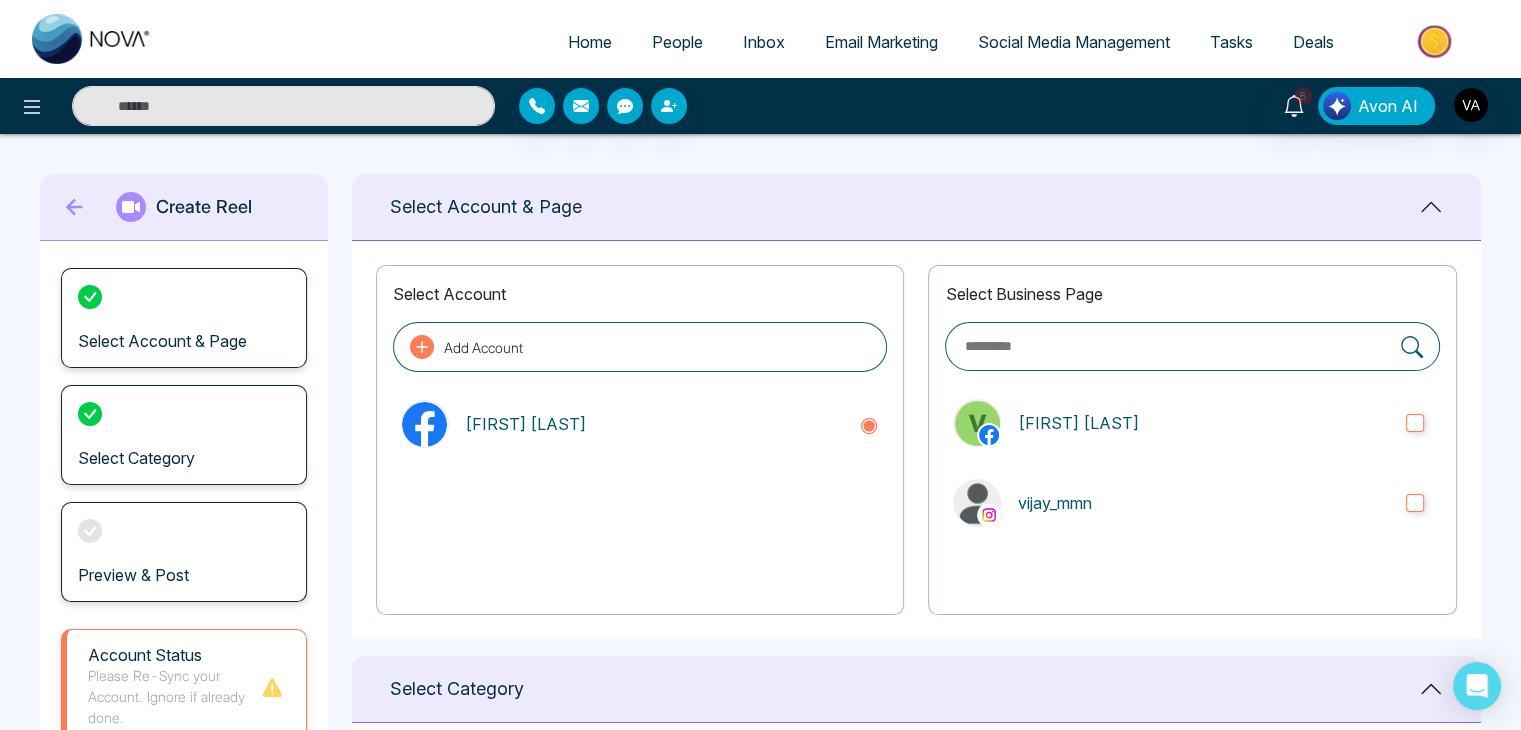 click 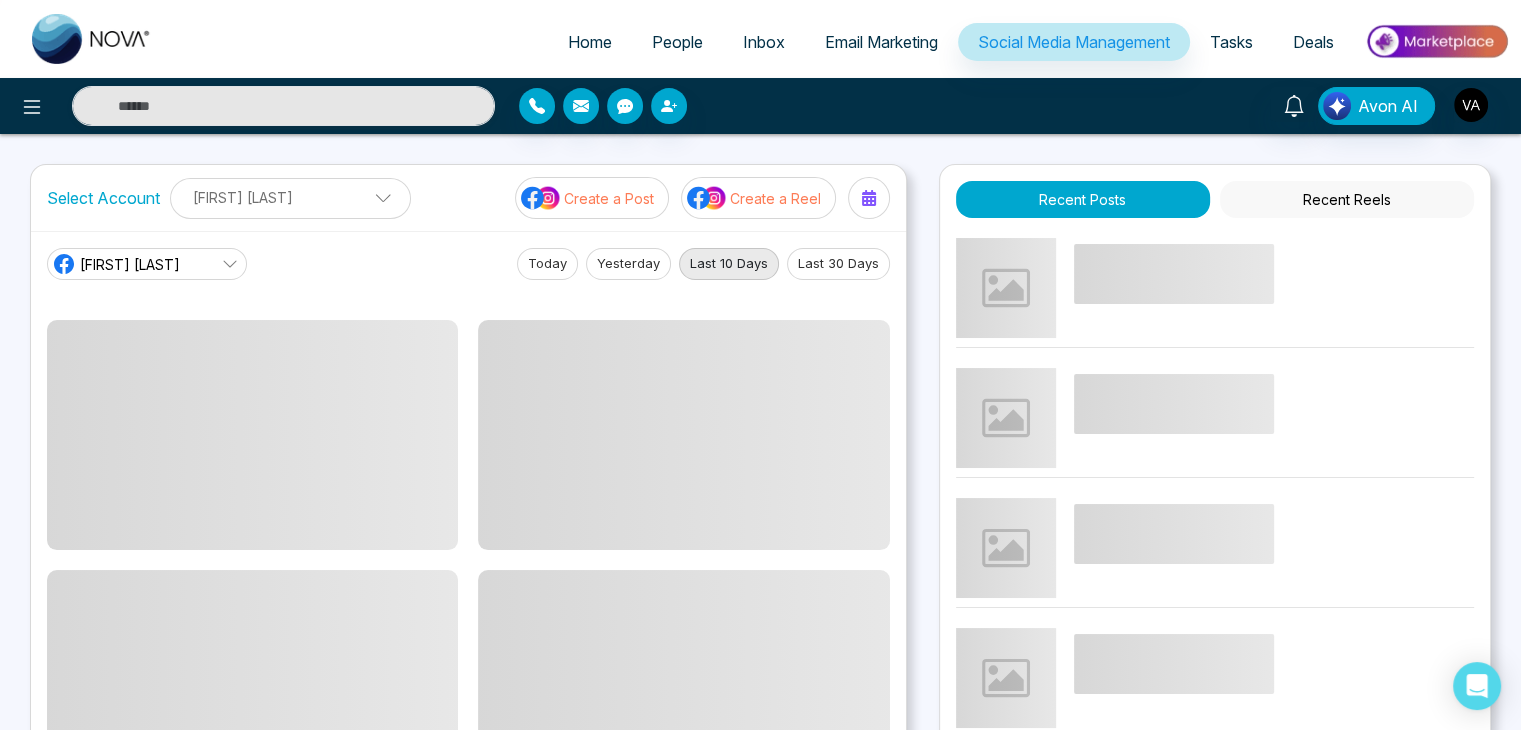 click on "Create a Post" at bounding box center [609, 198] 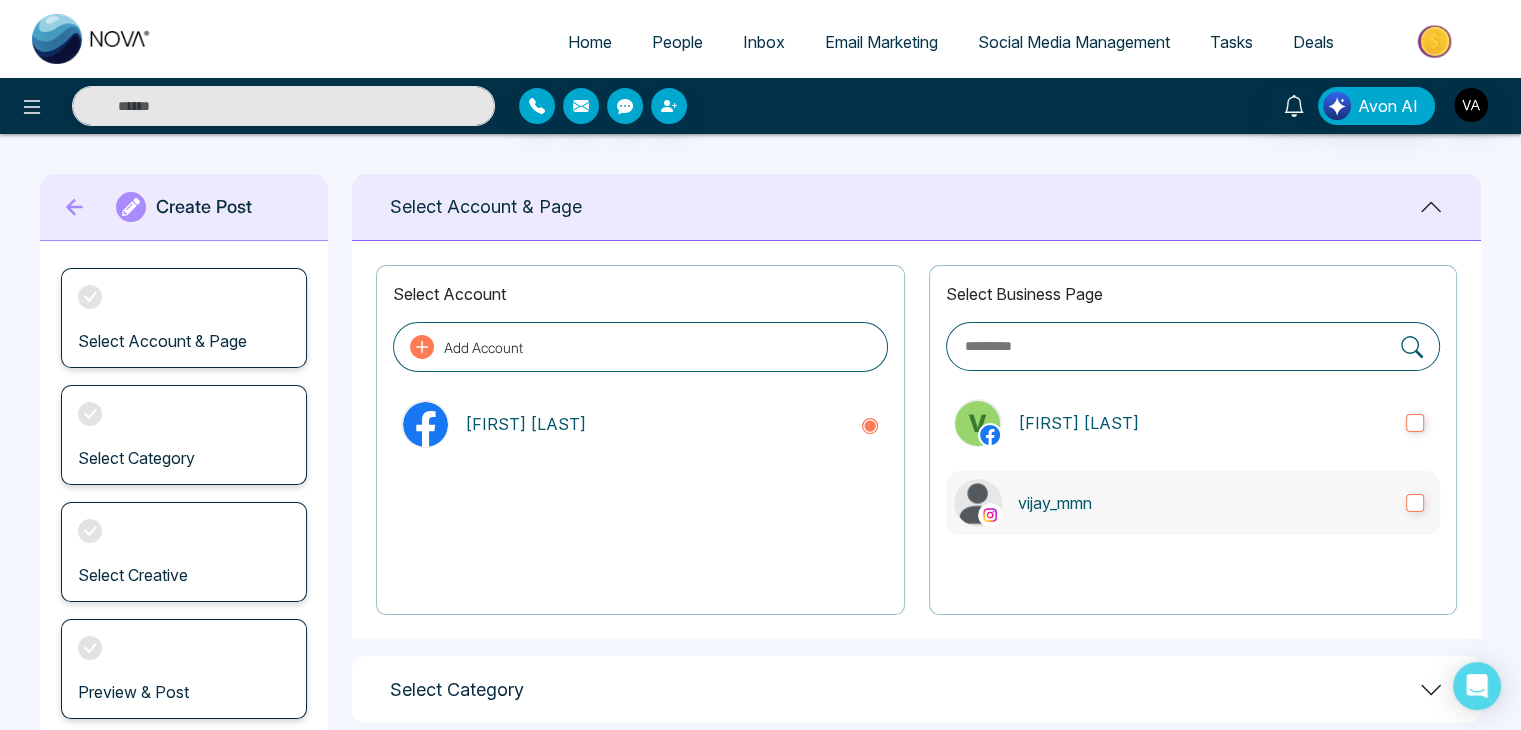 scroll, scrollTop: 280, scrollLeft: 0, axis: vertical 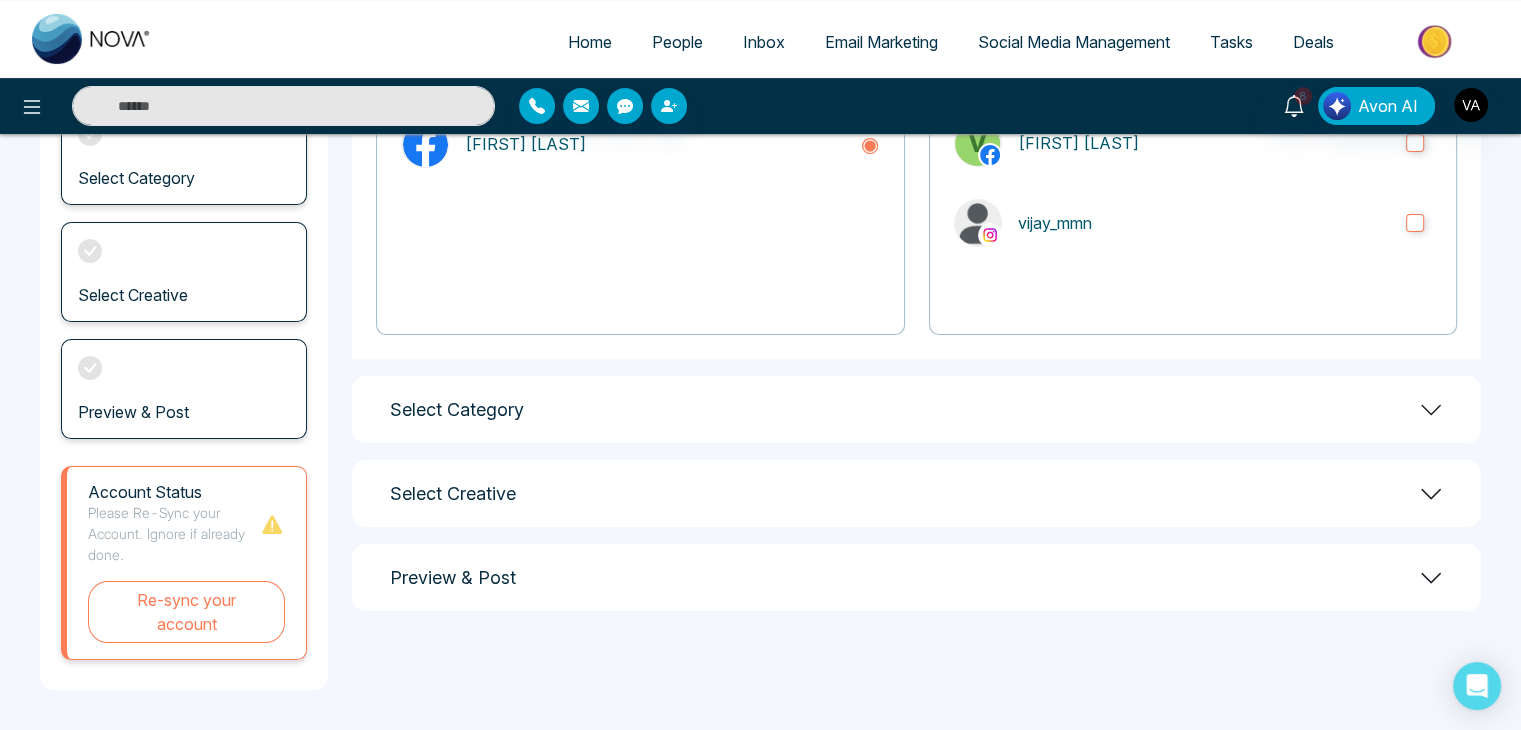 click on "Select Category" at bounding box center (916, 409) 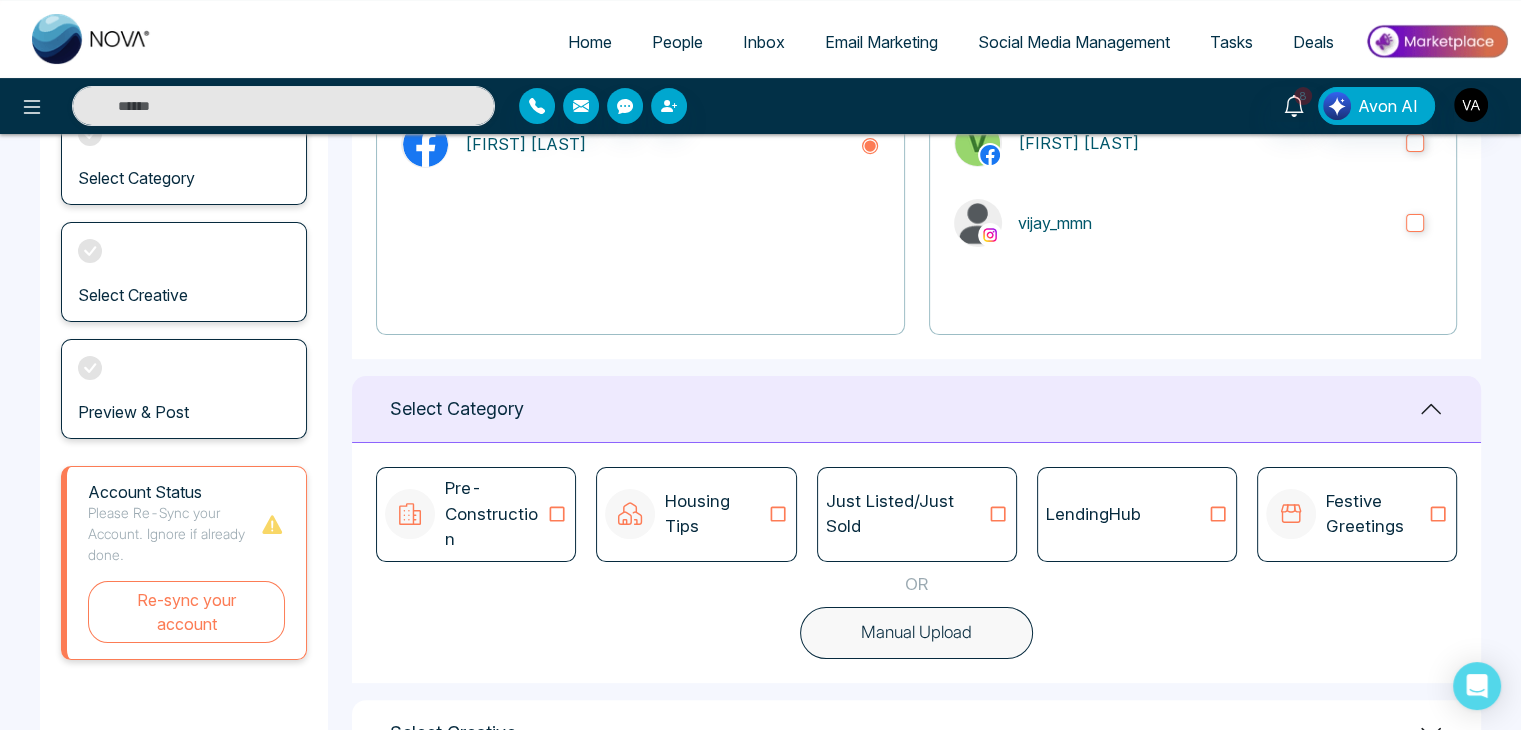click on "Pre-Construction Housing Tips Just Listed/Just Sold LendingHub Festive Greetings OR Manual Upload" at bounding box center (916, 563) 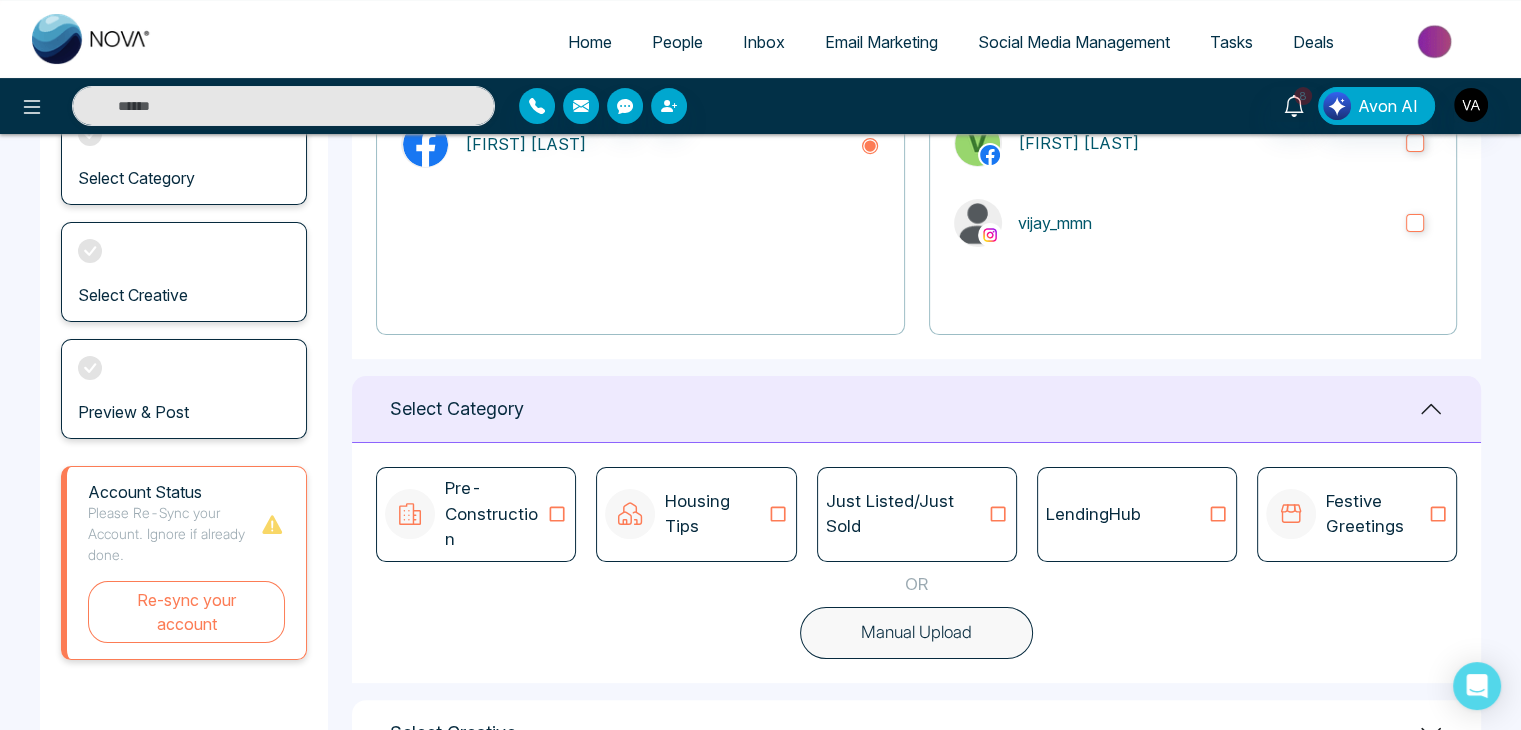 click on "People" at bounding box center (677, 42) 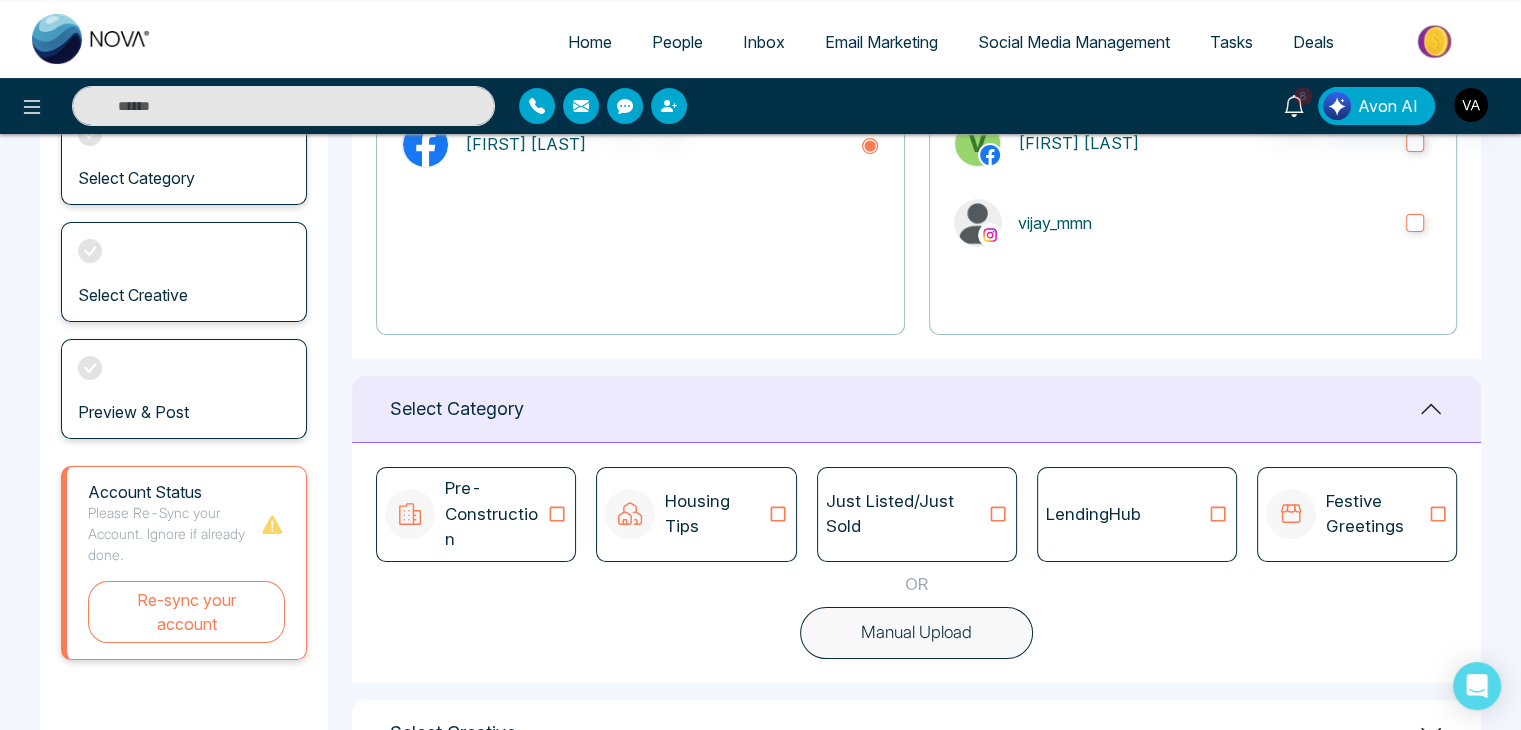 scroll, scrollTop: 0, scrollLeft: 0, axis: both 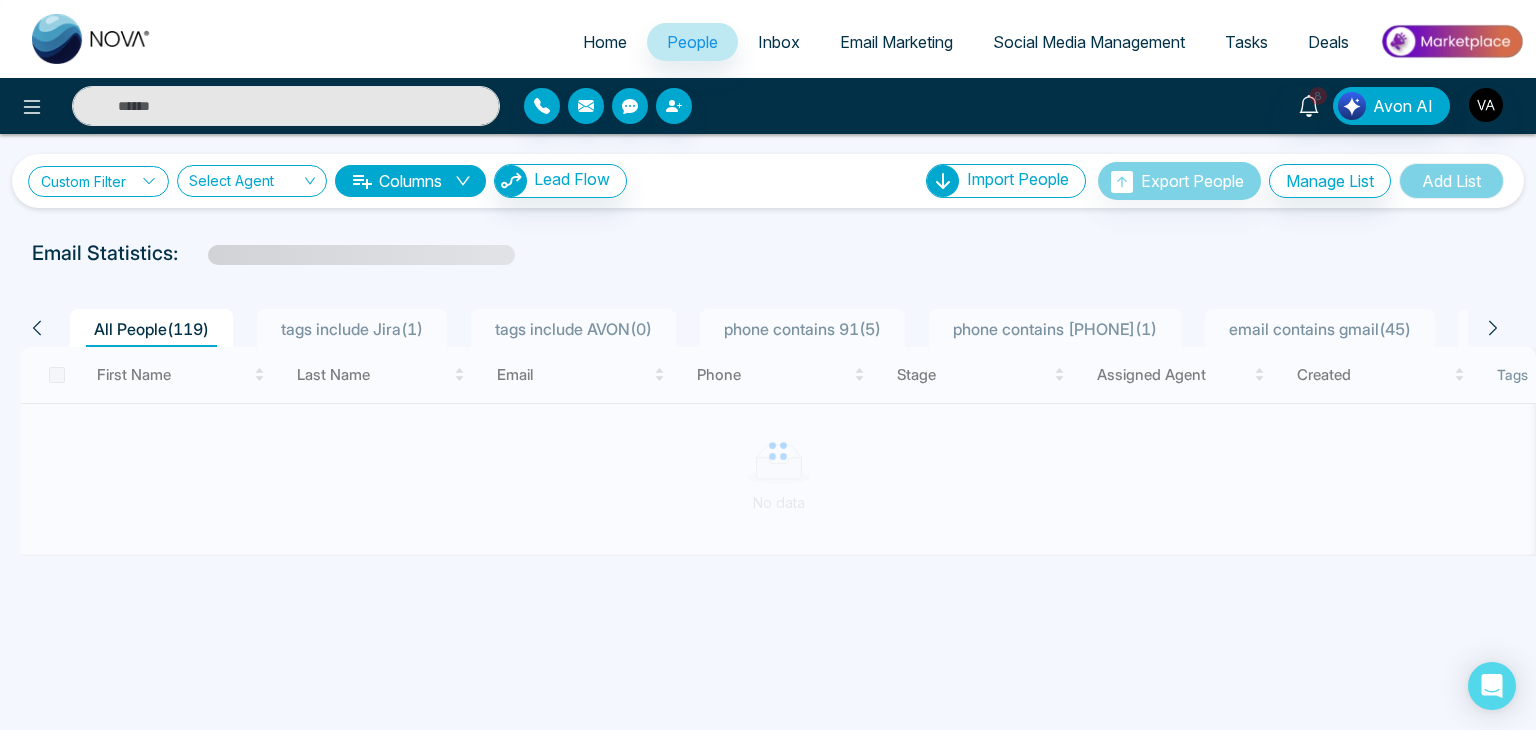 click on "Custom Filter" at bounding box center (98, 181) 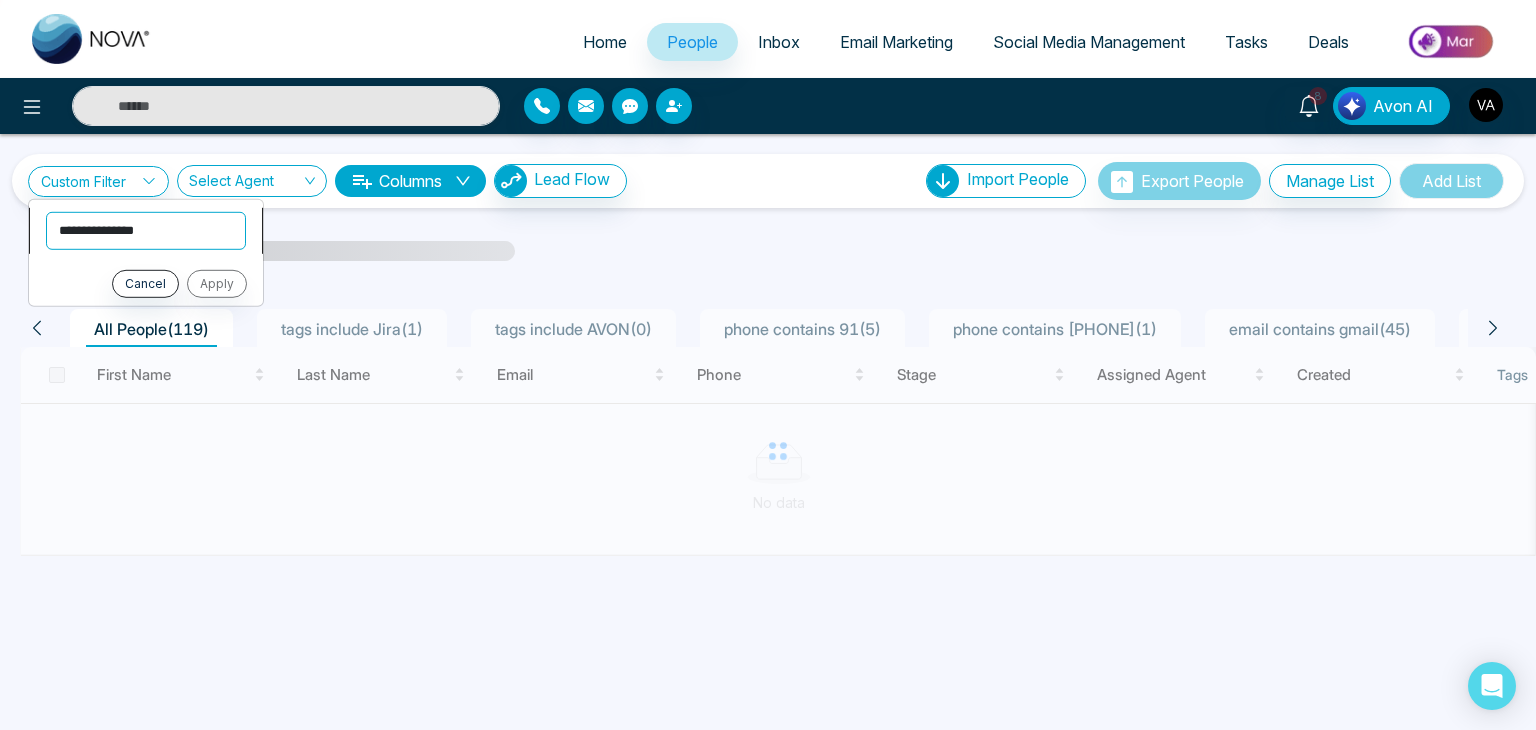 click on "**********" at bounding box center [146, 230] 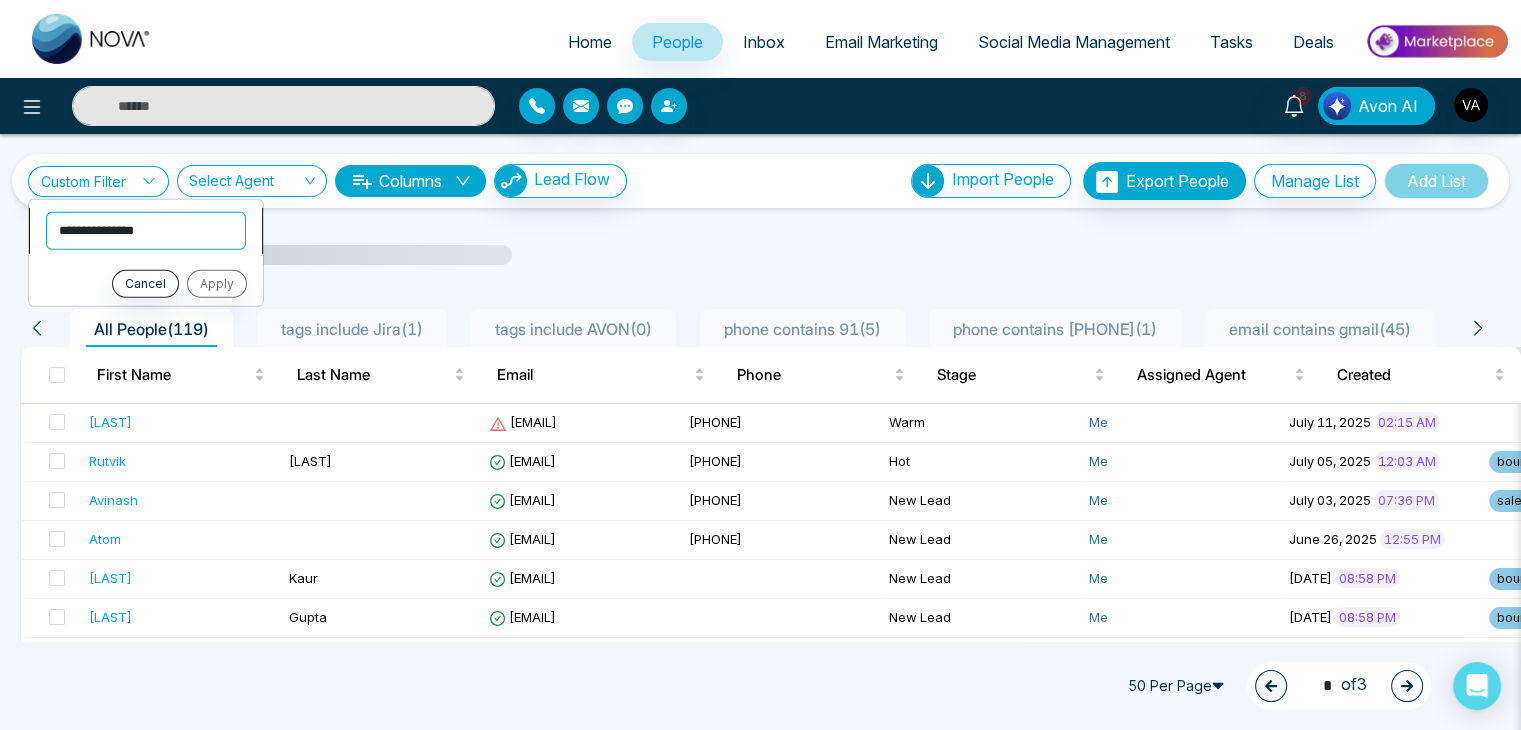 select on "****" 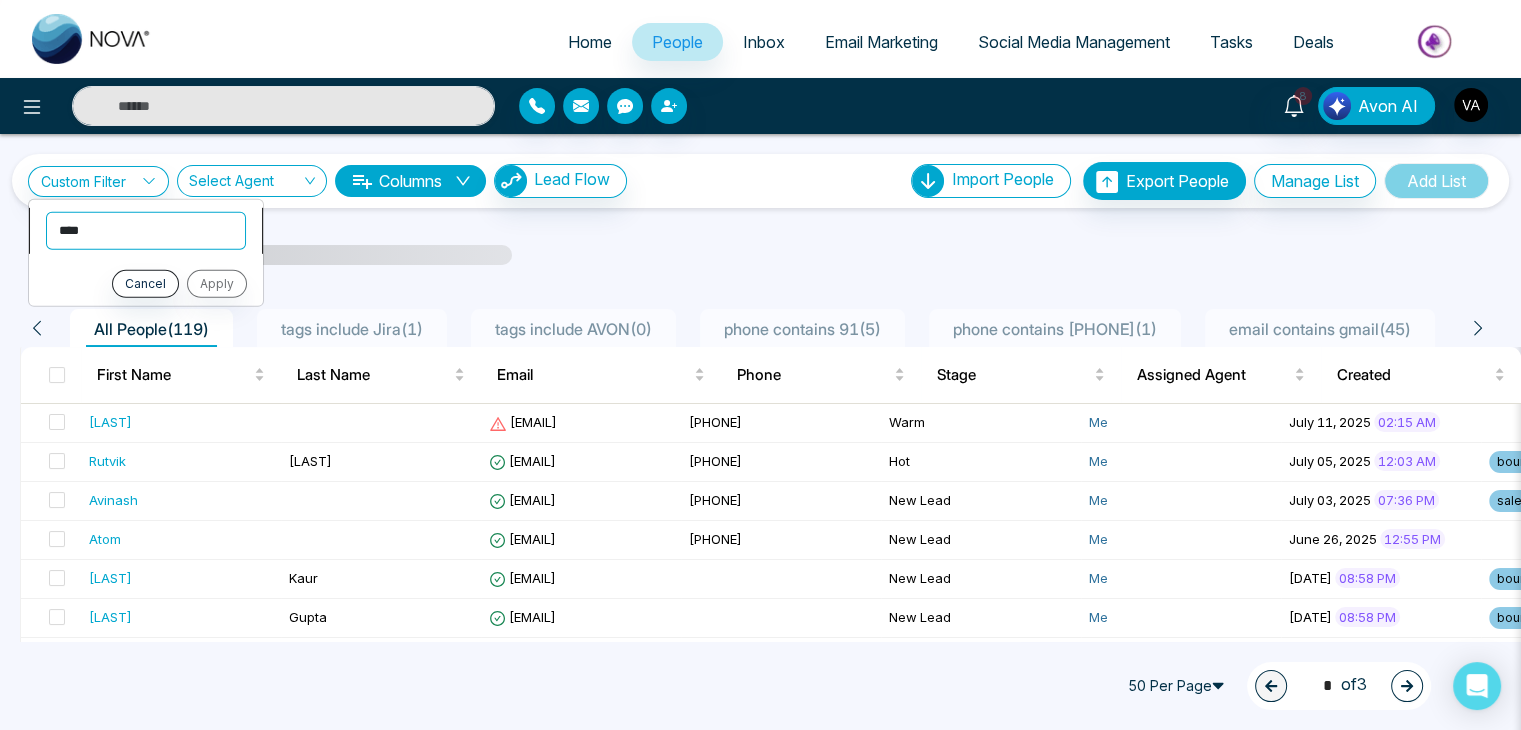 click on "**********" at bounding box center [146, 230] 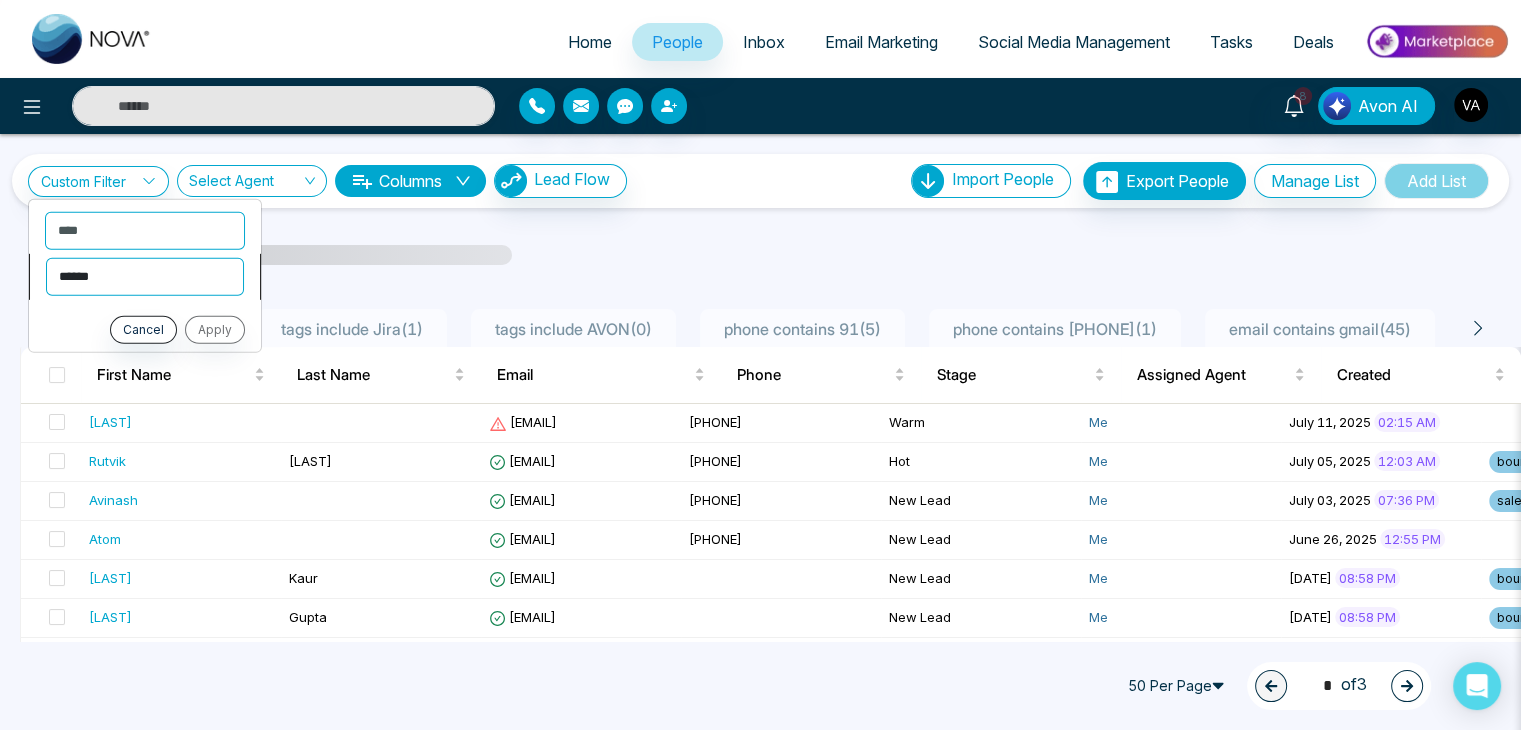 click on "**********" at bounding box center [145, 276] 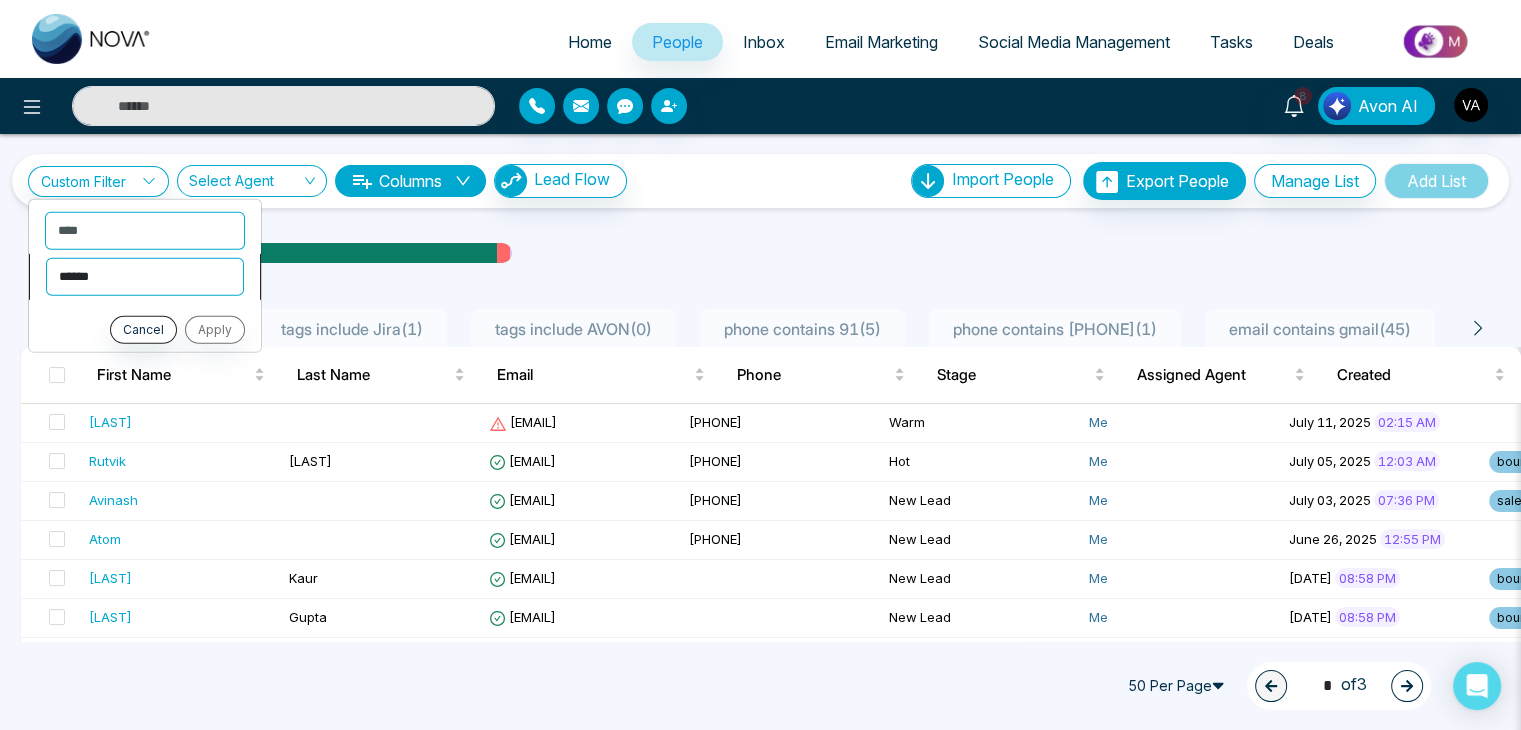select on "*******" 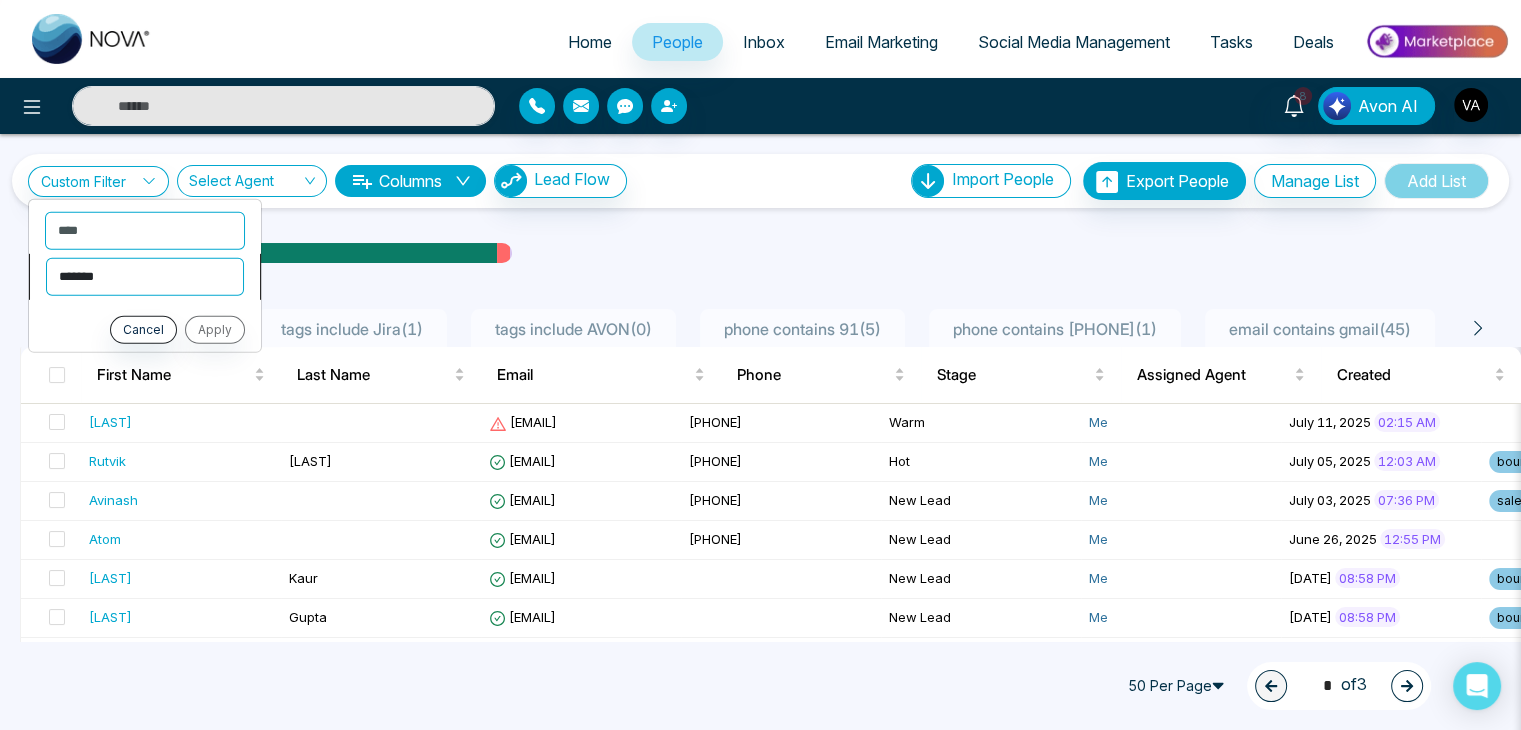 click on "**********" at bounding box center [145, 276] 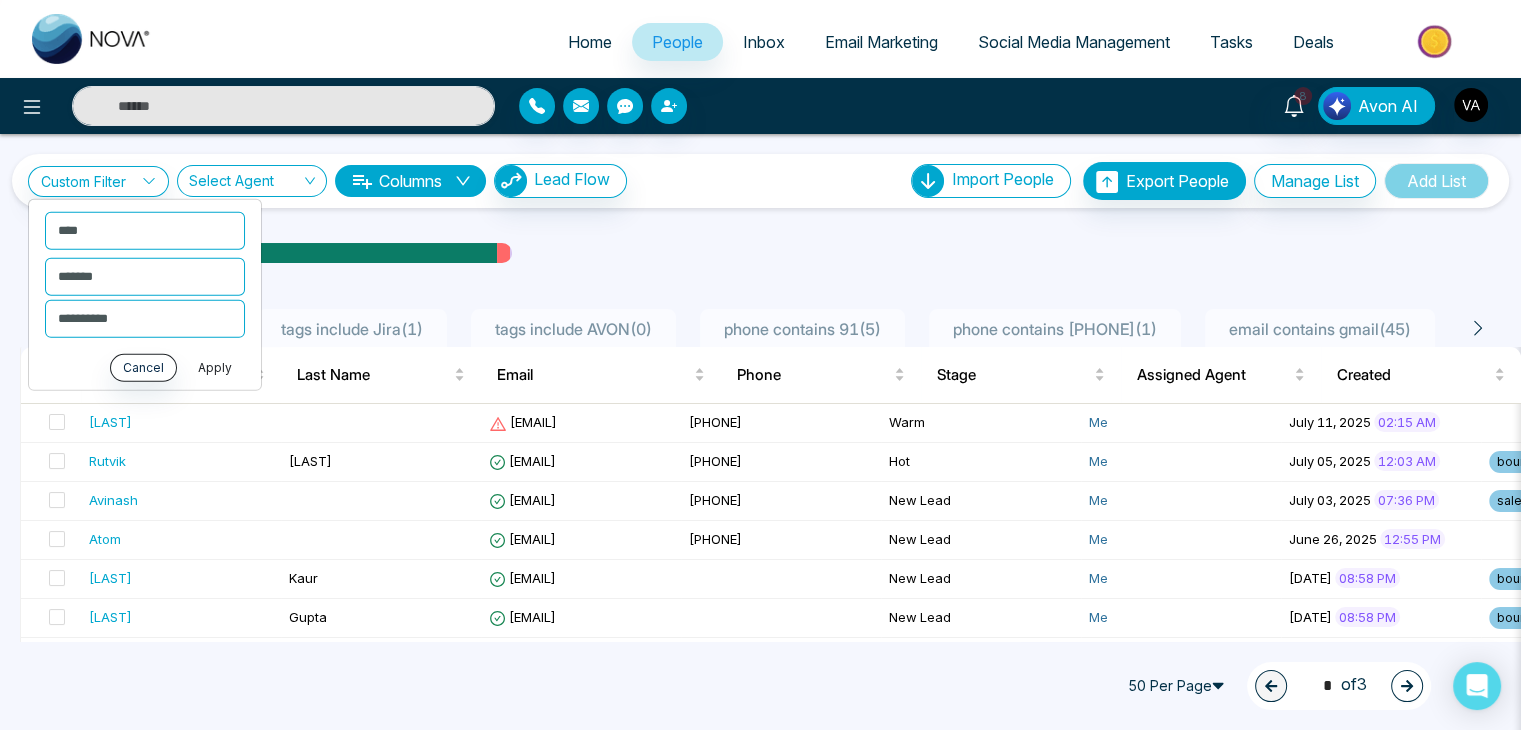 click on "Apply" at bounding box center [215, 367] 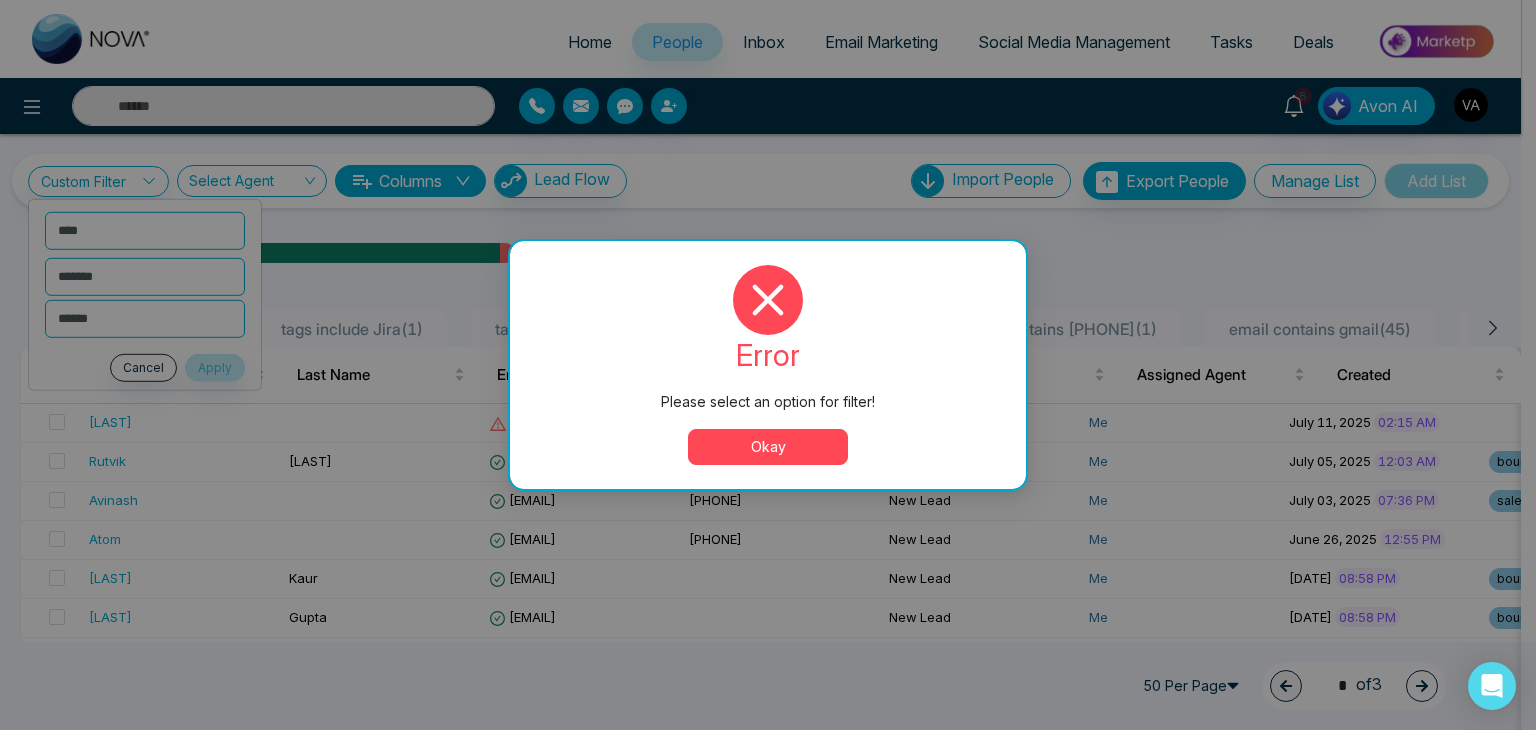 click on "Okay" at bounding box center [768, 447] 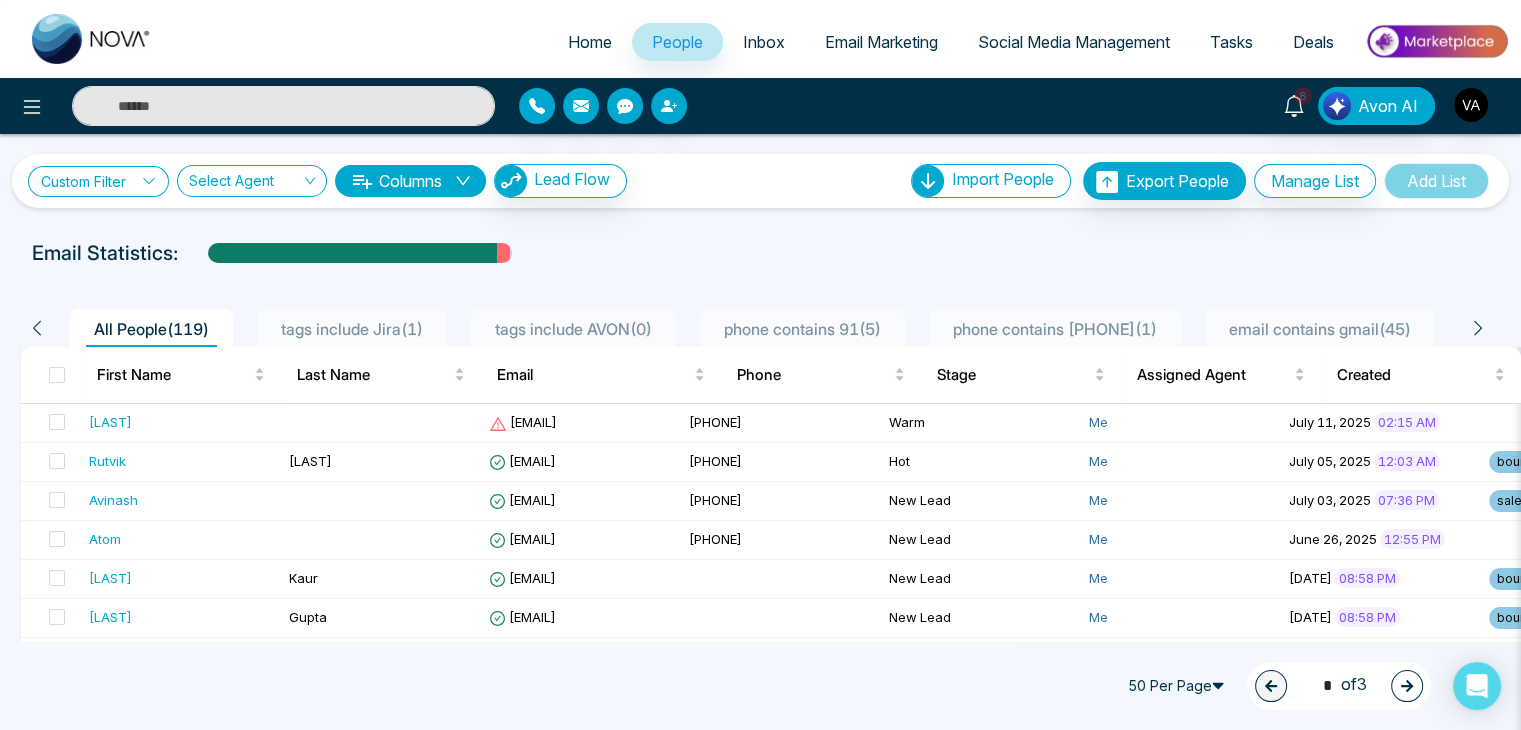 click on "Custom Filter" at bounding box center (98, 181) 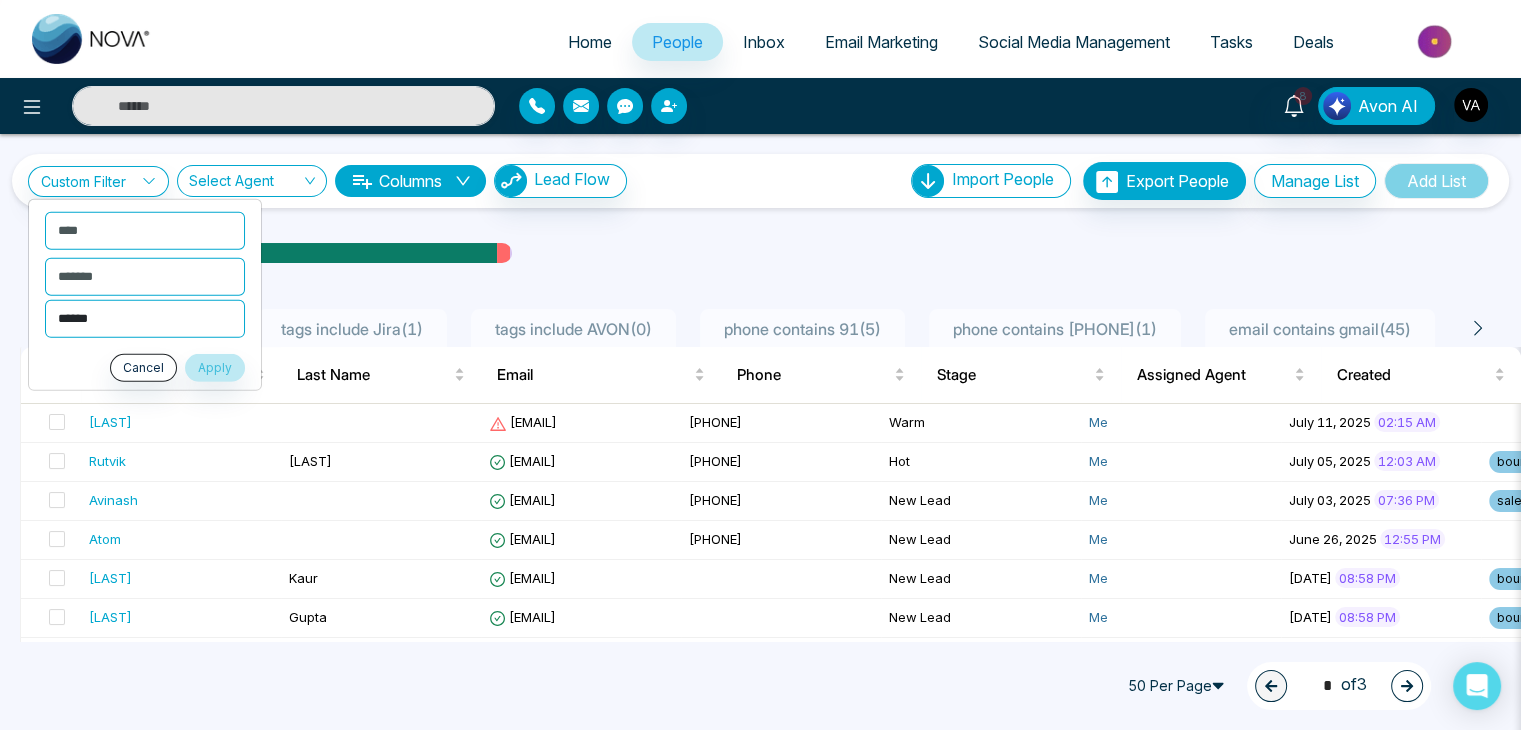 click on "****** ******* **** ******" at bounding box center (145, 318) 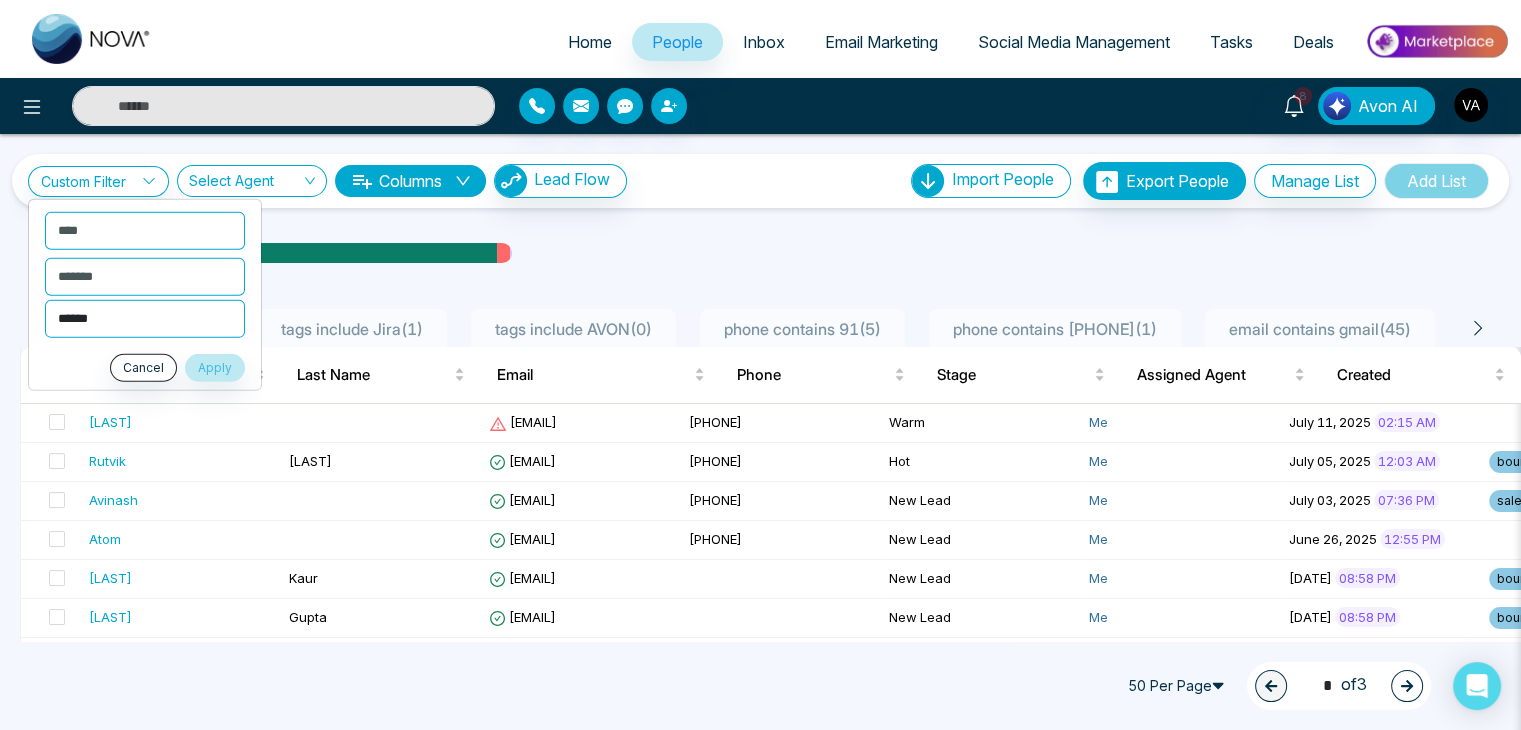 click on "****** ******* **** ******" at bounding box center [145, 318] 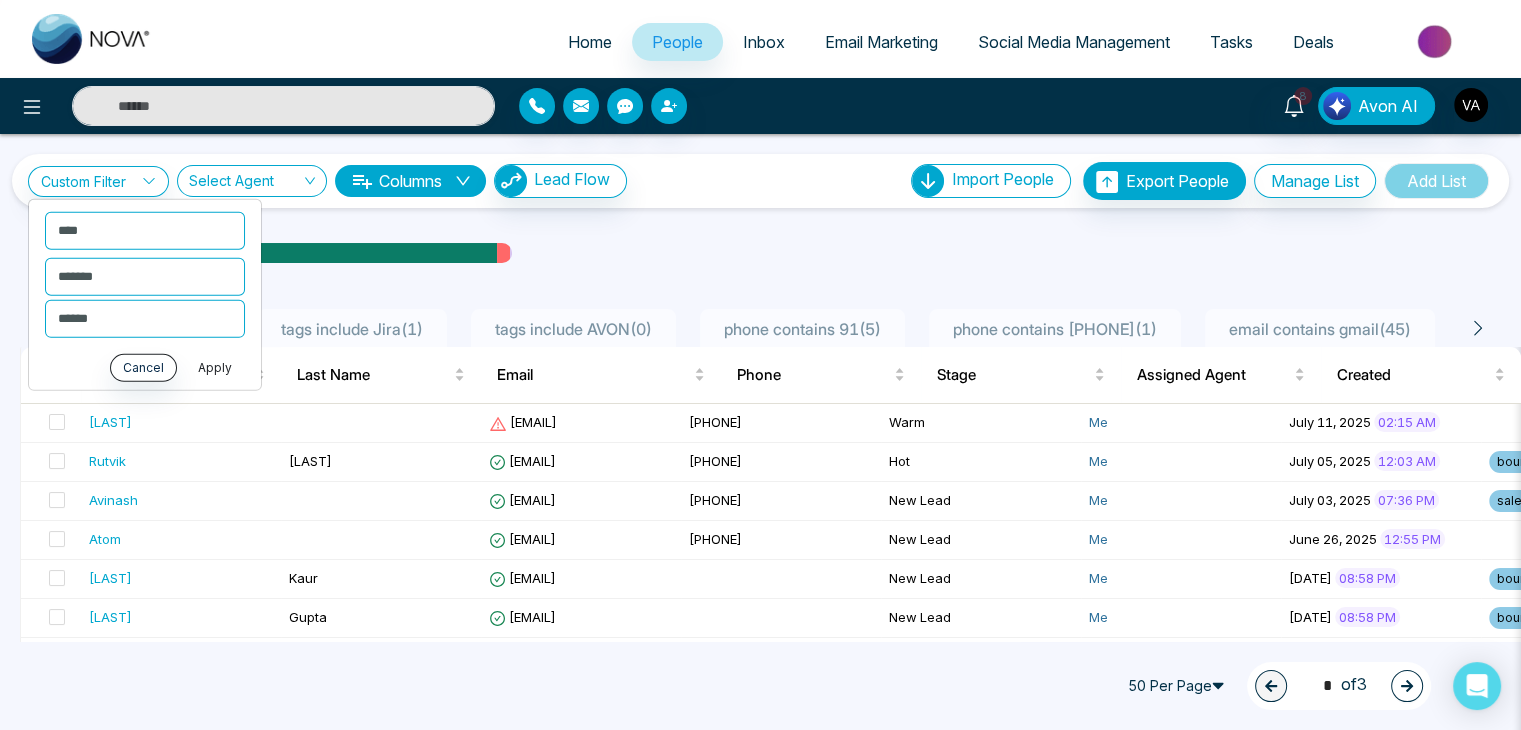 click on "Apply" at bounding box center (215, 367) 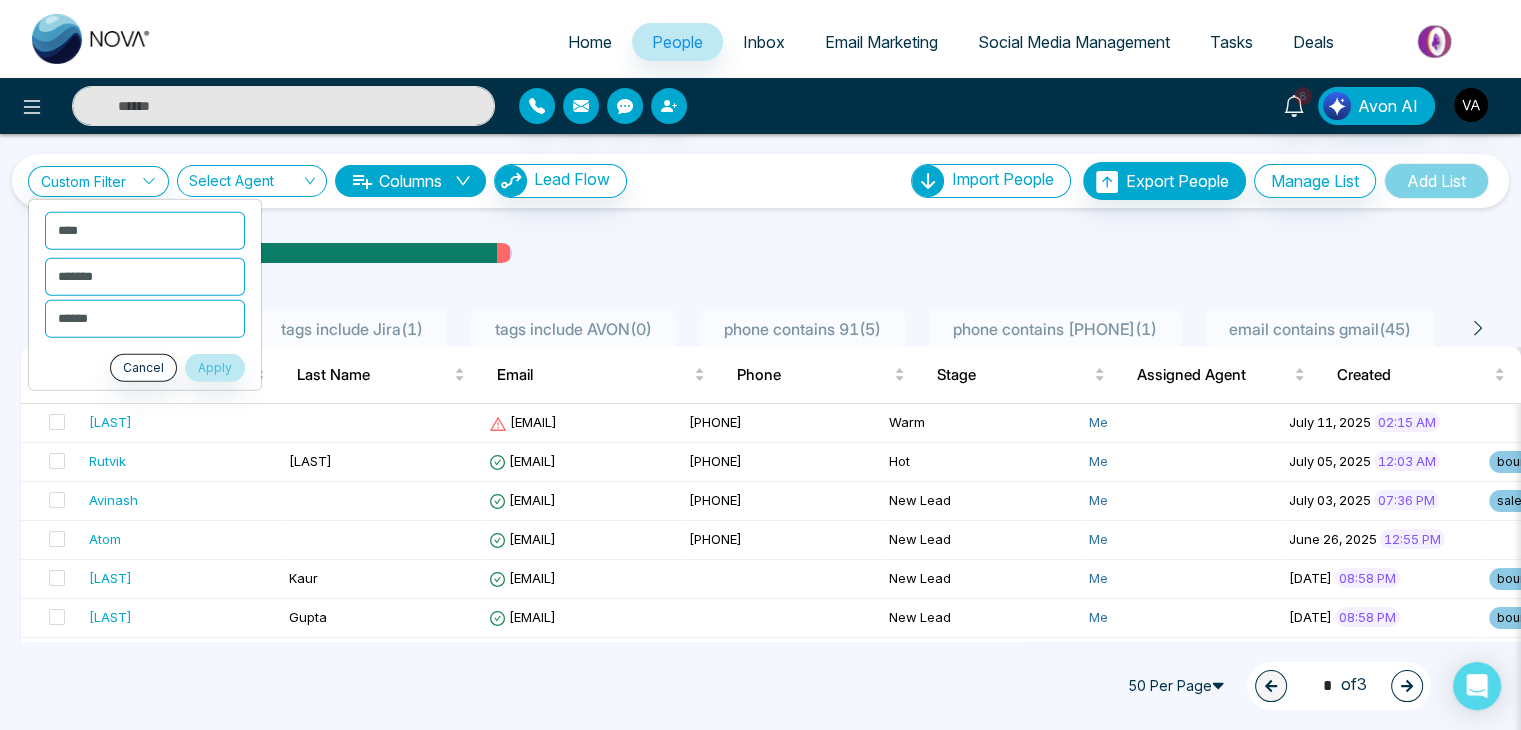 click on "50 Per Page 1 *  of  3" at bounding box center (760, 686) 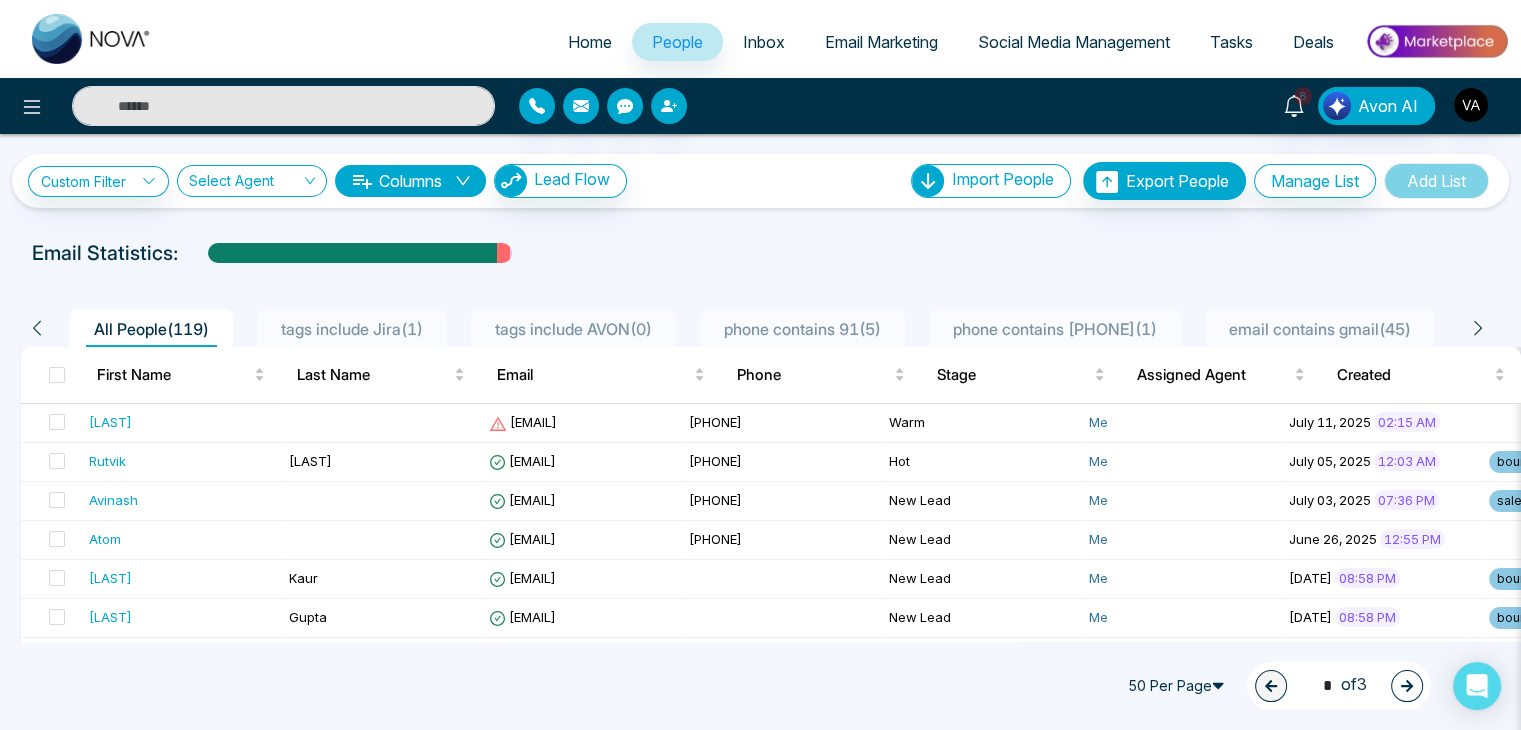 click on "Email Marketing" at bounding box center (881, 42) 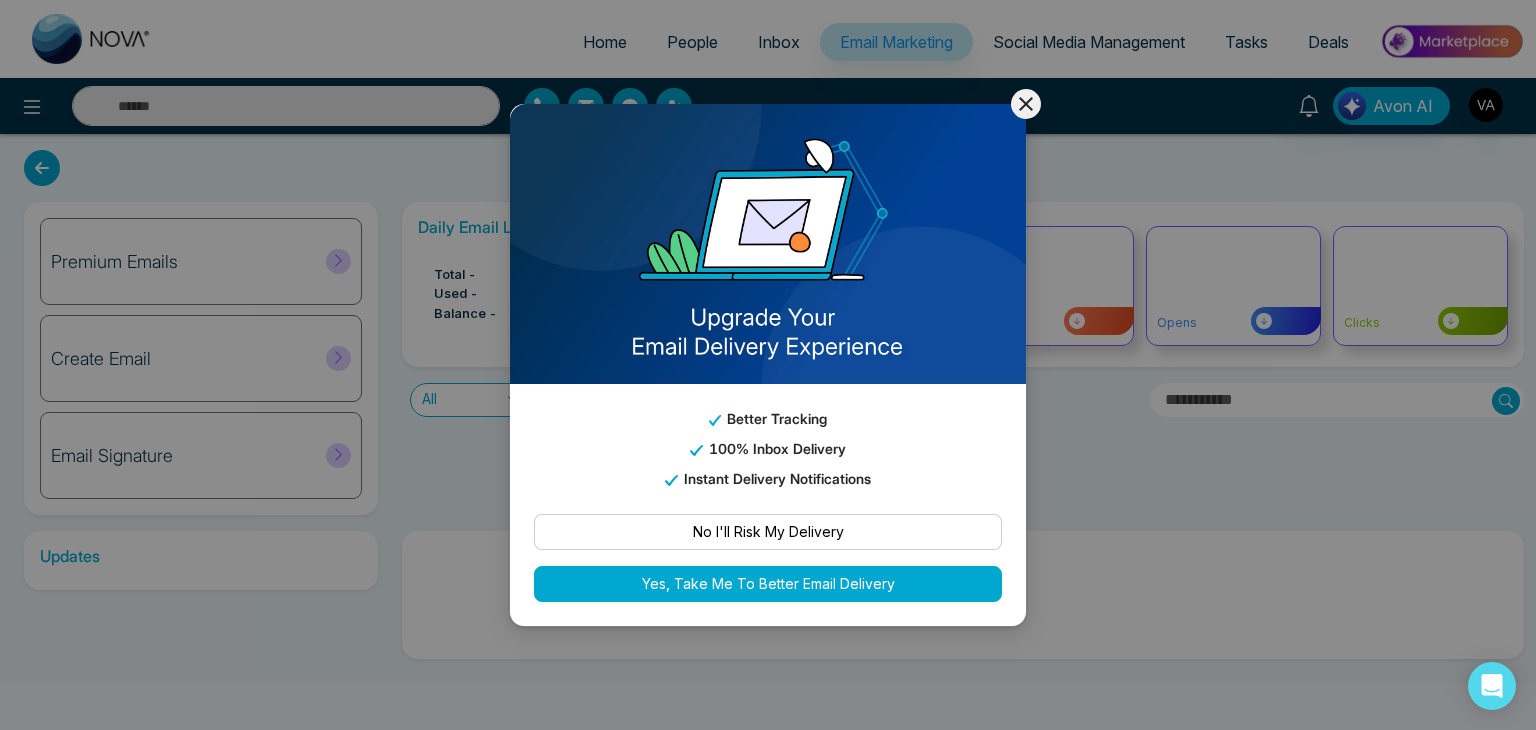 click 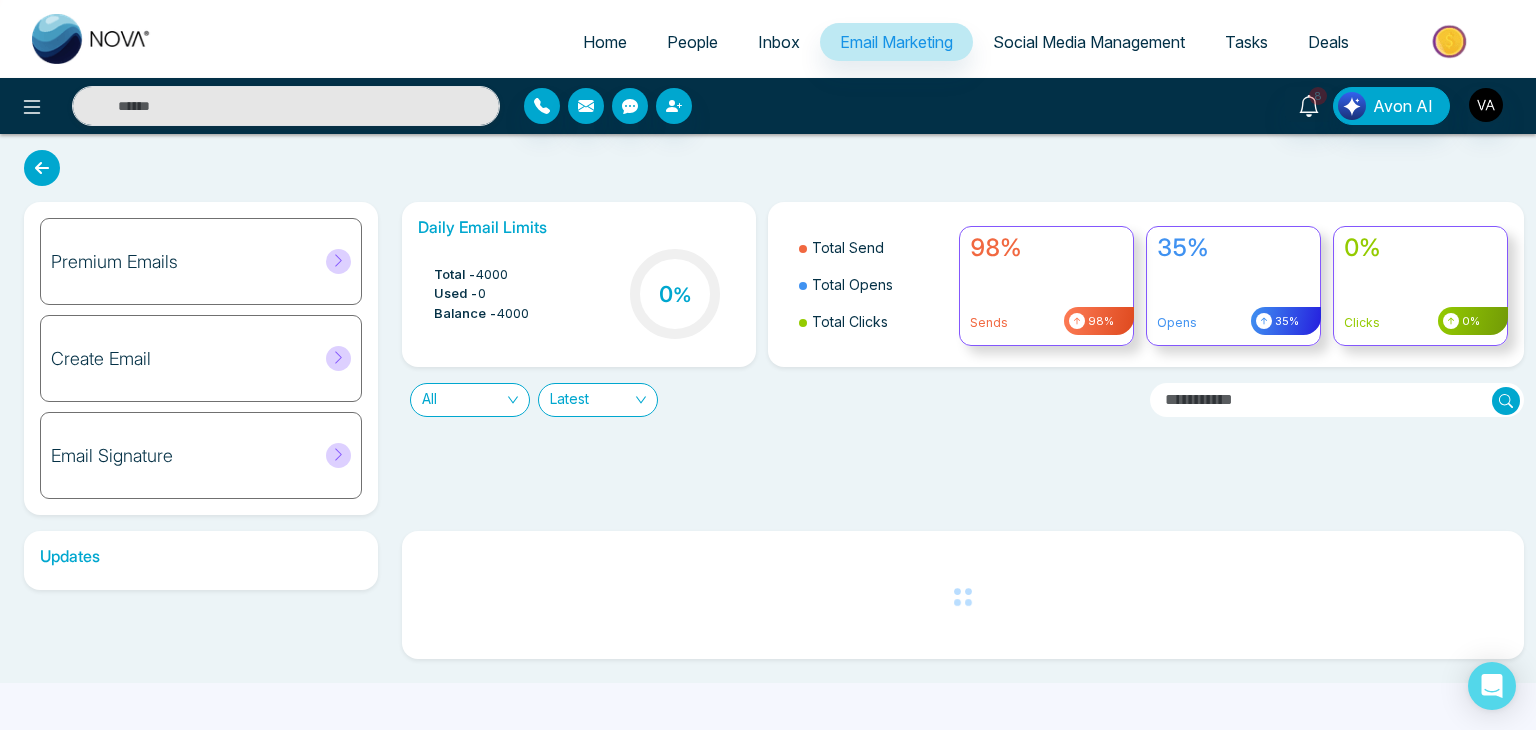 click on "Premium Emails" at bounding box center [201, 261] 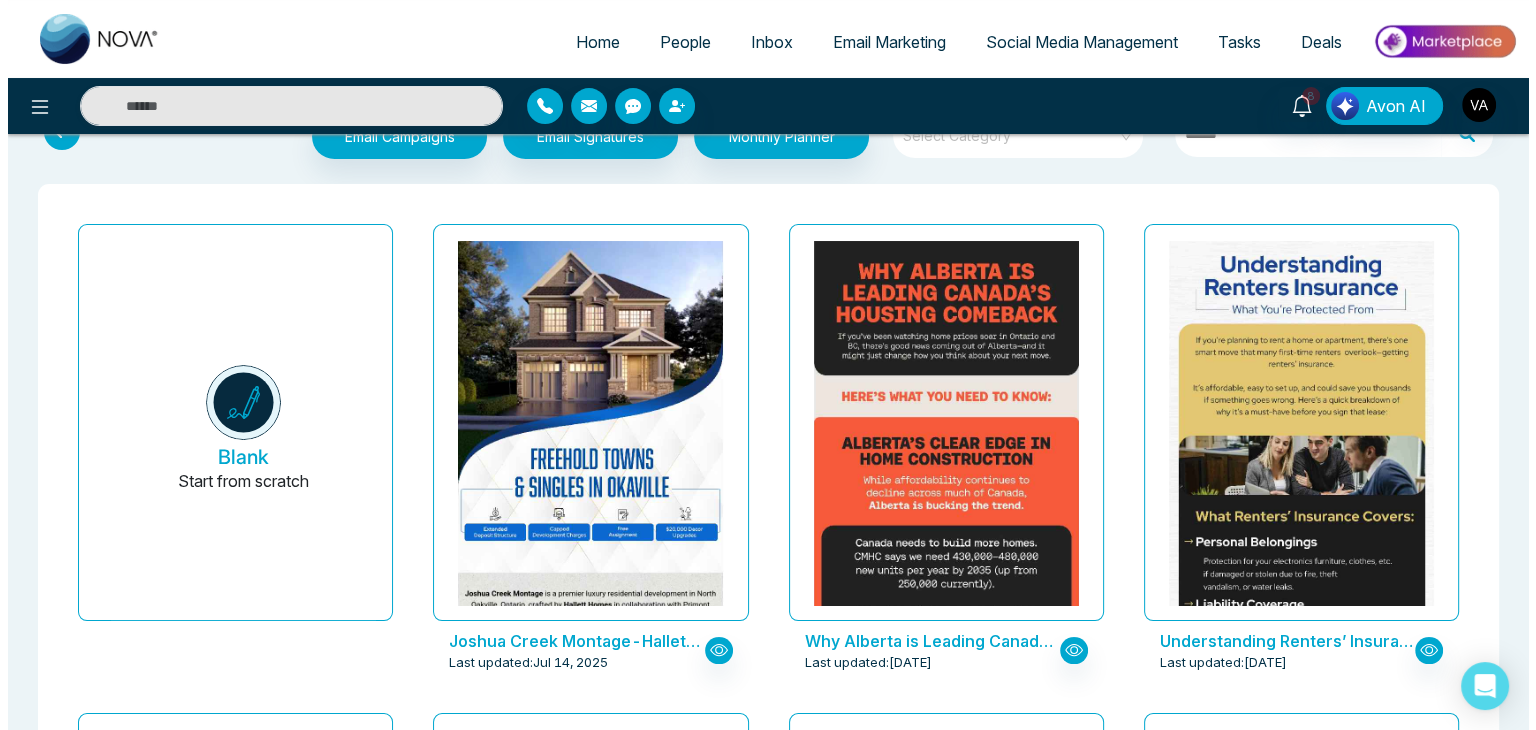 scroll, scrollTop: 56, scrollLeft: 0, axis: vertical 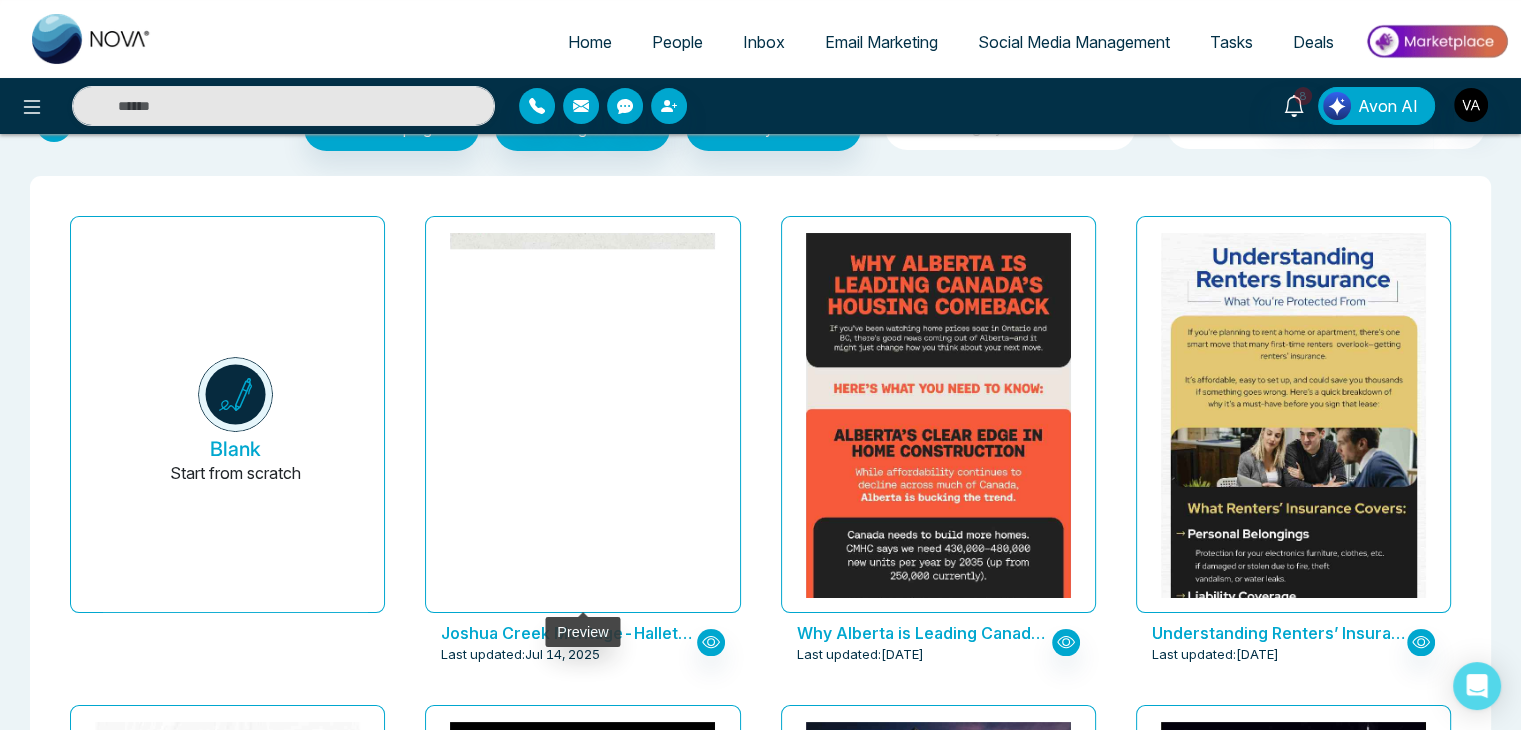 click at bounding box center [583, -918] 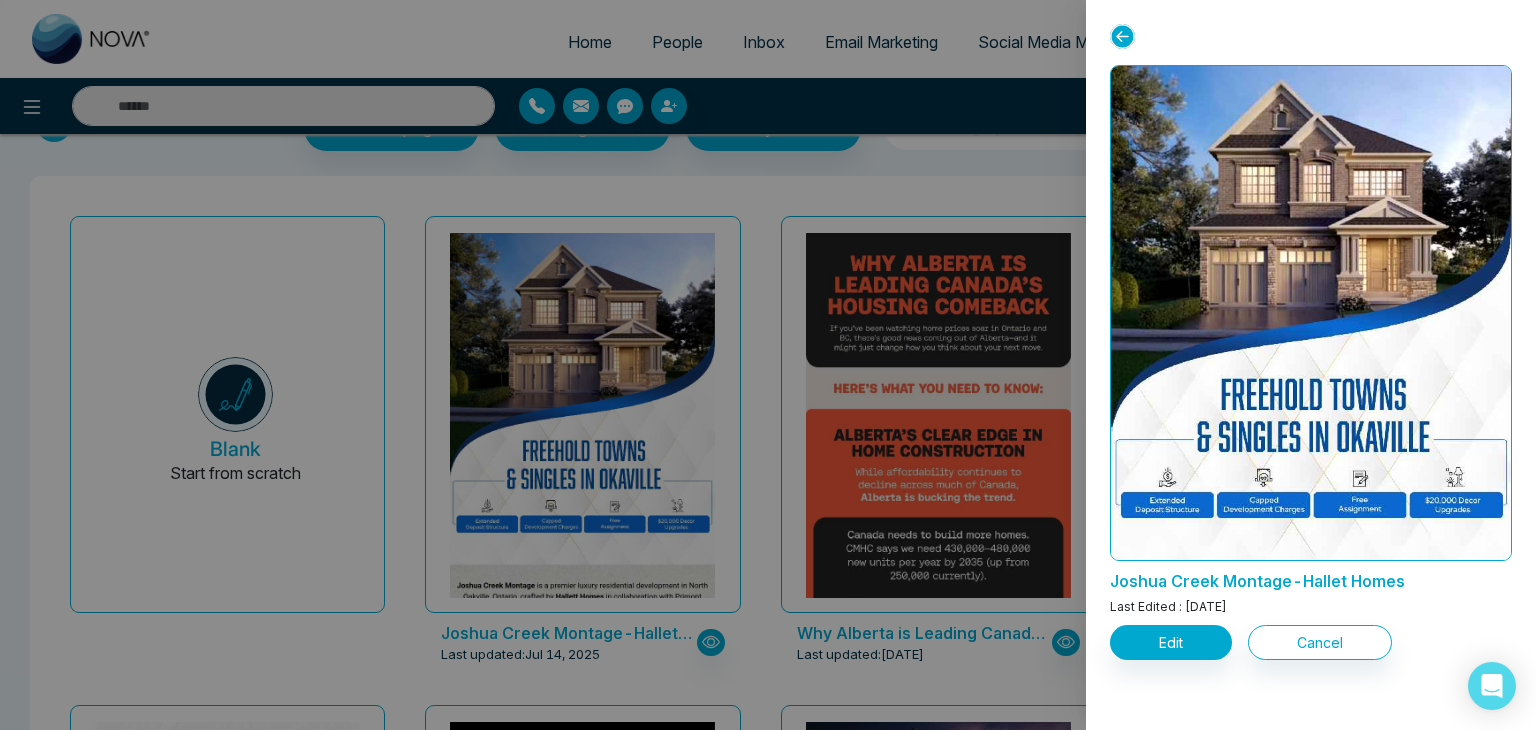 click on "Joshua Creek Montage-Hallet Homes" at bounding box center [1311, 577] 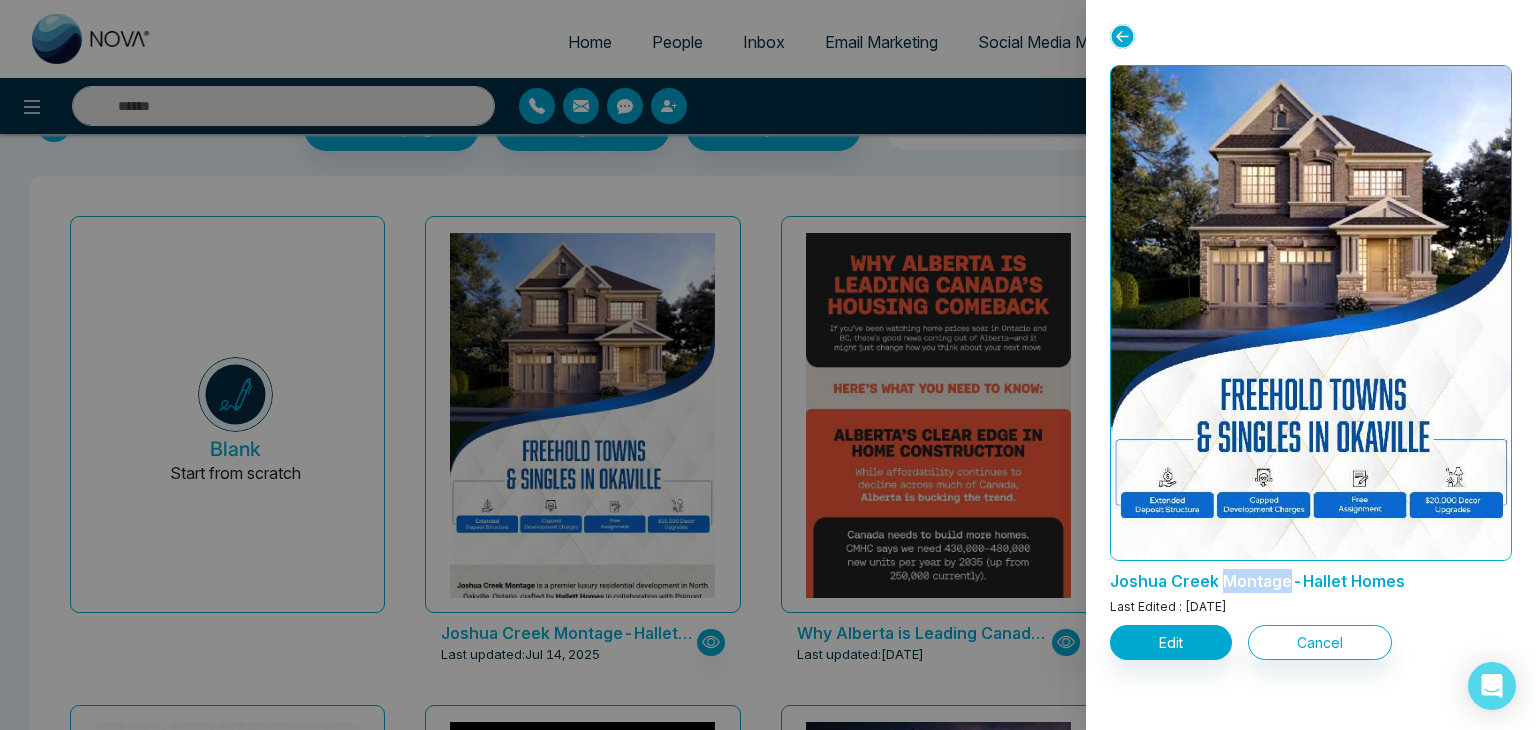 click on "Joshua Creek Montage-Hallet Homes" at bounding box center (1311, 577) 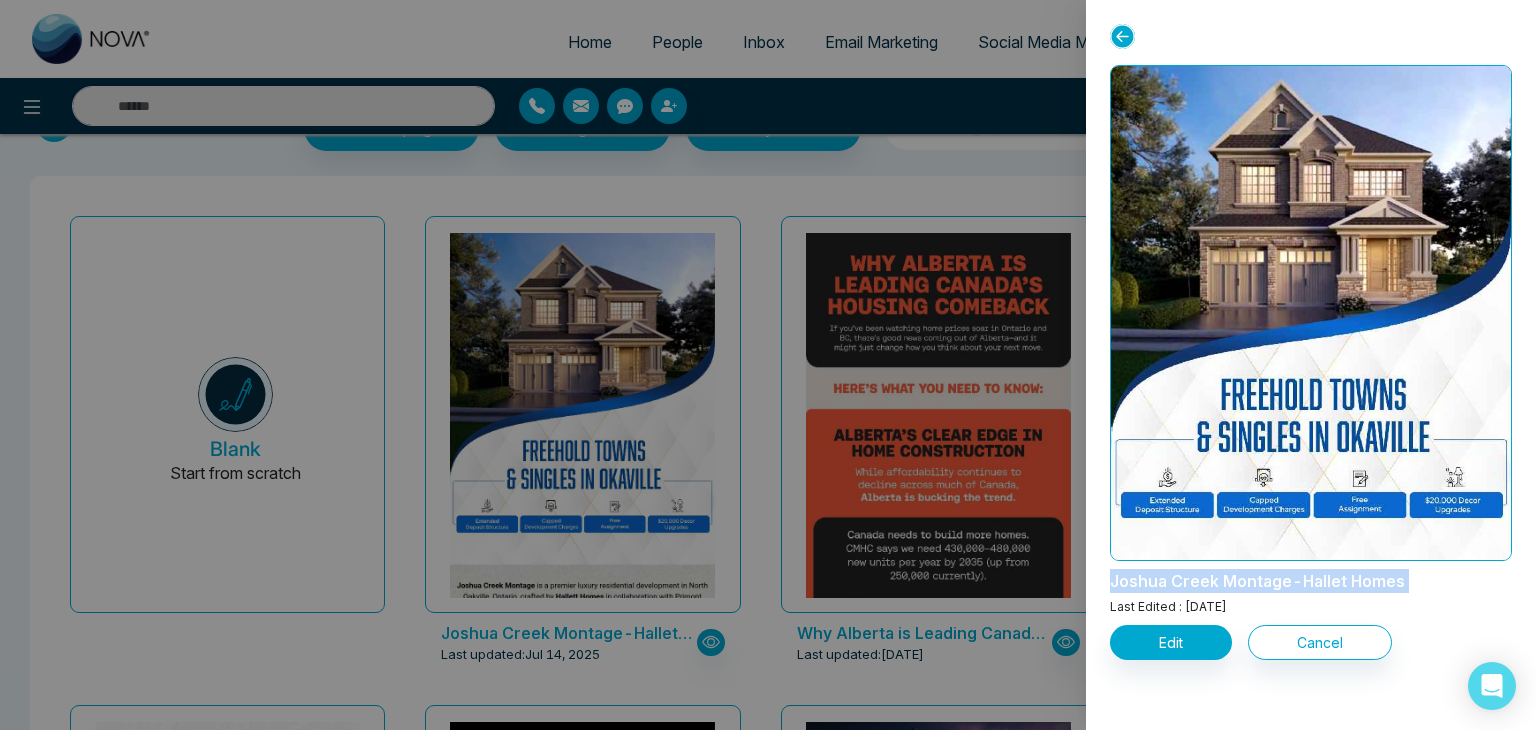 click on "Joshua Creek Montage-Hallet Homes" at bounding box center [1311, 577] 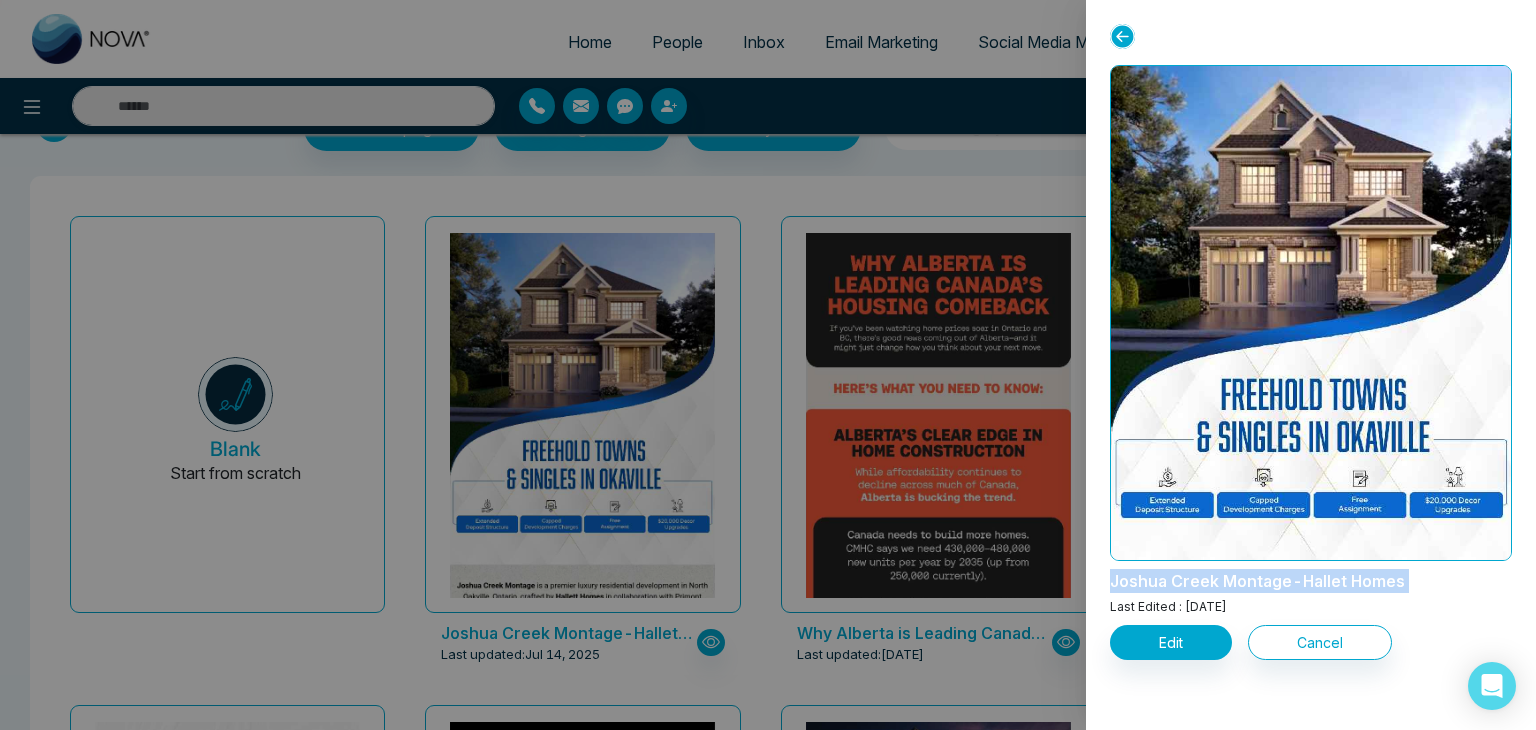 copy on "Joshua Creek Montage-Hallet Homes" 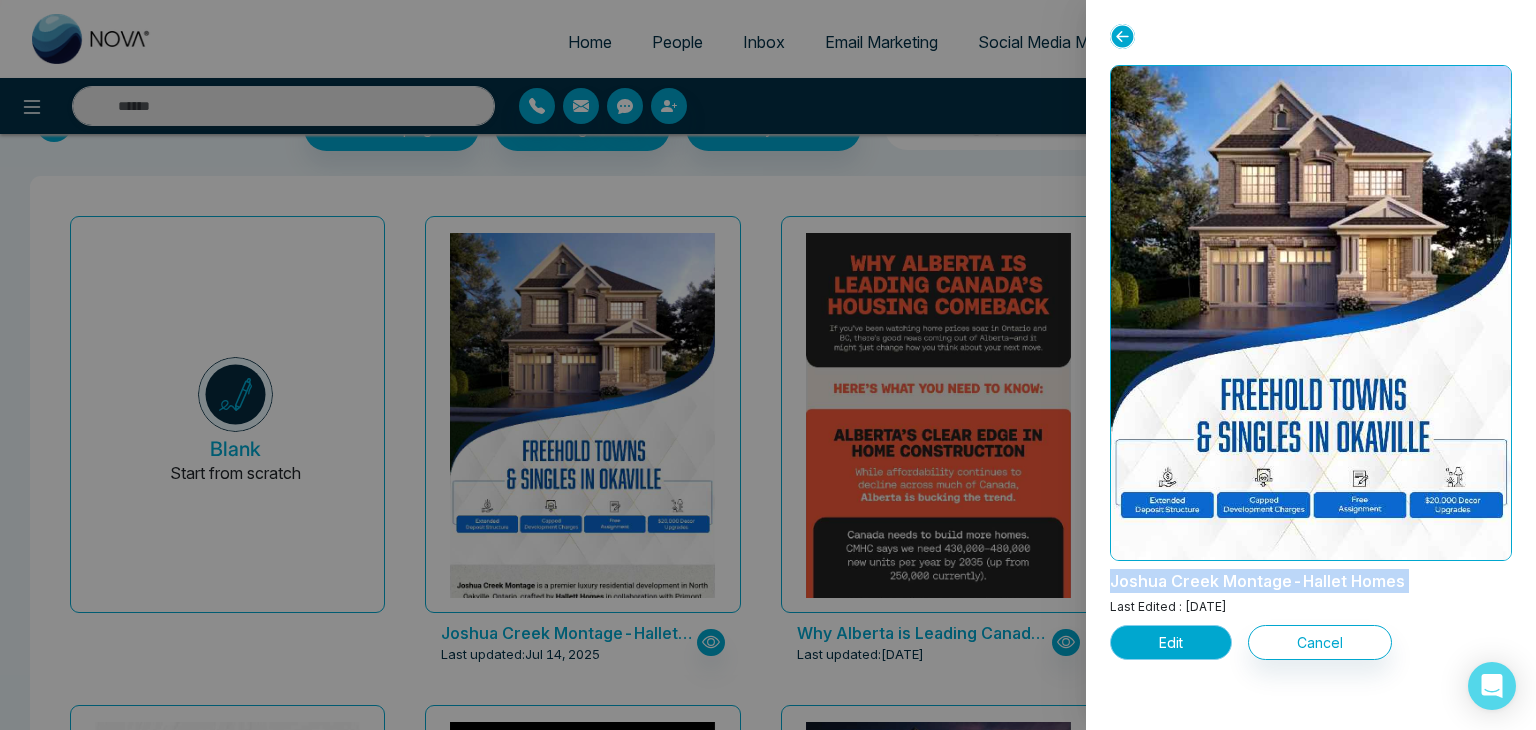 click on "Edit" at bounding box center (1171, 642) 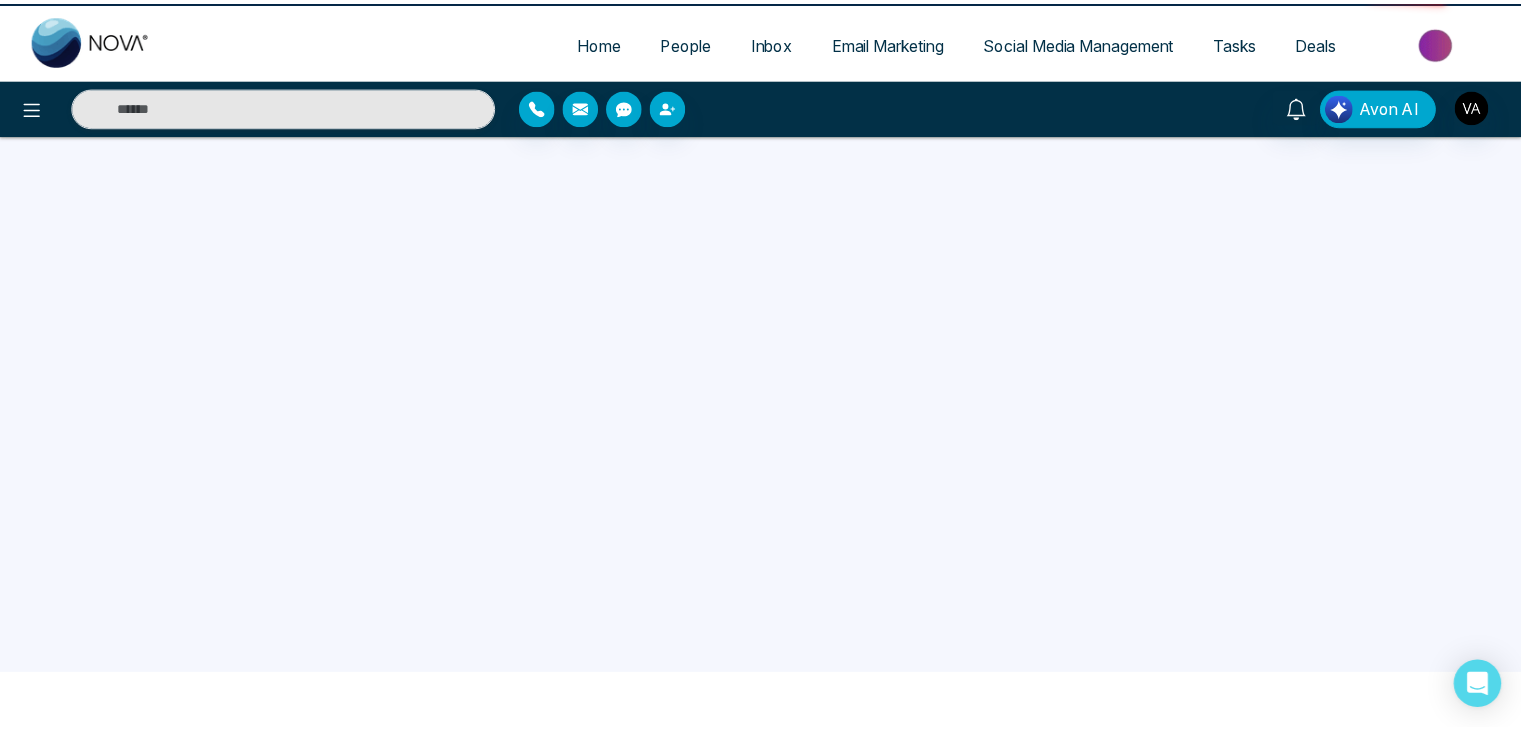 scroll, scrollTop: 0, scrollLeft: 0, axis: both 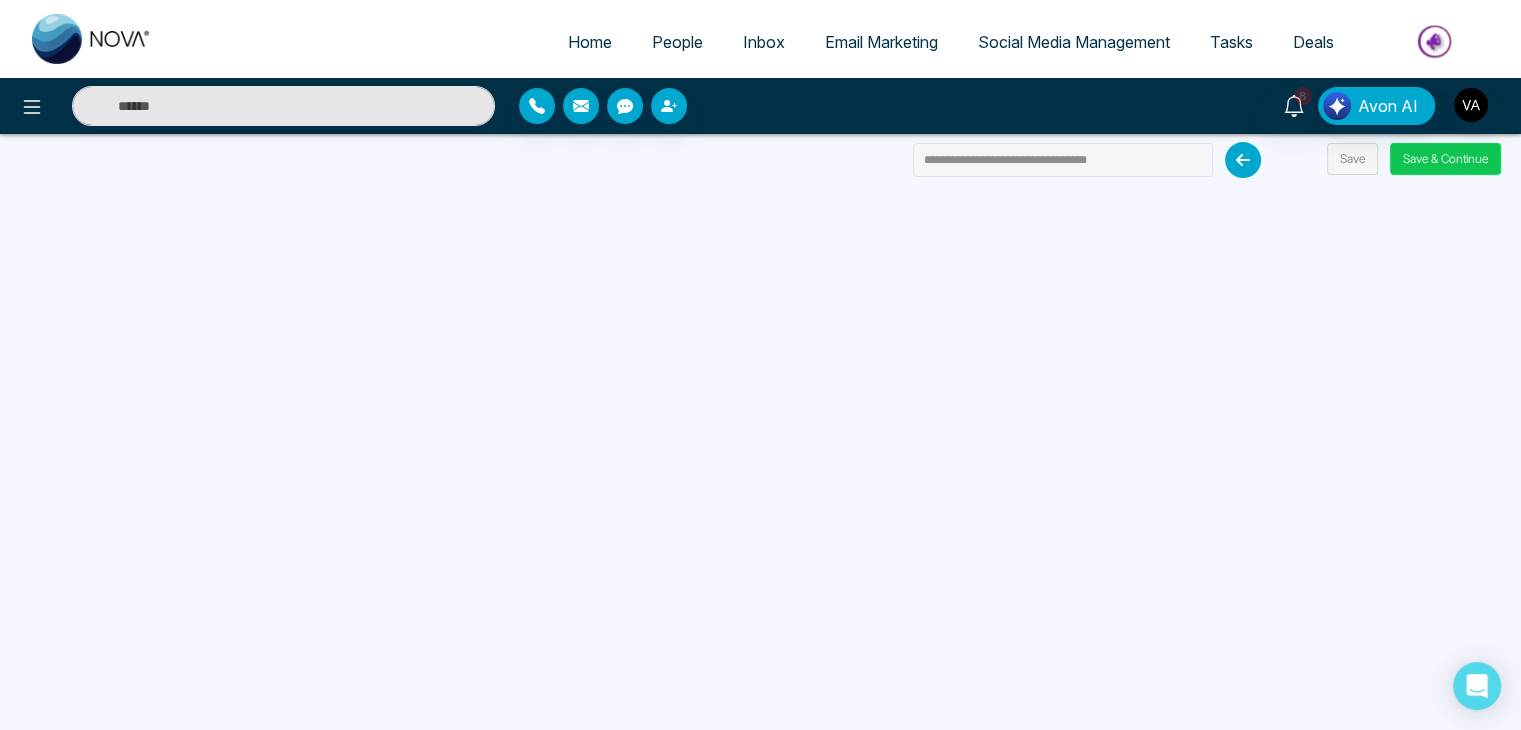 click on "Save & Continue" at bounding box center [1445, 159] 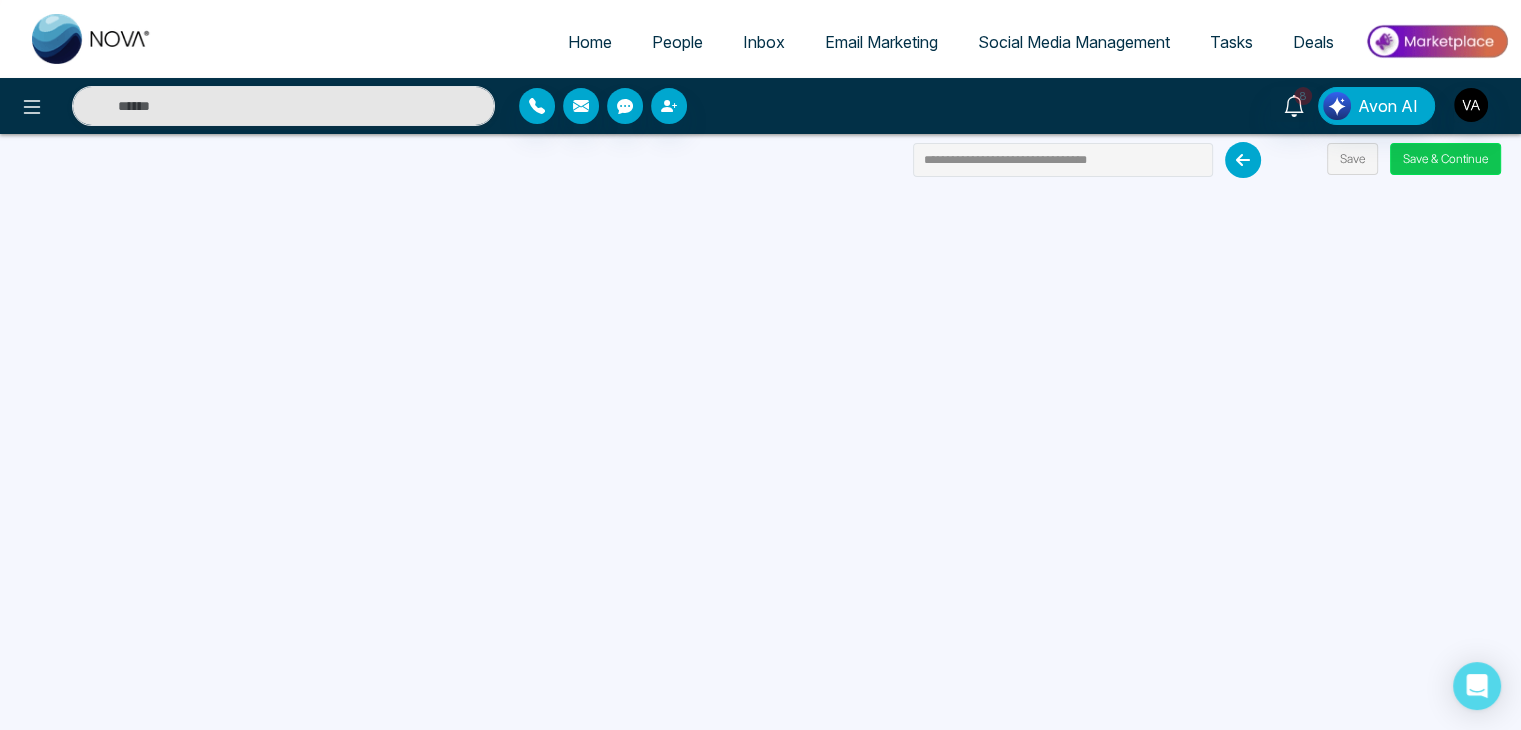 click on "Save & Continue" at bounding box center (1445, 159) 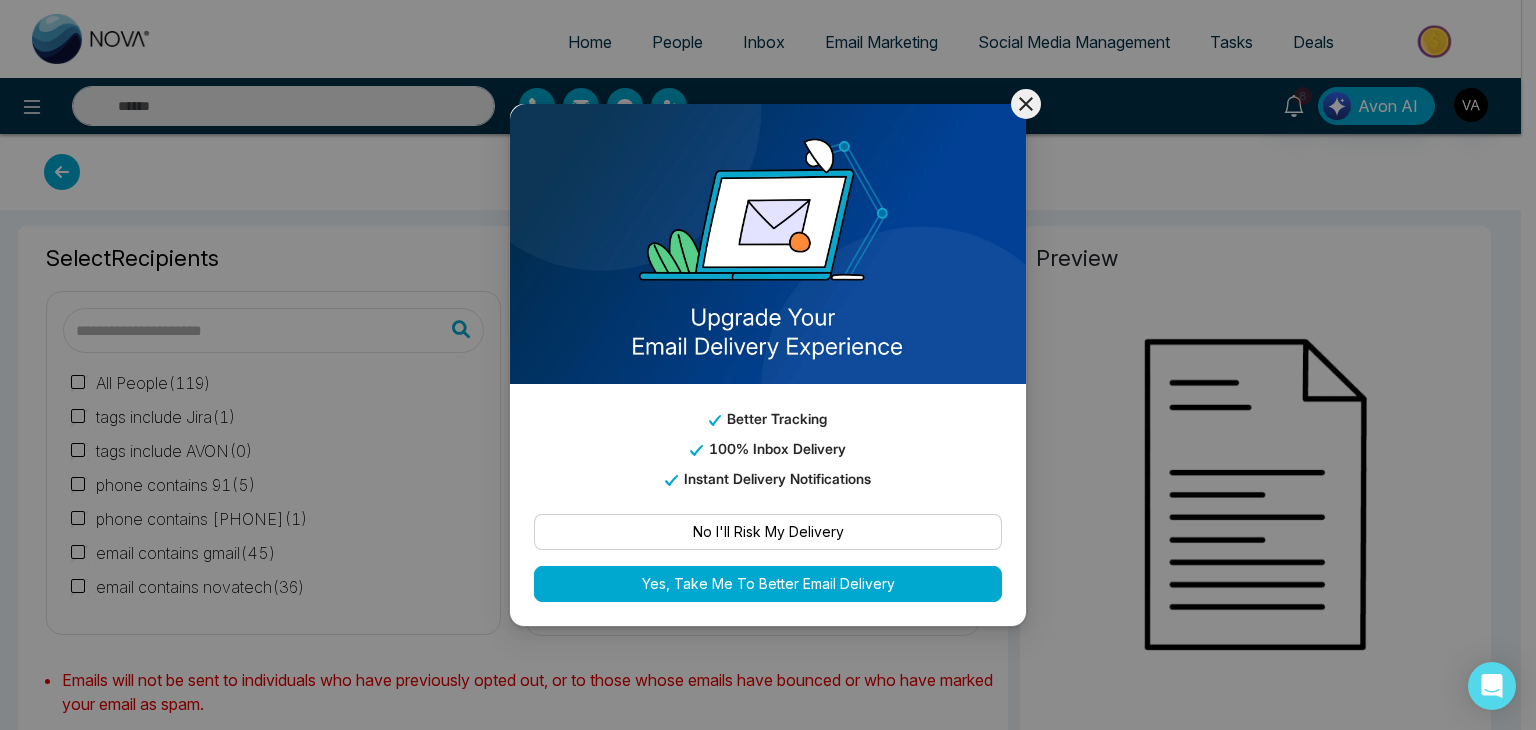 type on "**********" 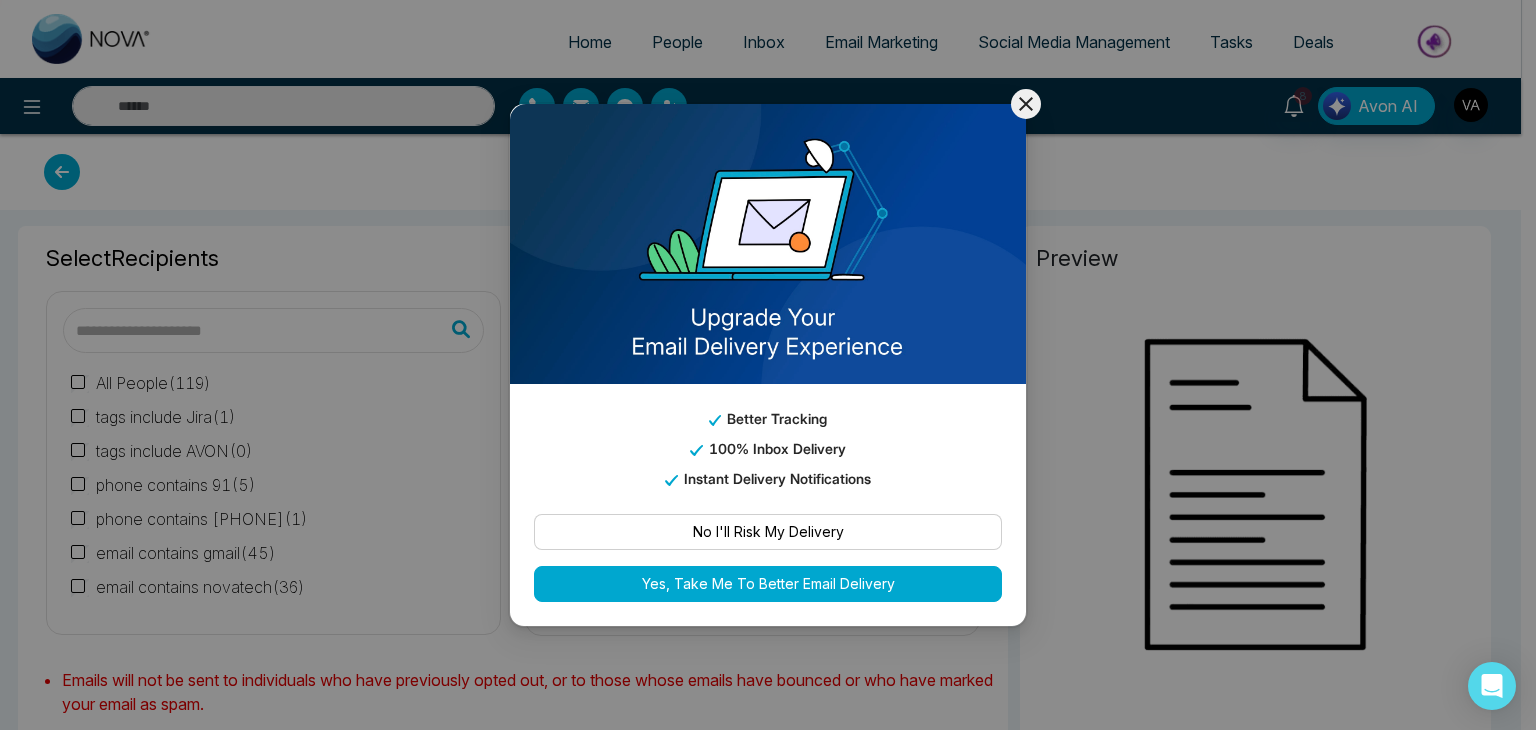 click 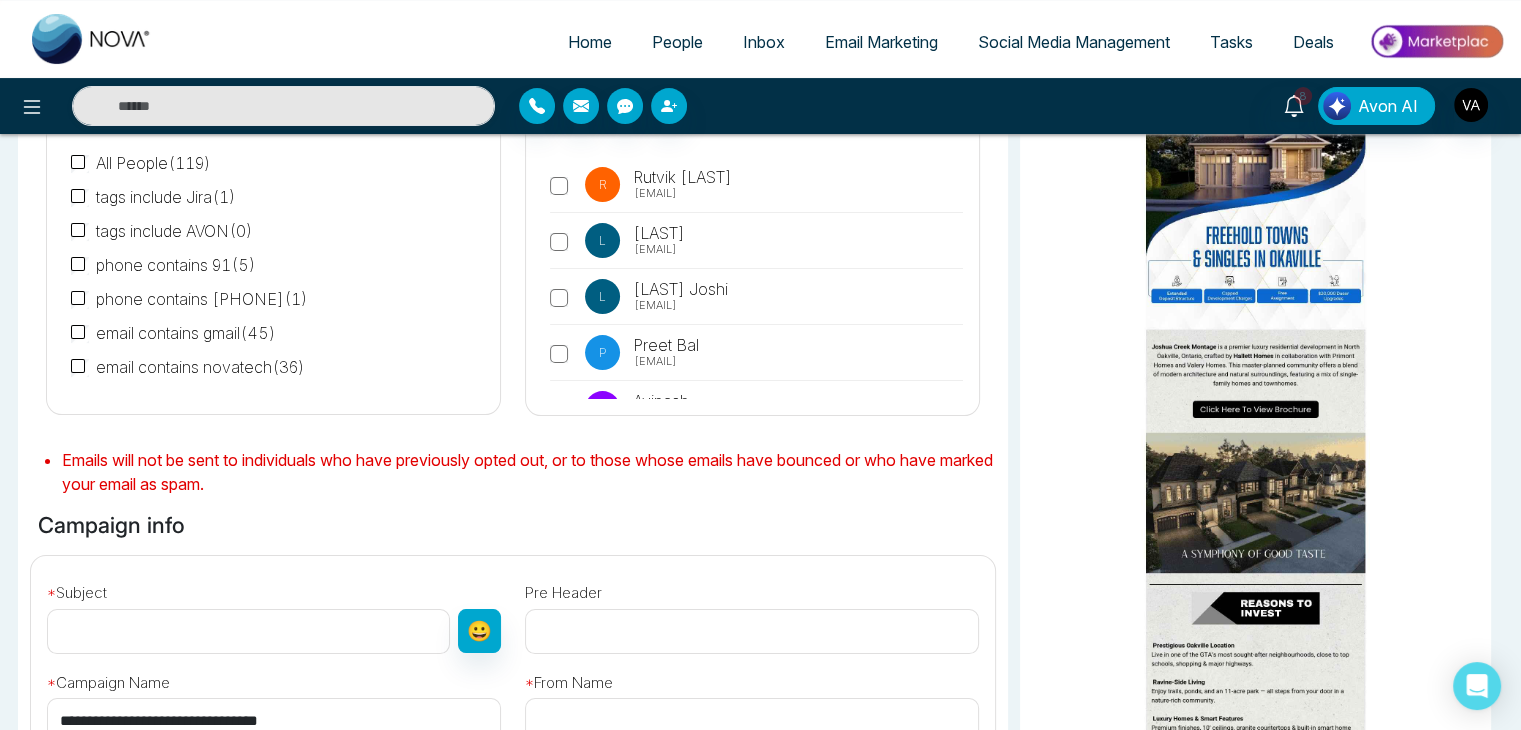 scroll, scrollTop: 0, scrollLeft: 0, axis: both 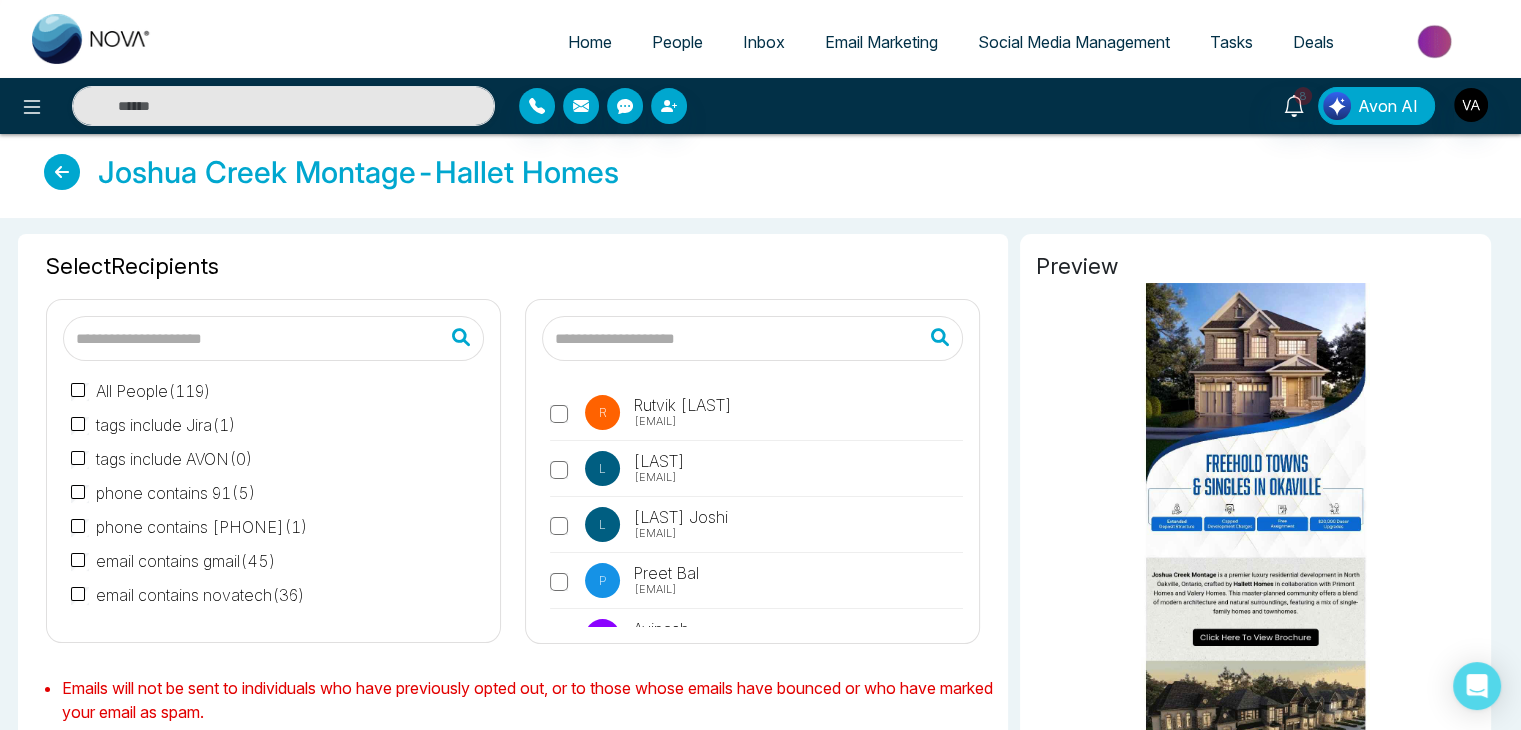 click at bounding box center [62, 172] 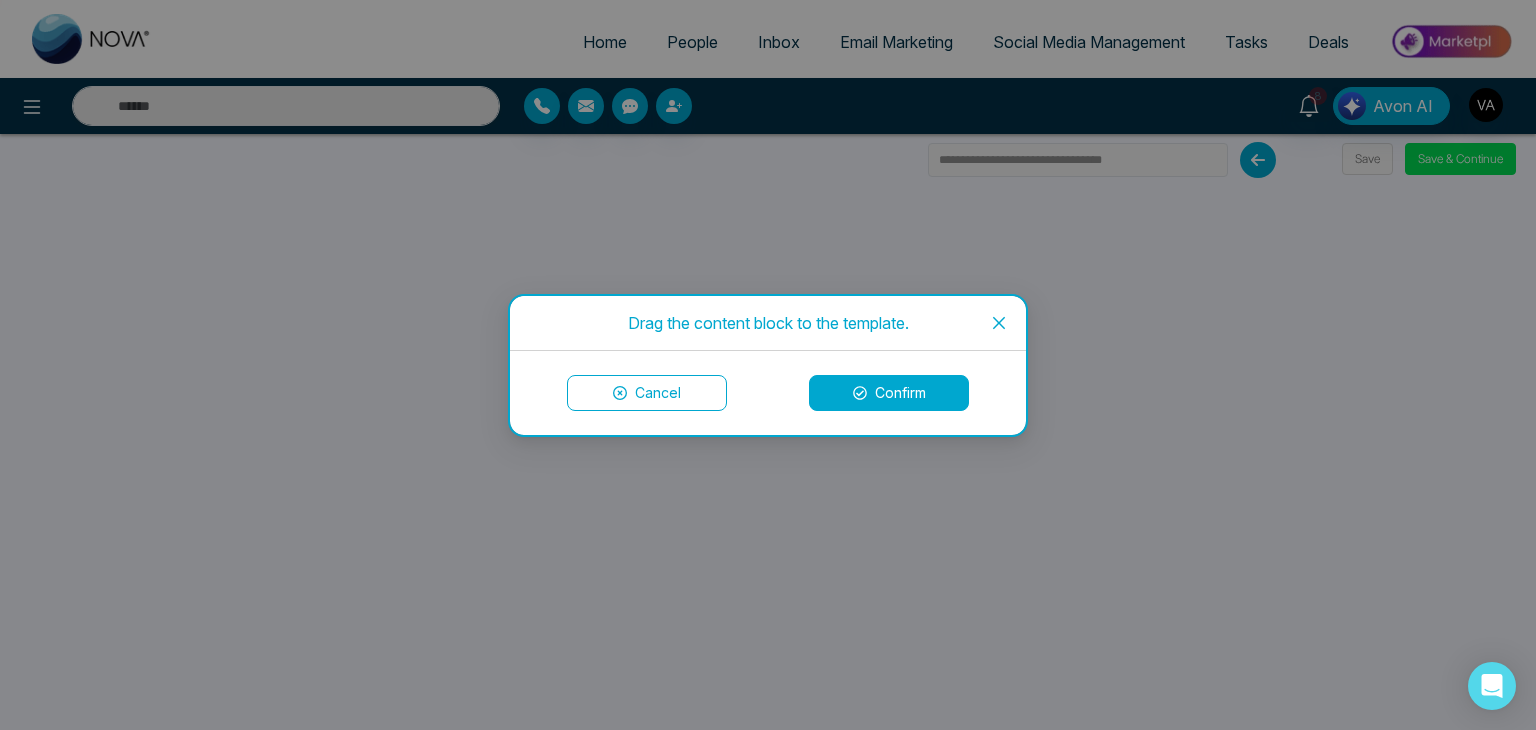 click on "Confirm" at bounding box center [889, 393] 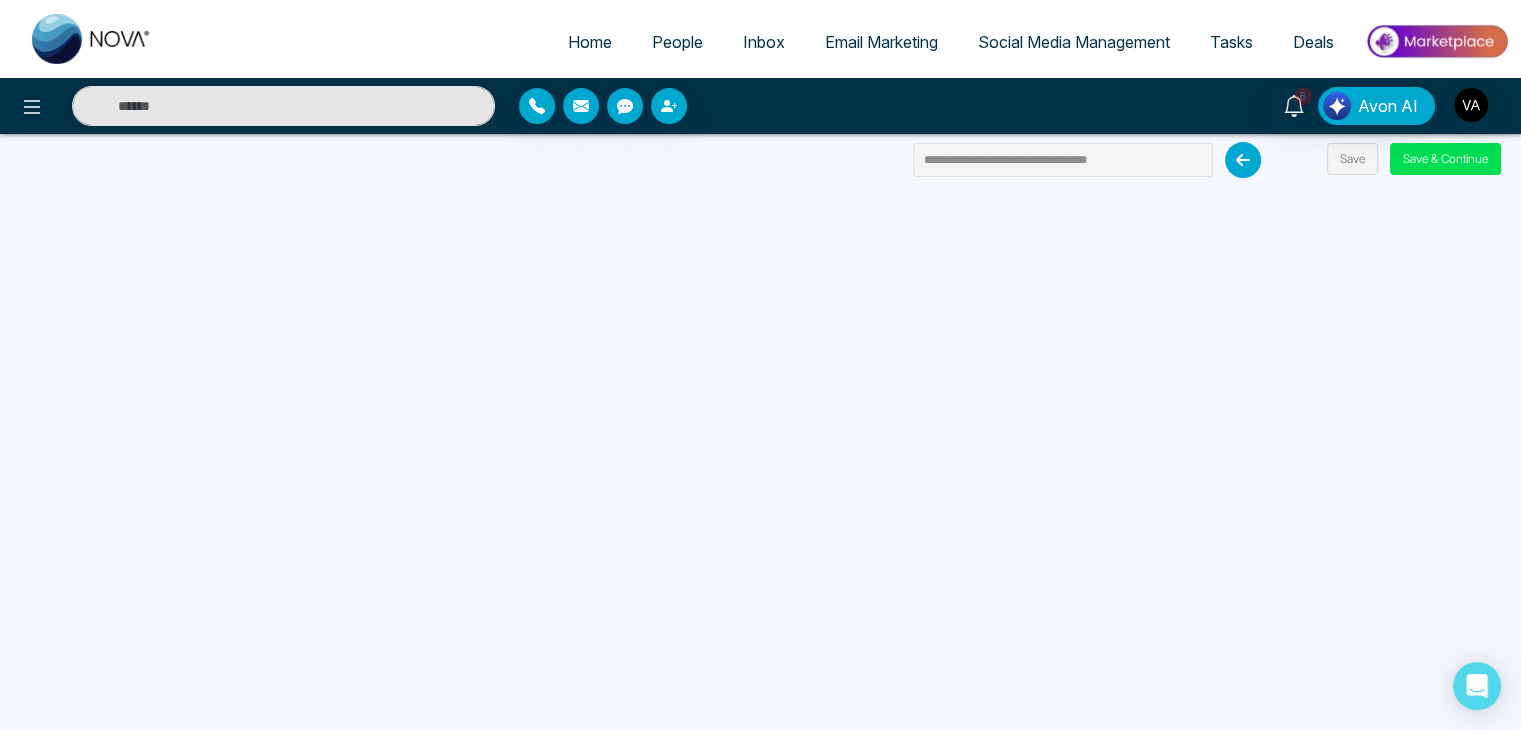 scroll, scrollTop: 190, scrollLeft: 0, axis: vertical 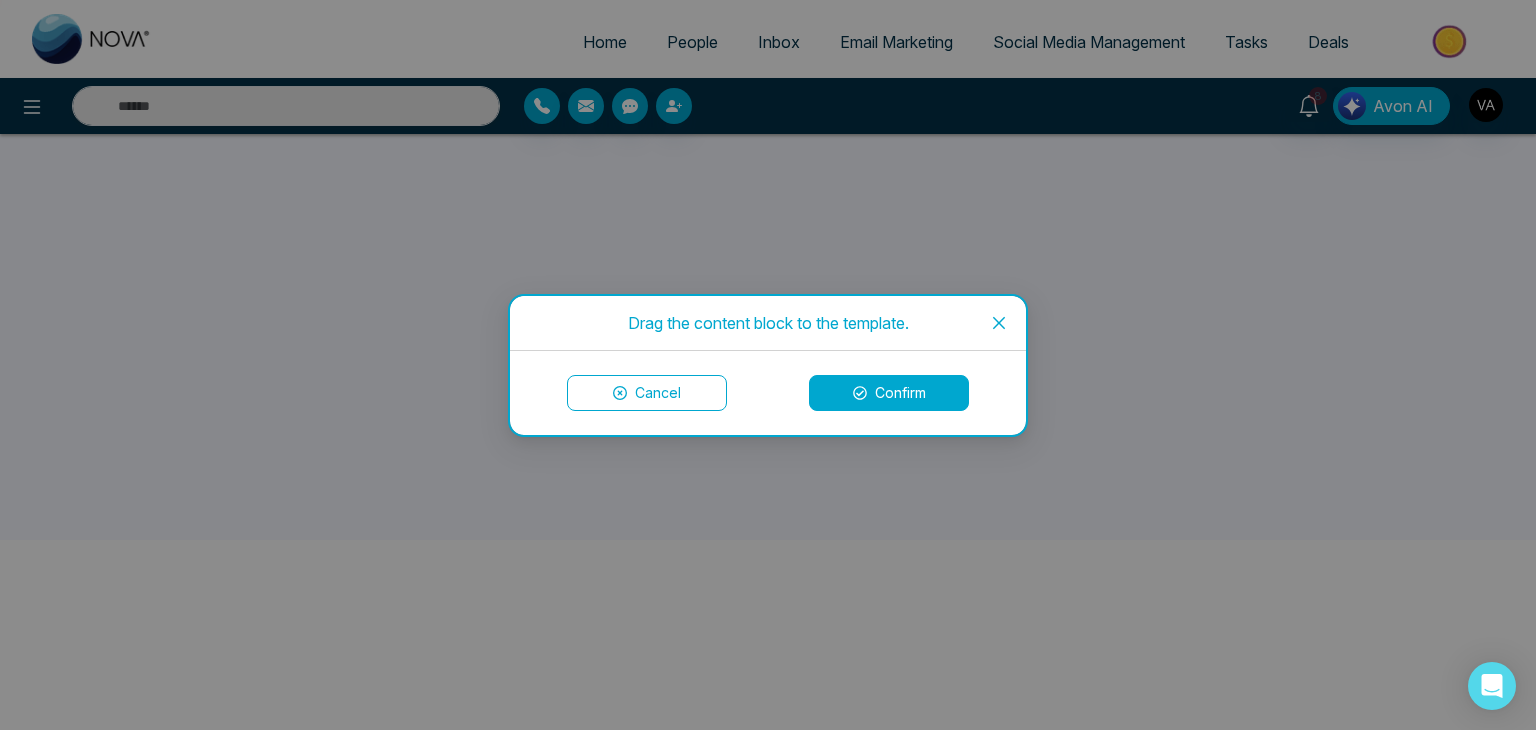 click on "Confirm" at bounding box center (889, 393) 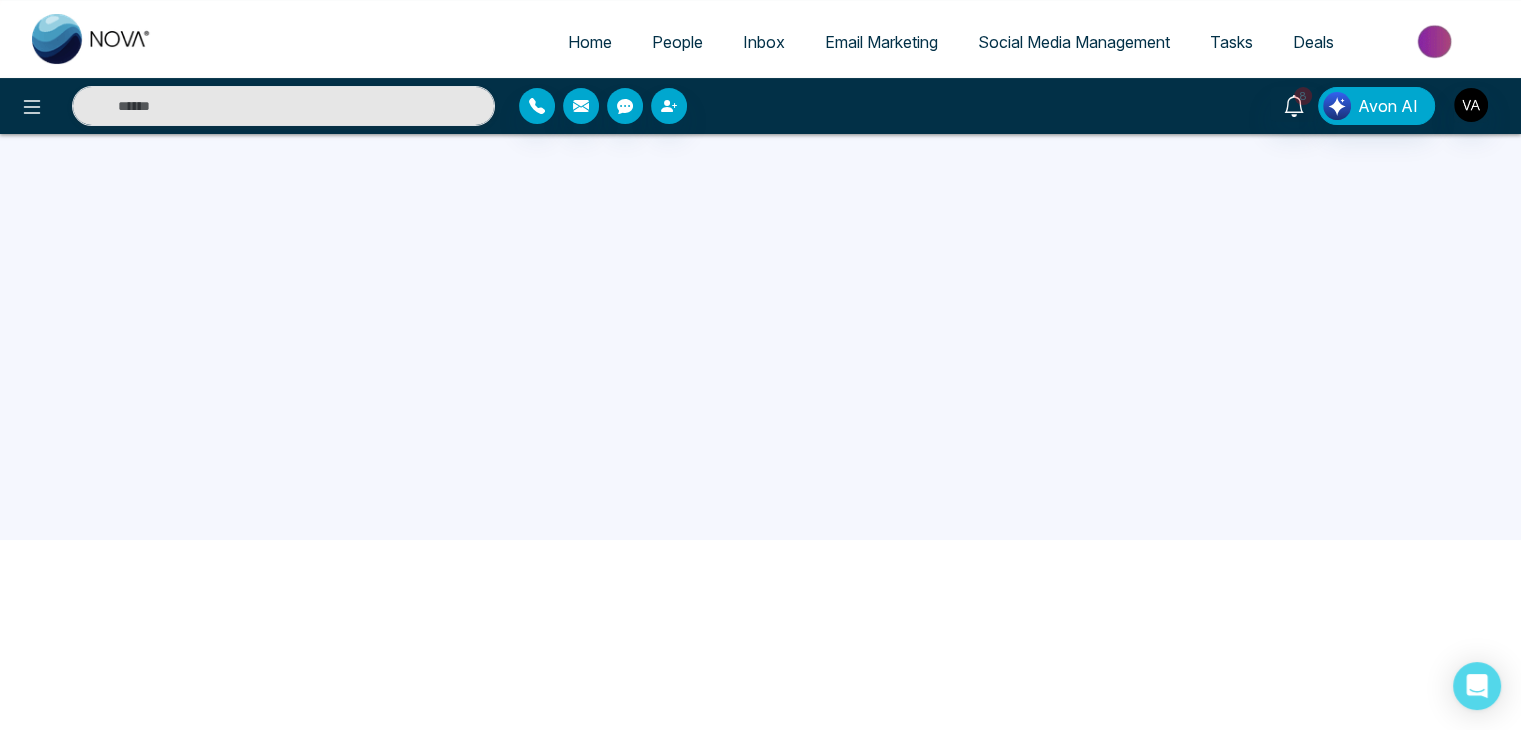 scroll, scrollTop: 0, scrollLeft: 0, axis: both 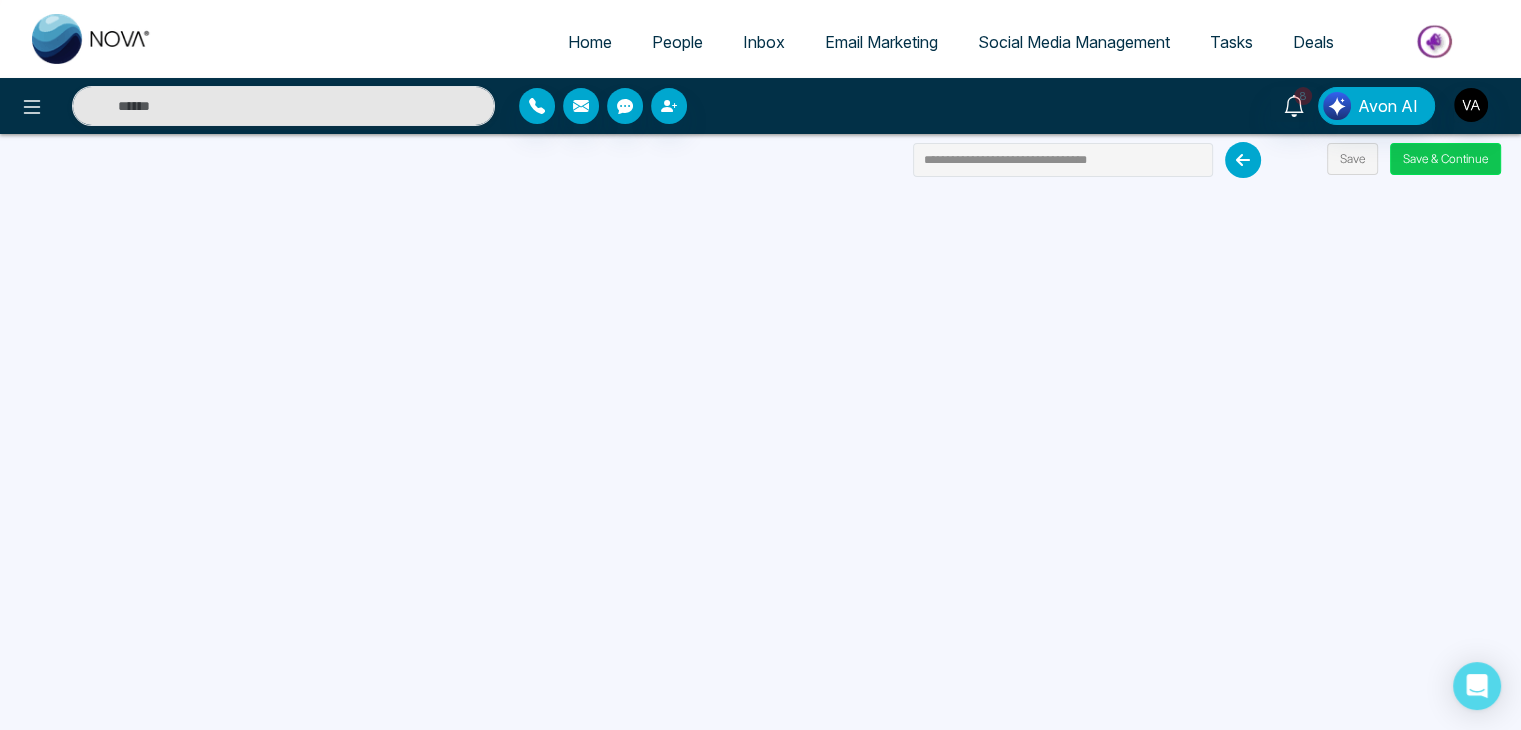 click on "Save & Continue" at bounding box center [1445, 159] 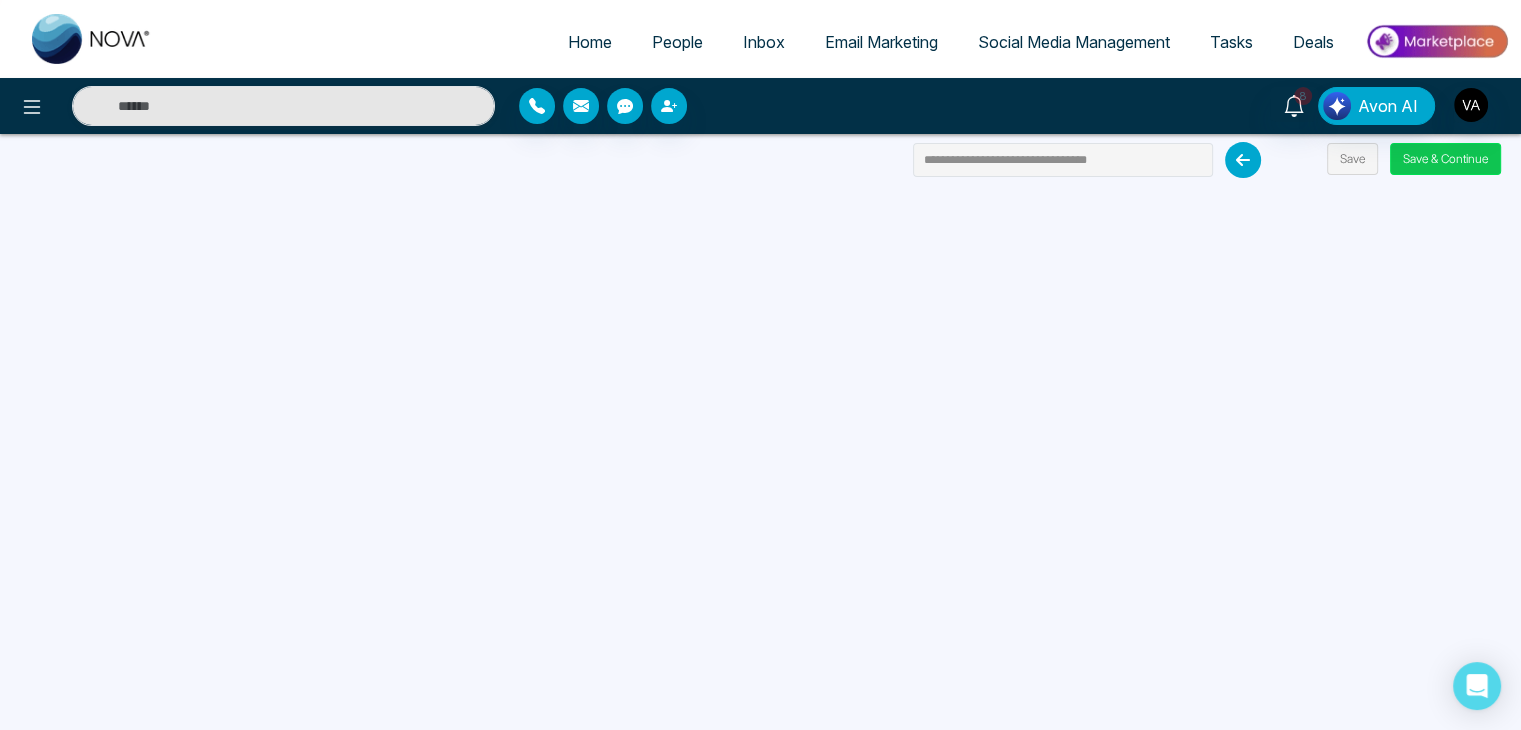 click on "Save & Continue" at bounding box center [1445, 159] 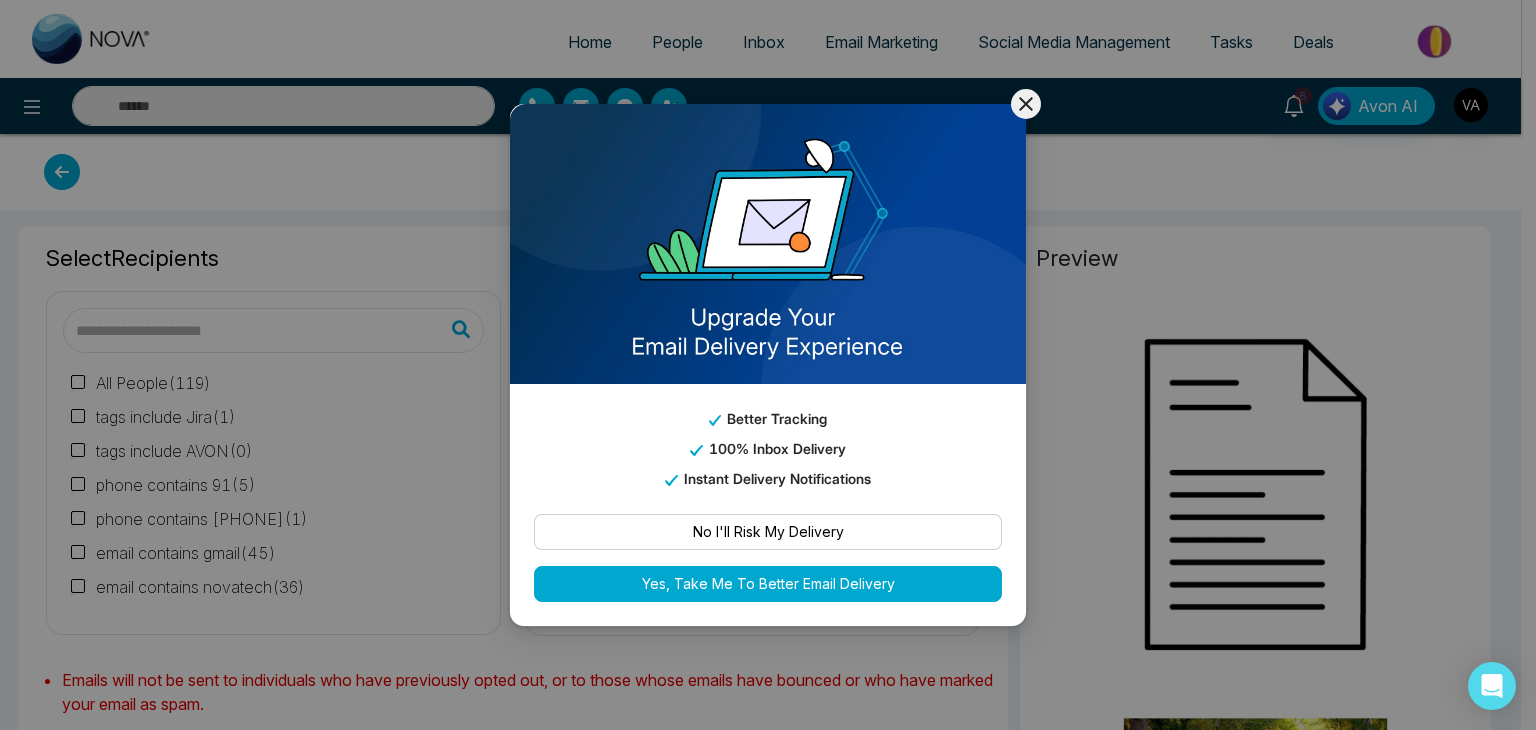 type on "**********" 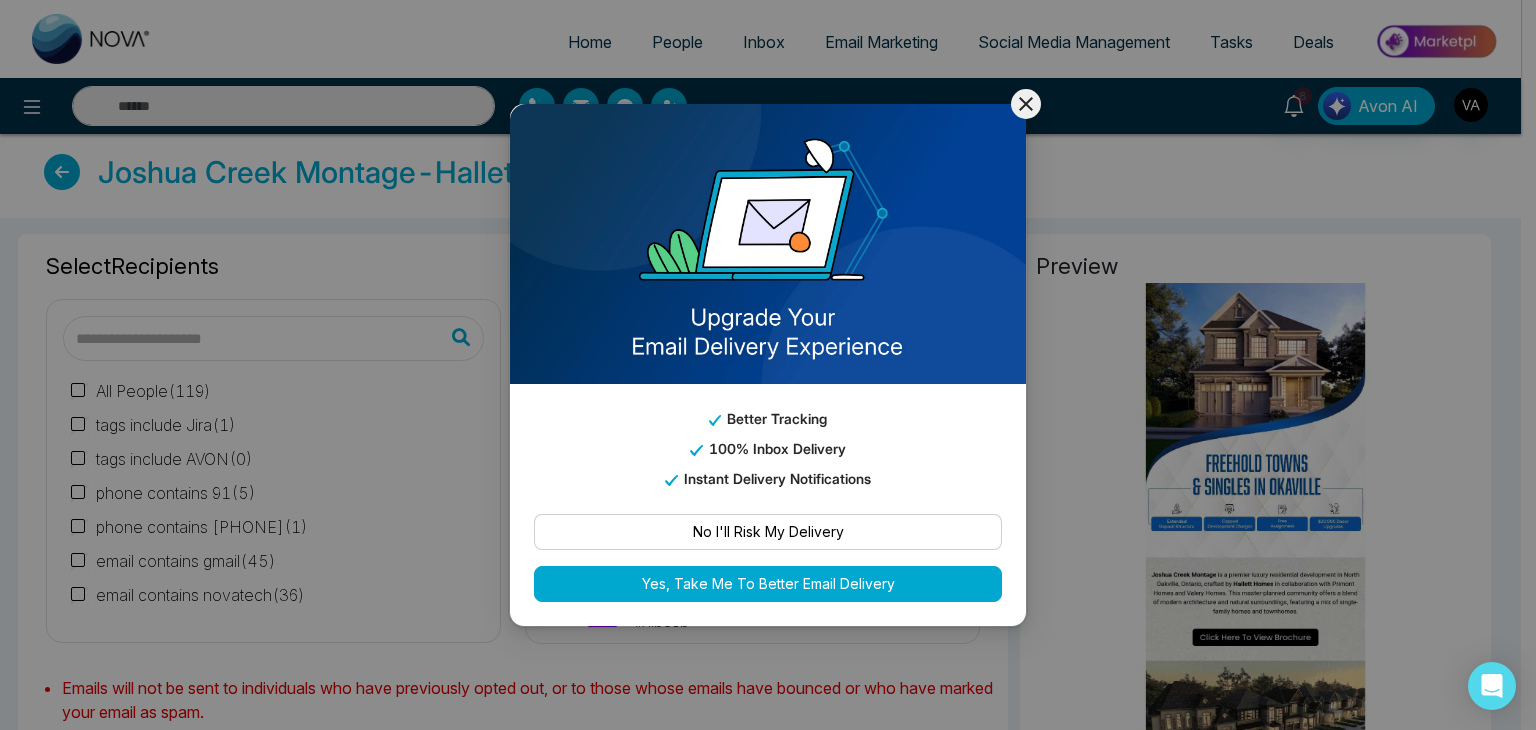 click at bounding box center [1026, 104] 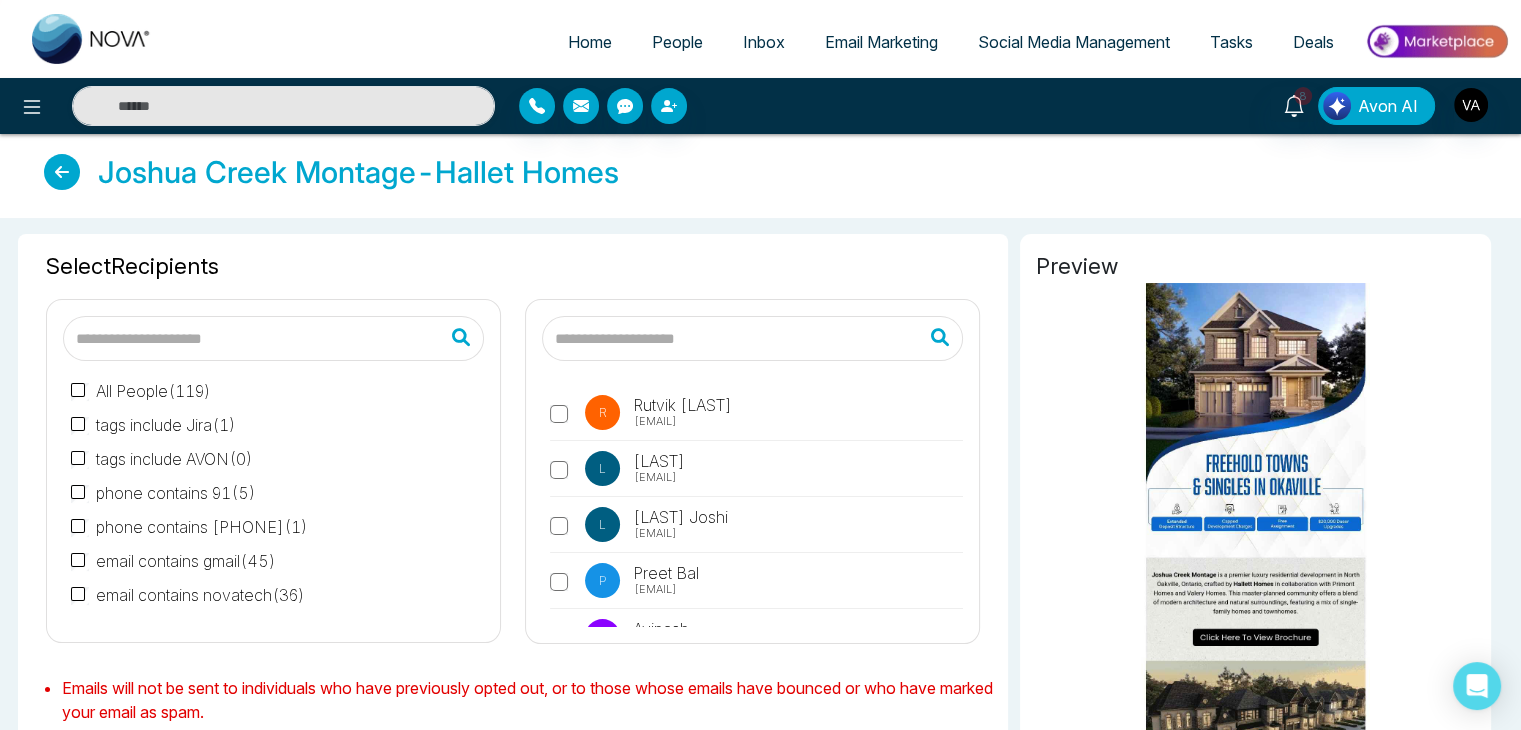 click on "Joshua Creek Montage-Hallet Homes" at bounding box center (760, 176) 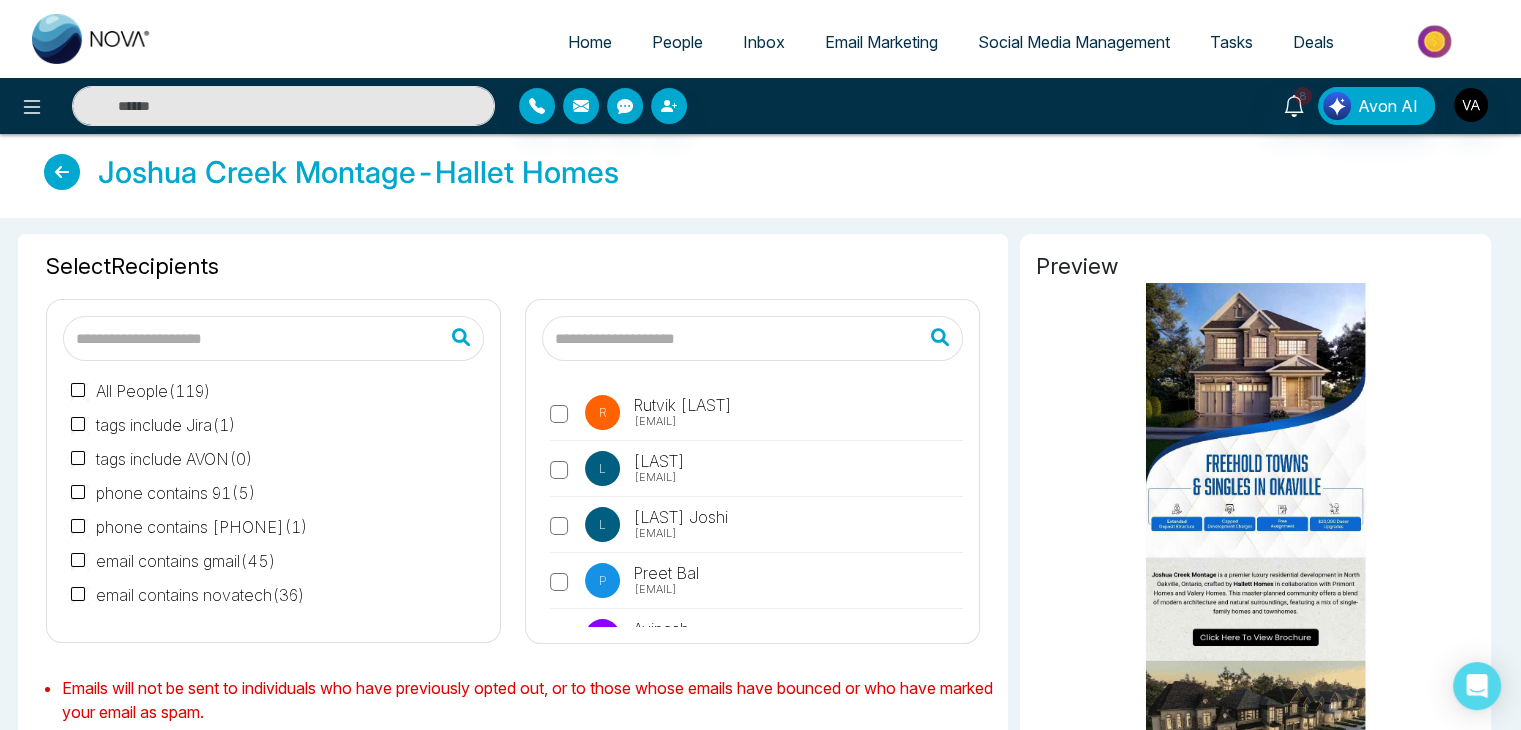 click on "Joshua Creek Montage-Hallet Homes" at bounding box center [760, 176] 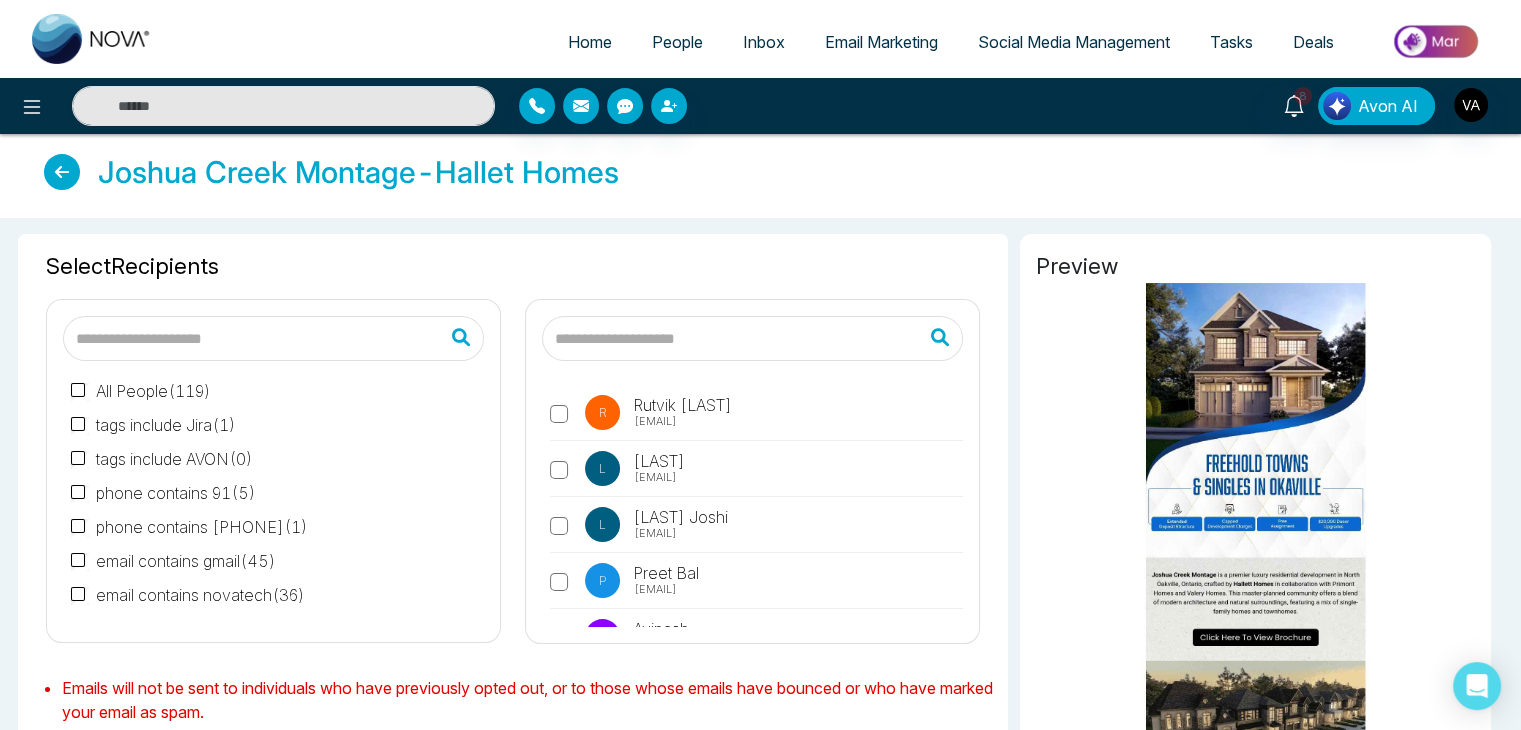 click on "Joshua Creek Montage-Hallet Homes" at bounding box center [760, 176] 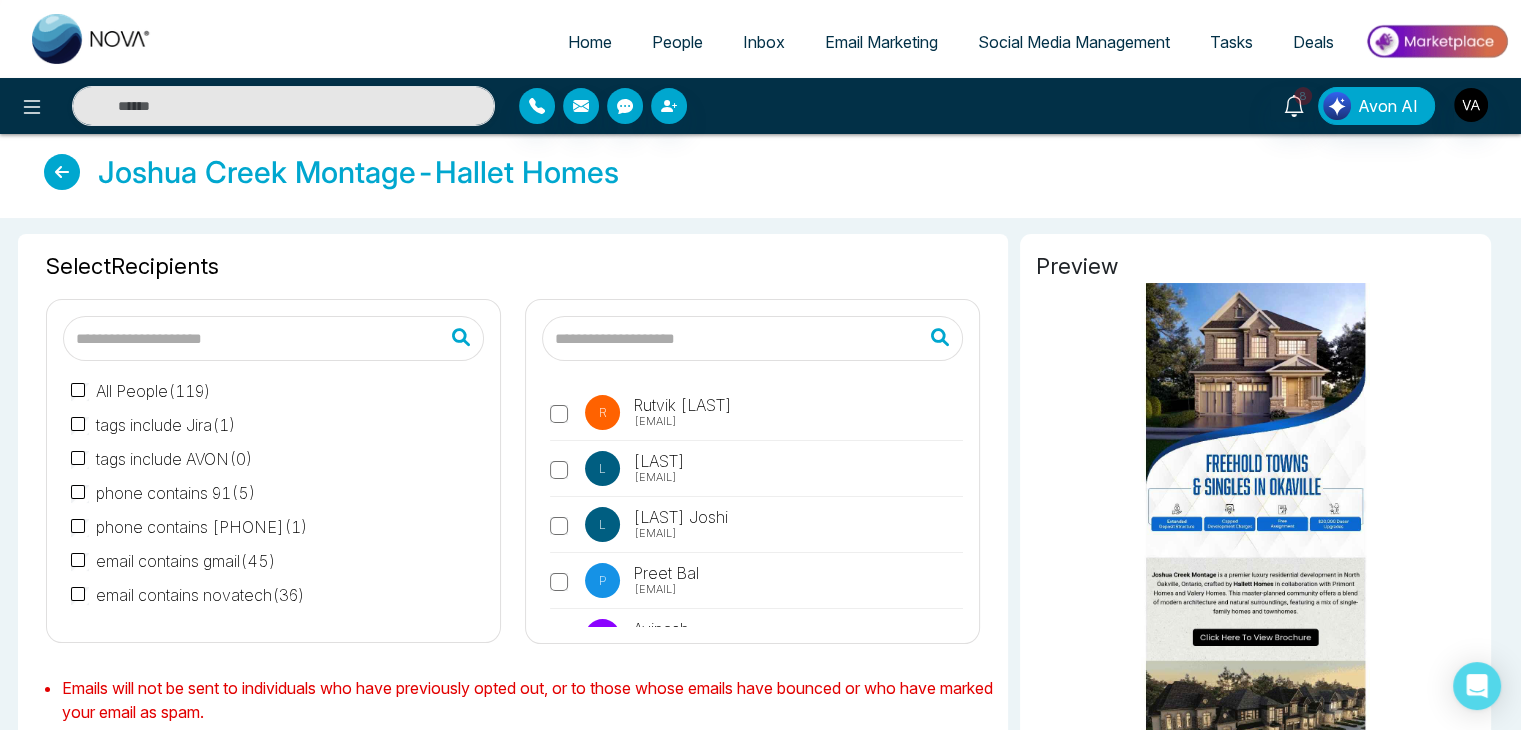 click on "tags include Jira  ( 1 )" at bounding box center (153, 425) 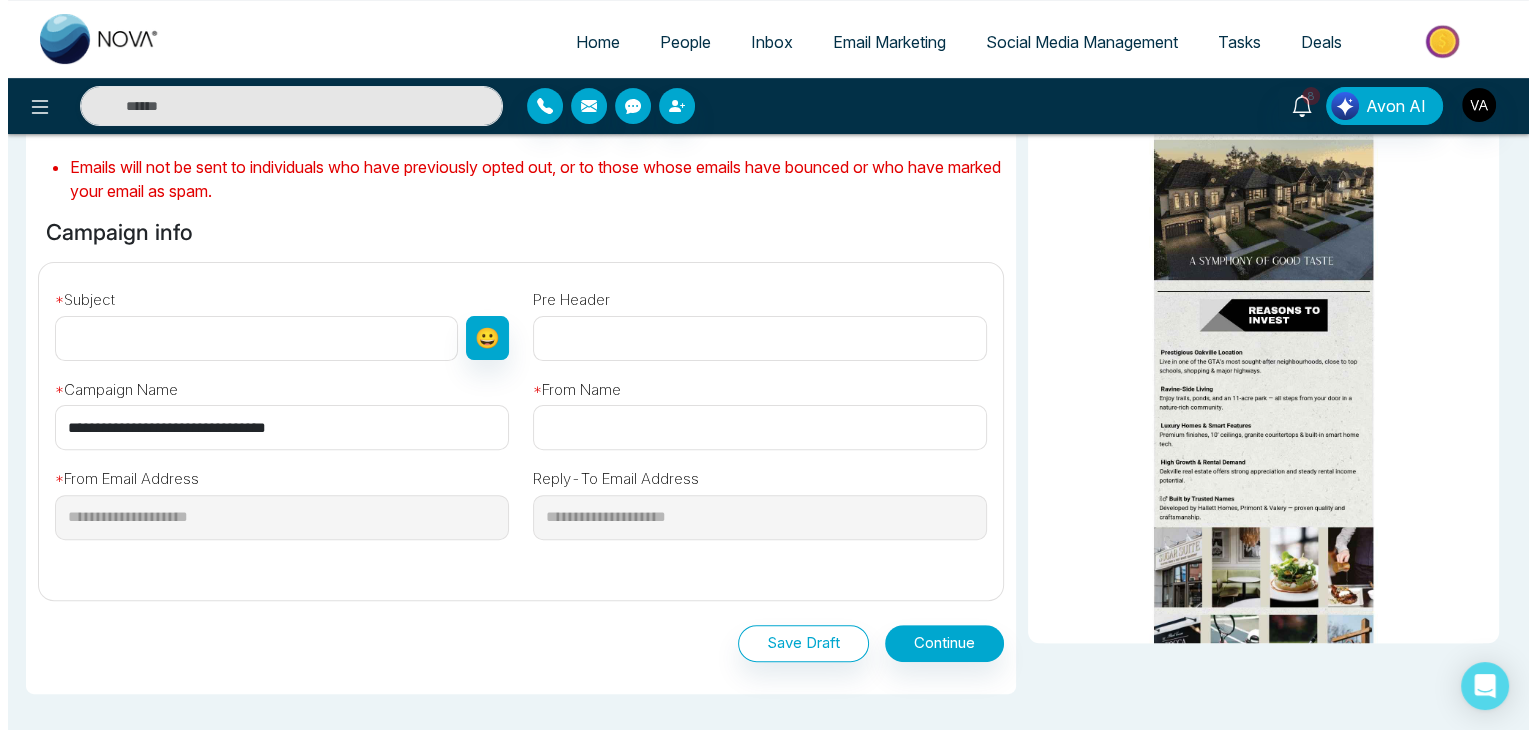 scroll, scrollTop: 510, scrollLeft: 0, axis: vertical 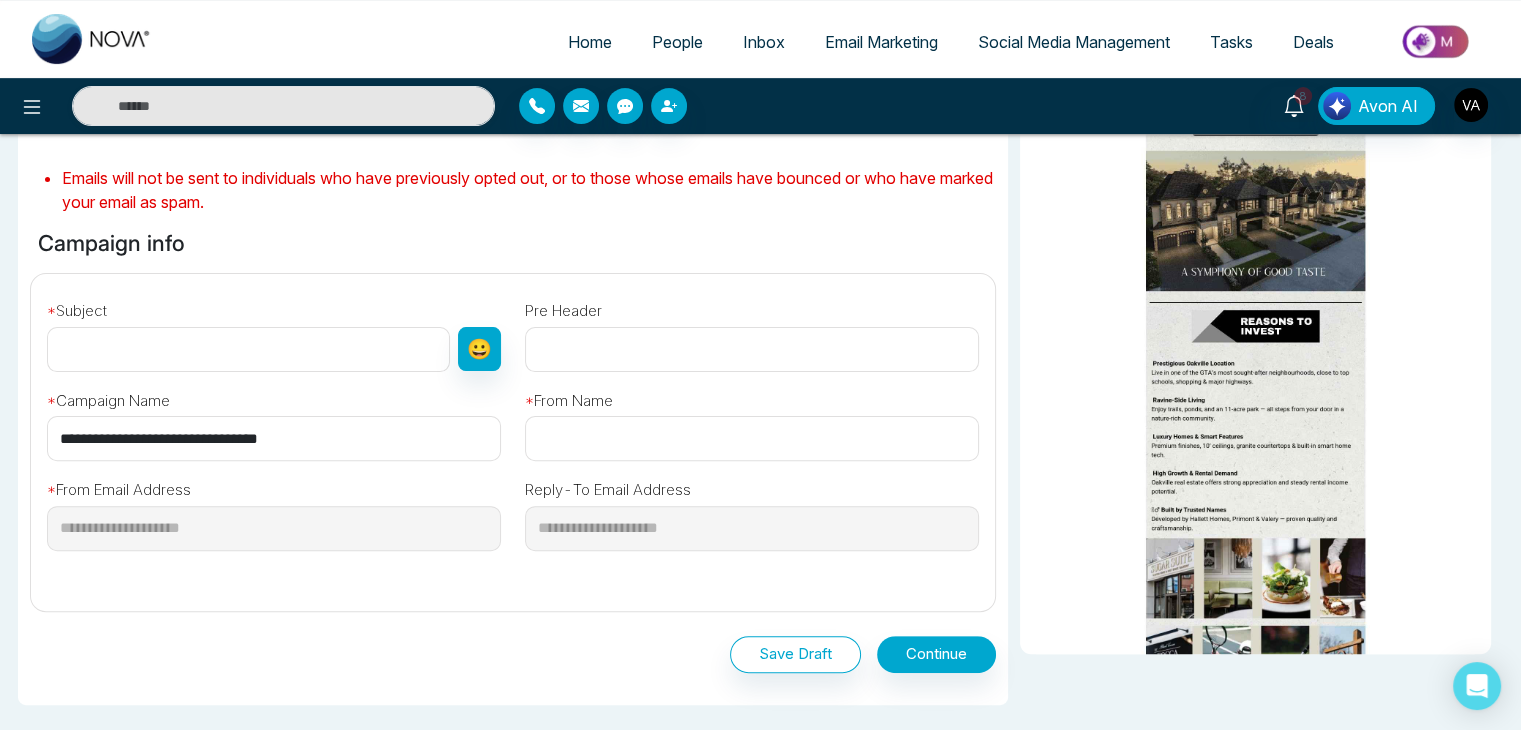 click at bounding box center [248, 349] 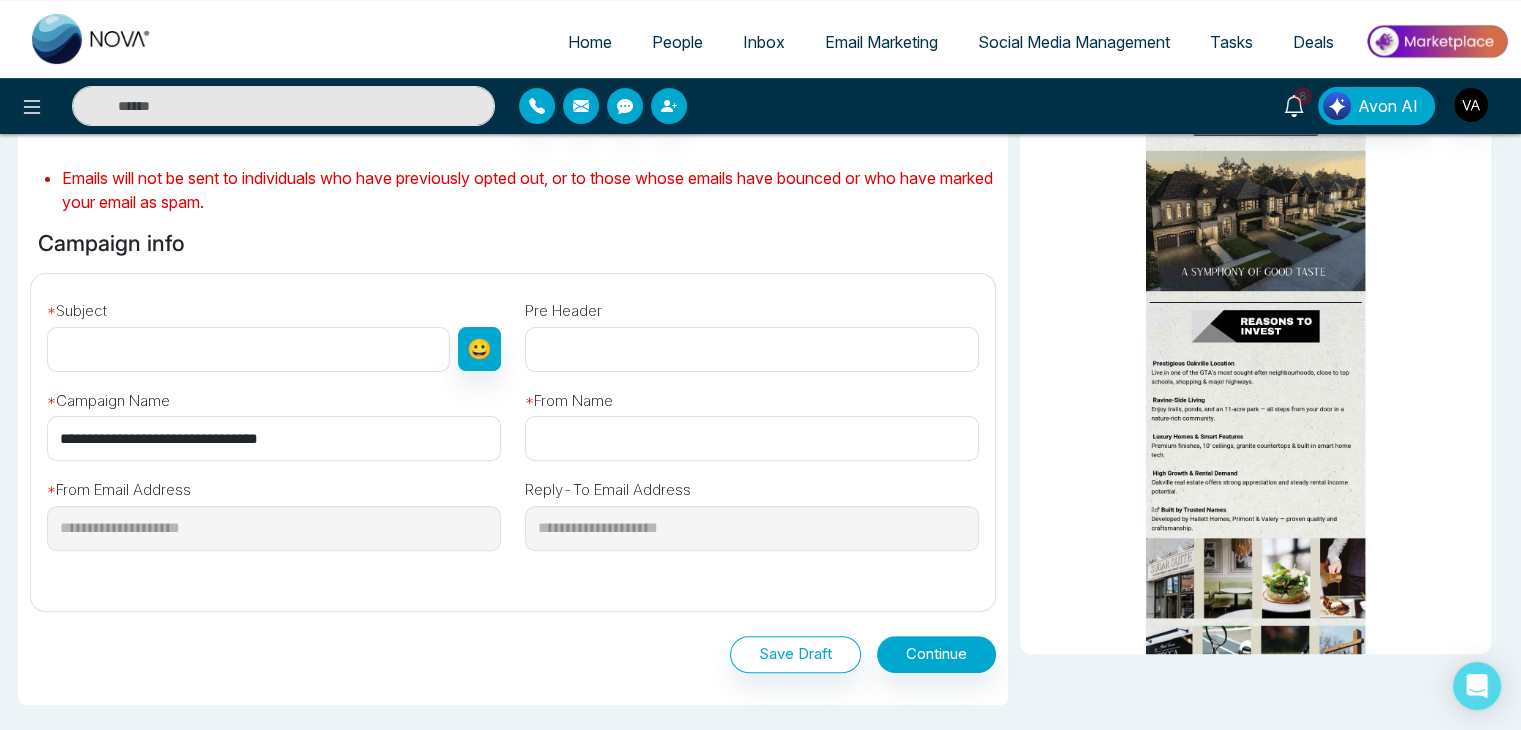 paste on "**********" 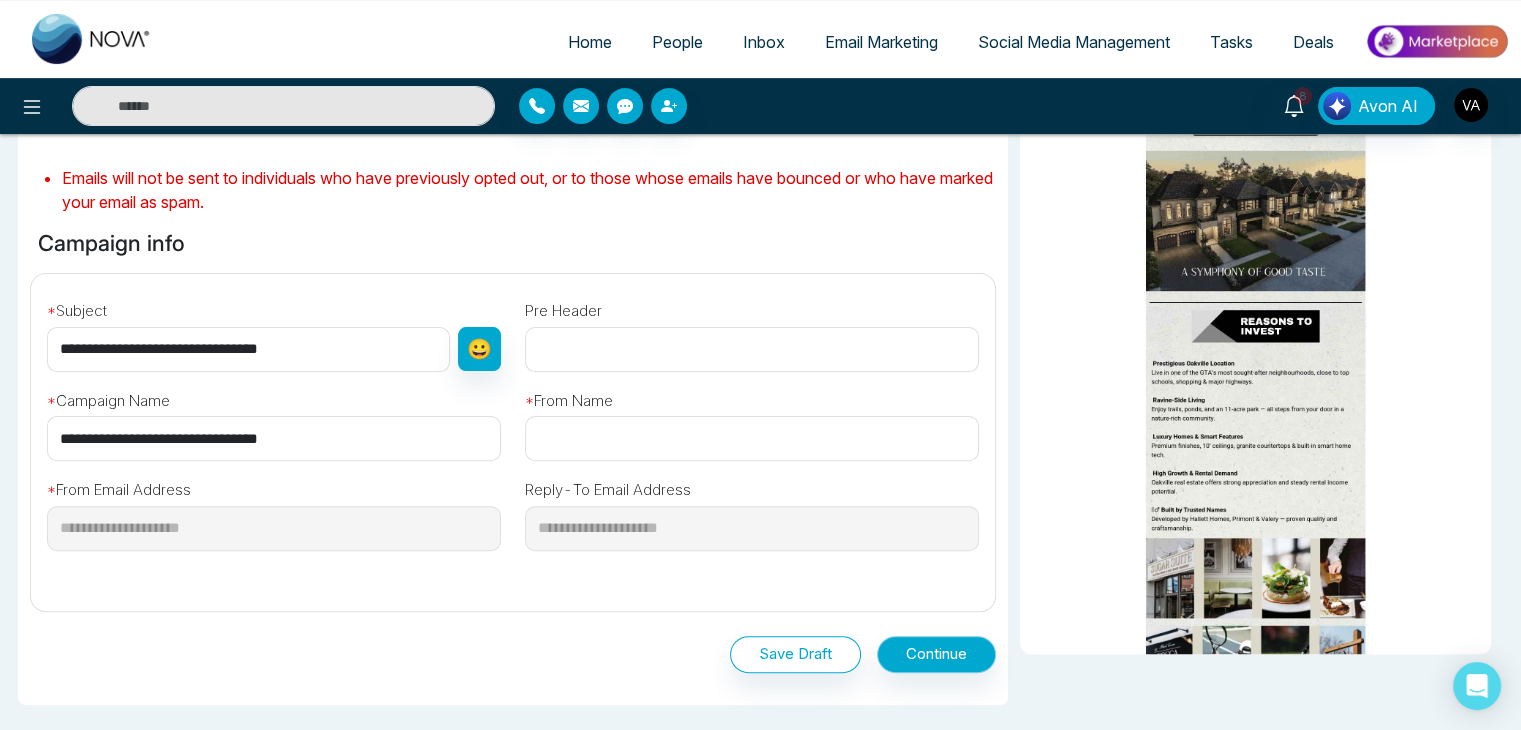 type on "**********" 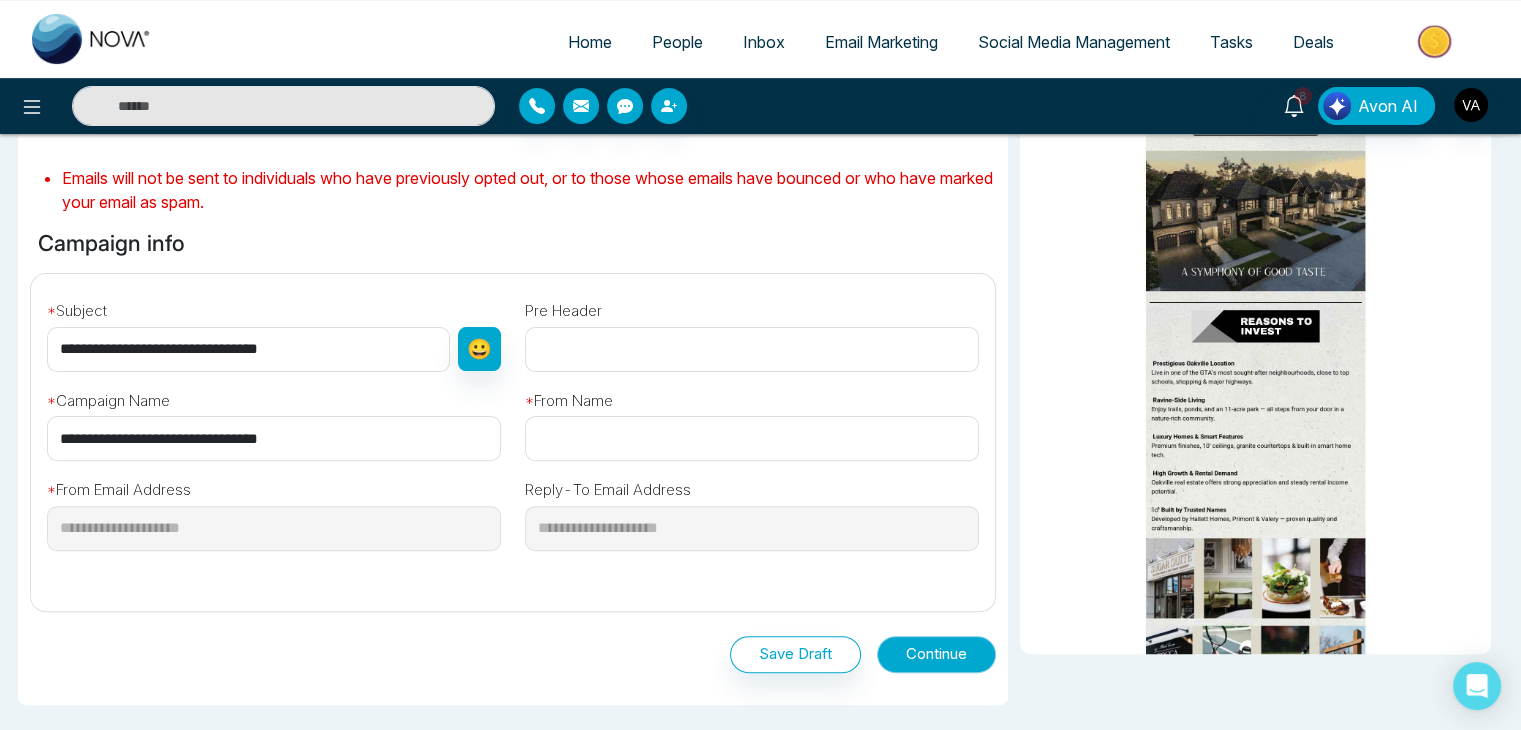 click on "Continue" at bounding box center [936, 654] 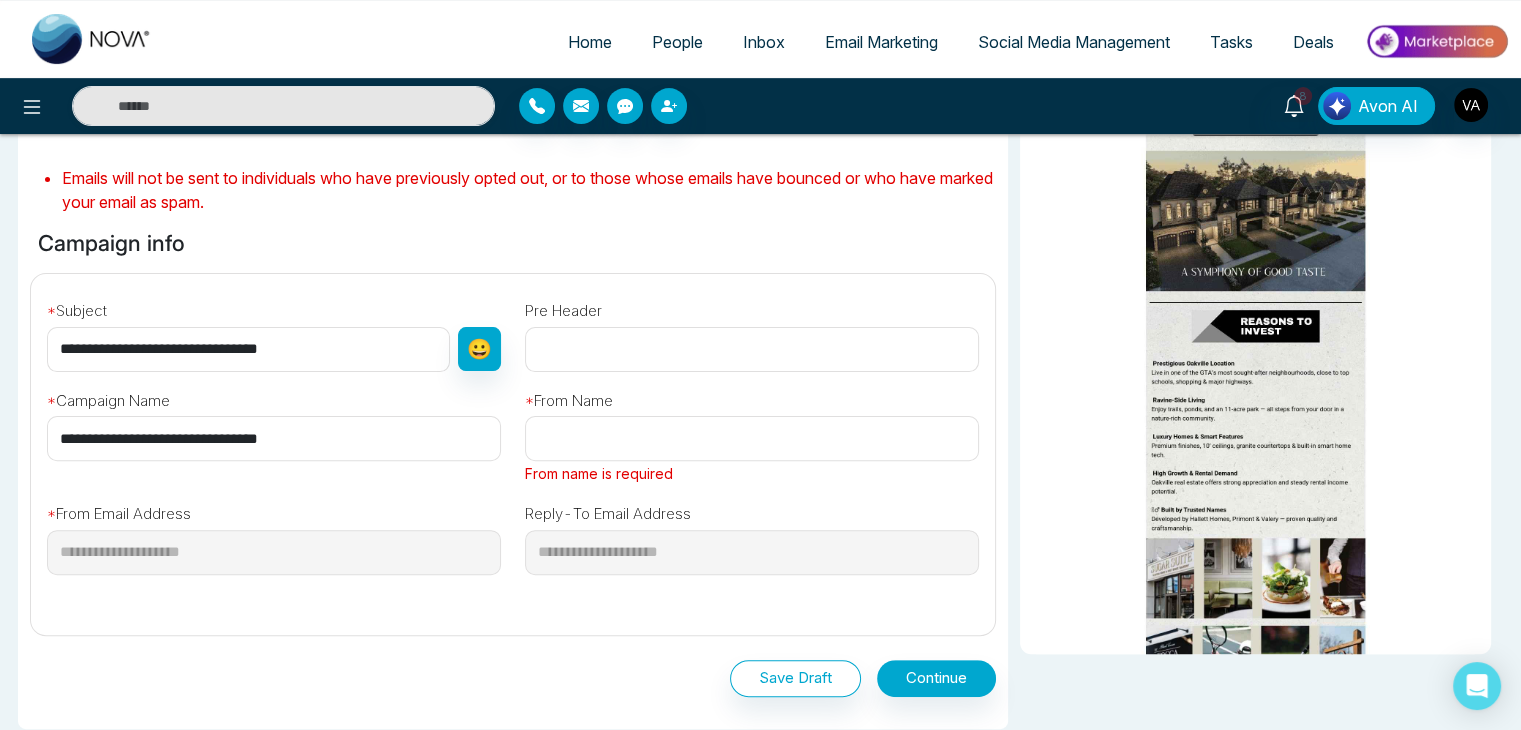 click at bounding box center [752, 438] 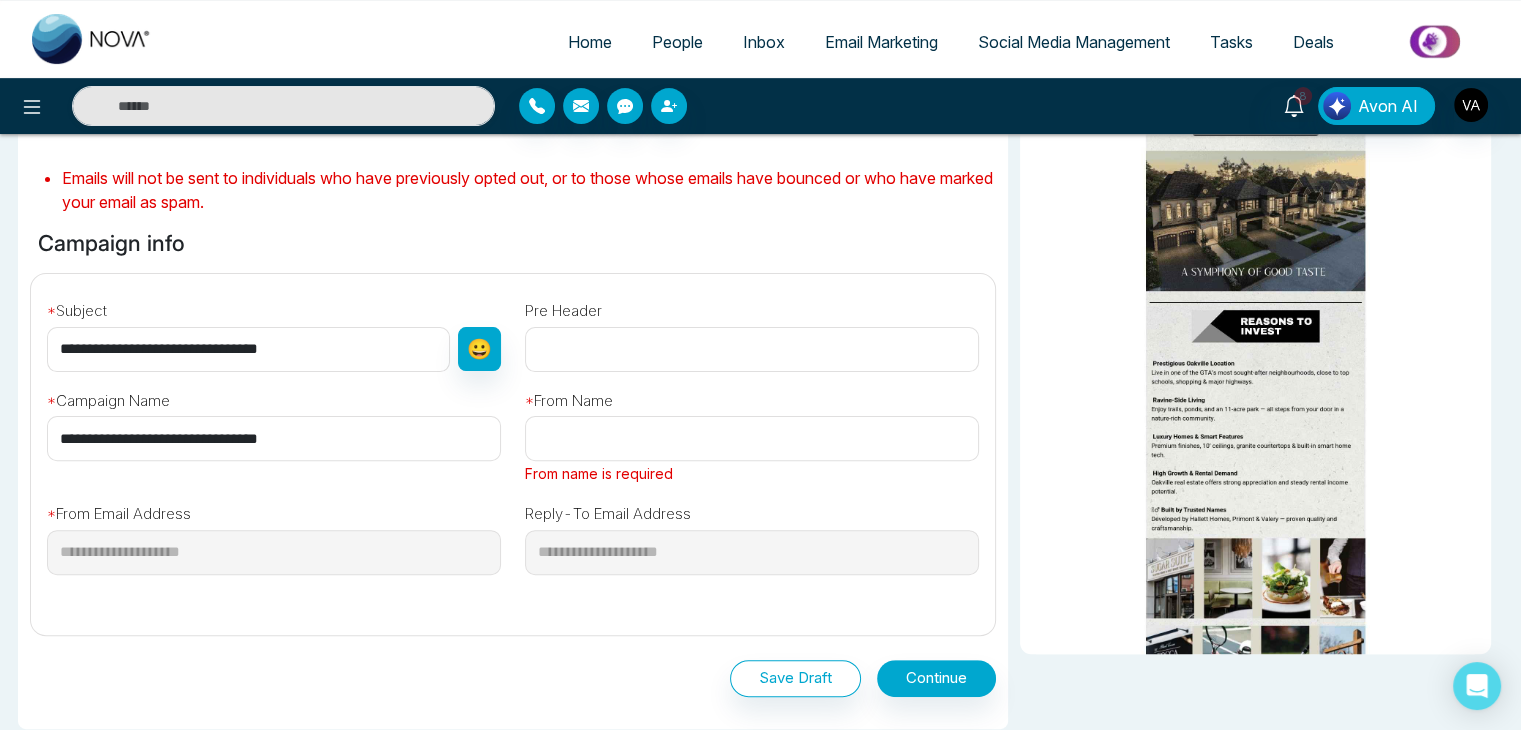 type on "*****" 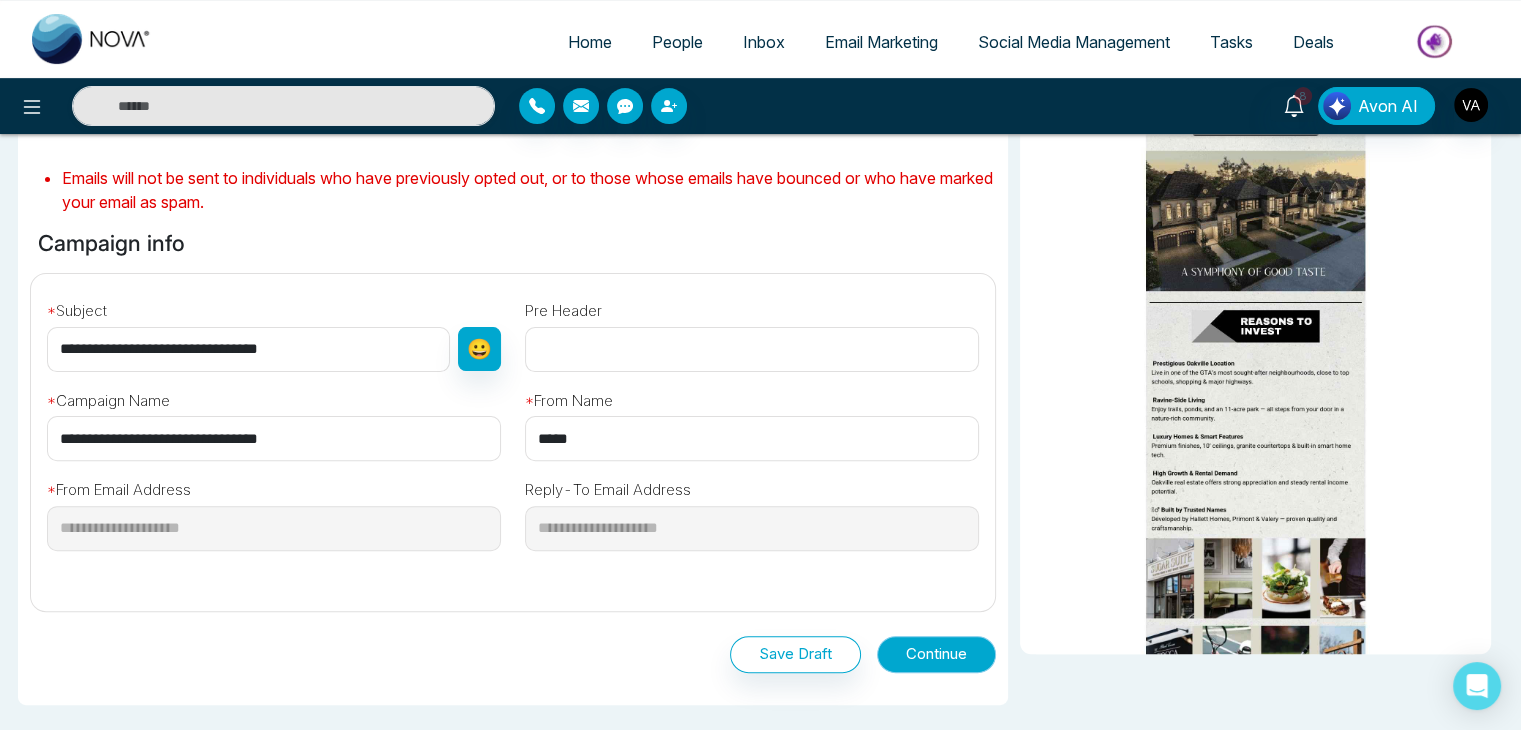 click on "Continue" at bounding box center [936, 654] 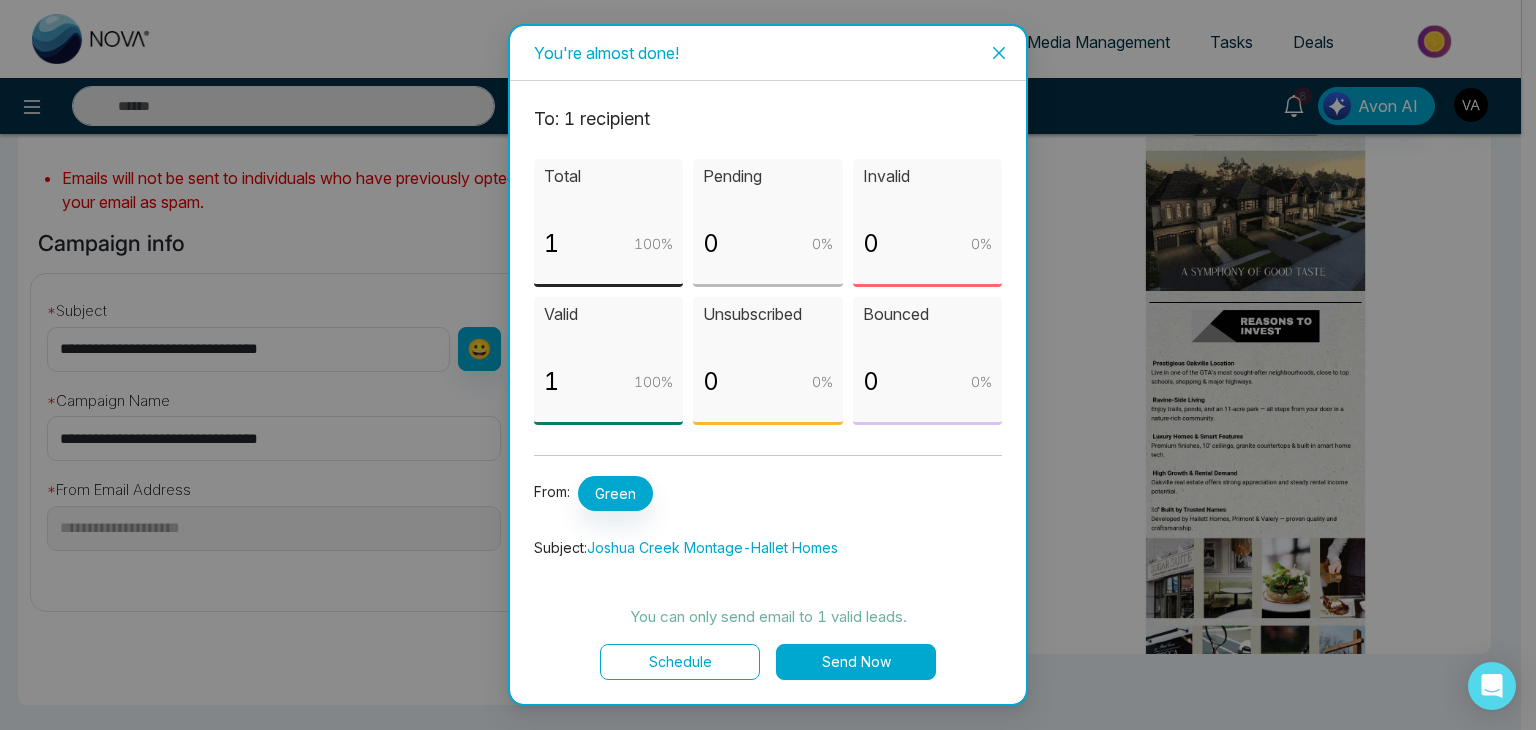 click on "Send Now" at bounding box center (856, 662) 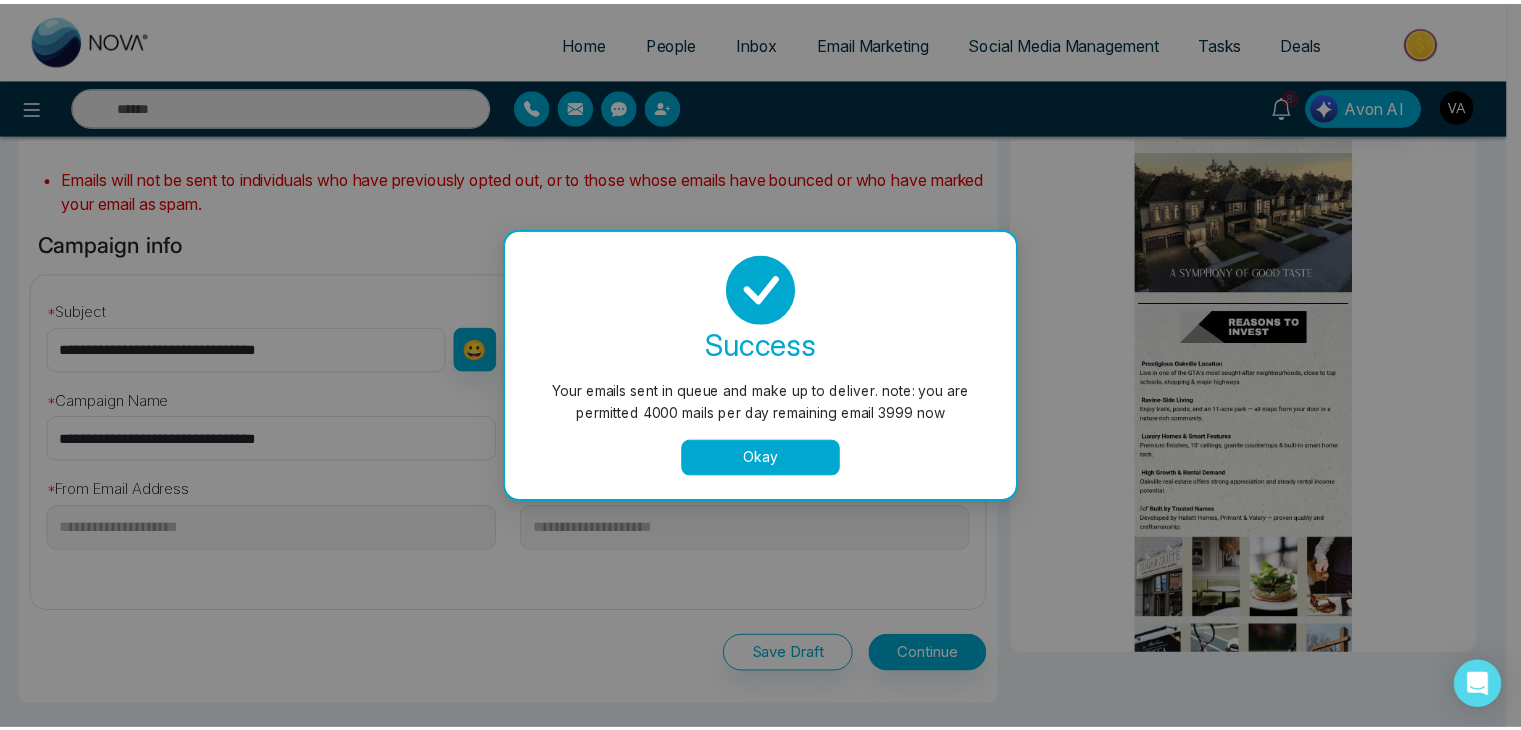 scroll, scrollTop: 0, scrollLeft: 0, axis: both 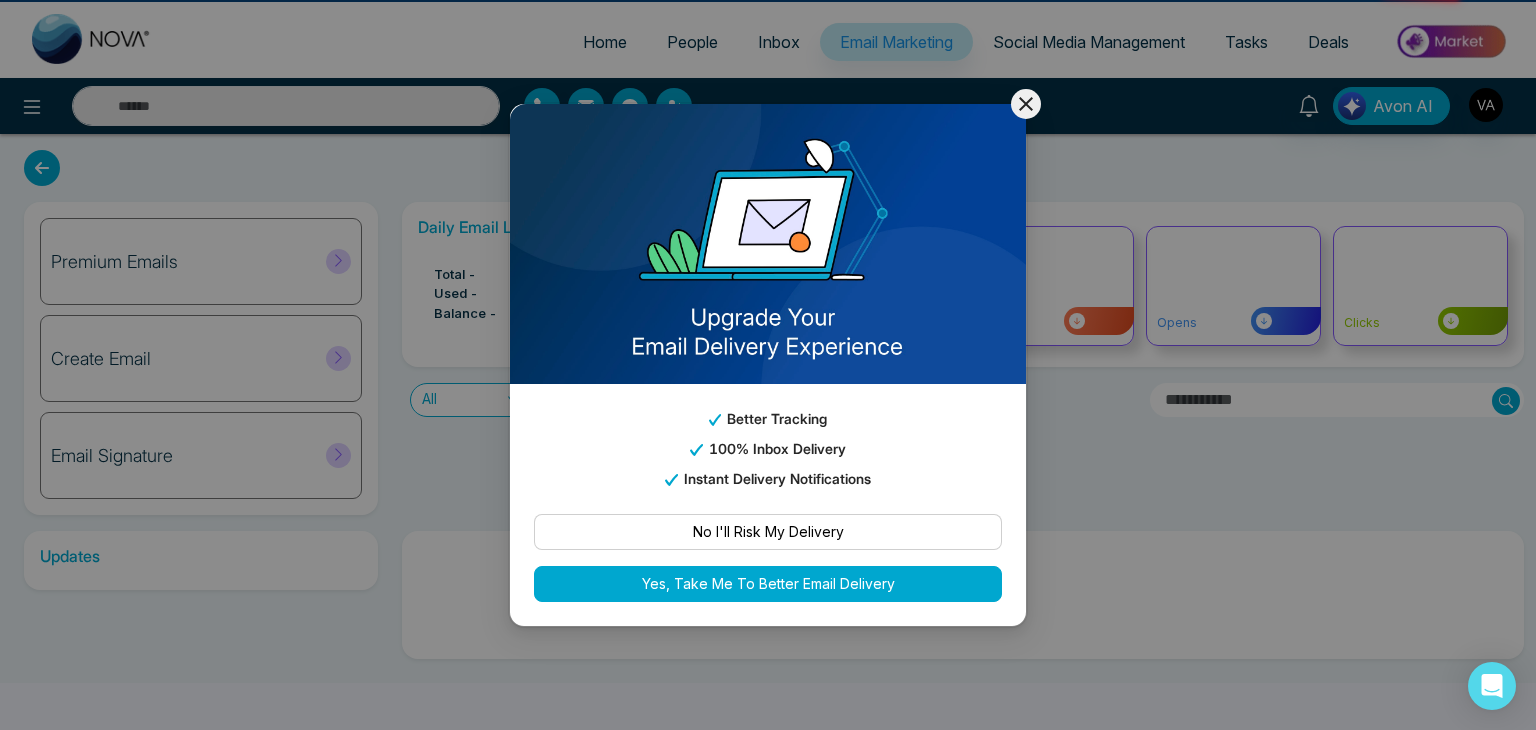 click on "No I'll Risk My Delivery   Yes, Take Me To Better Email Delivery" at bounding box center (768, 558) 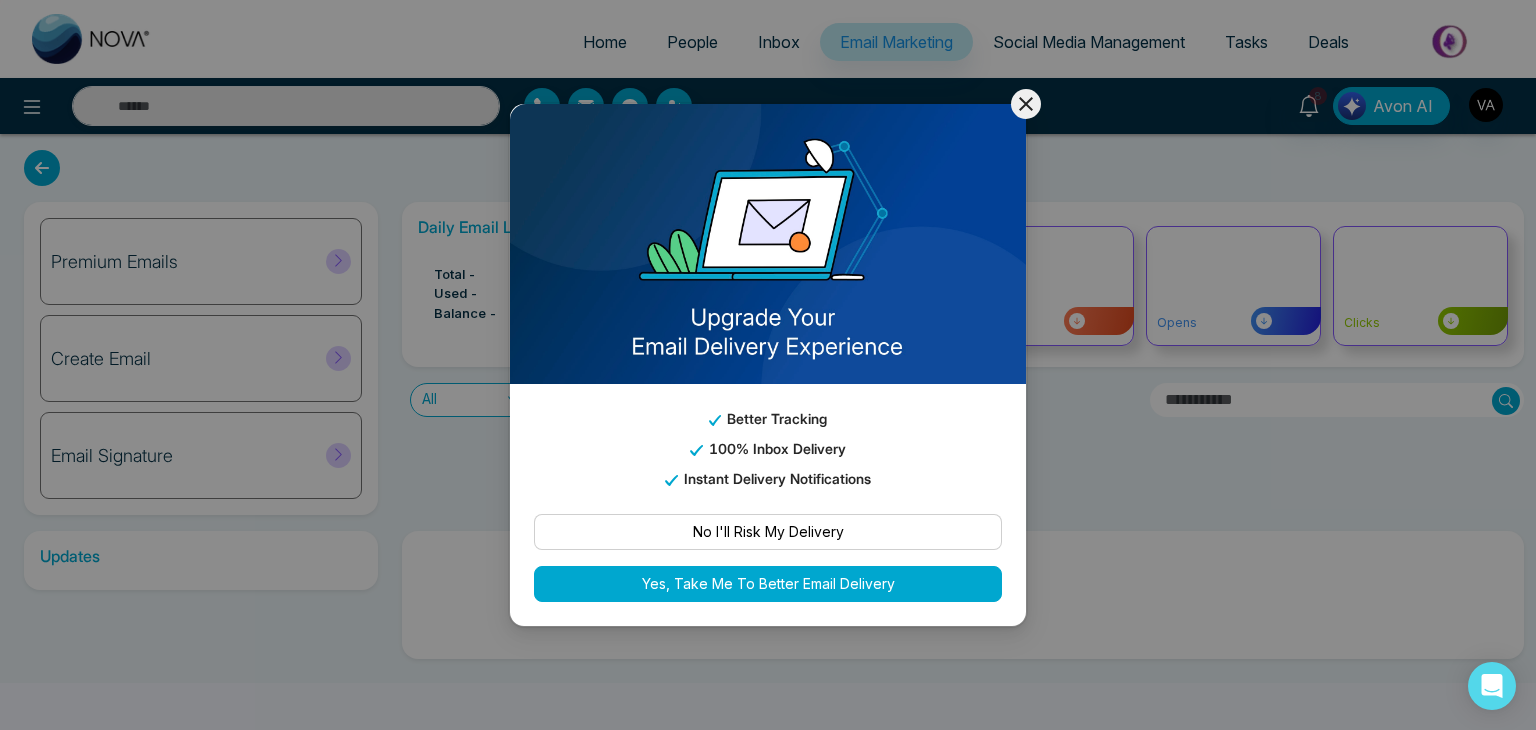 click at bounding box center [1026, 104] 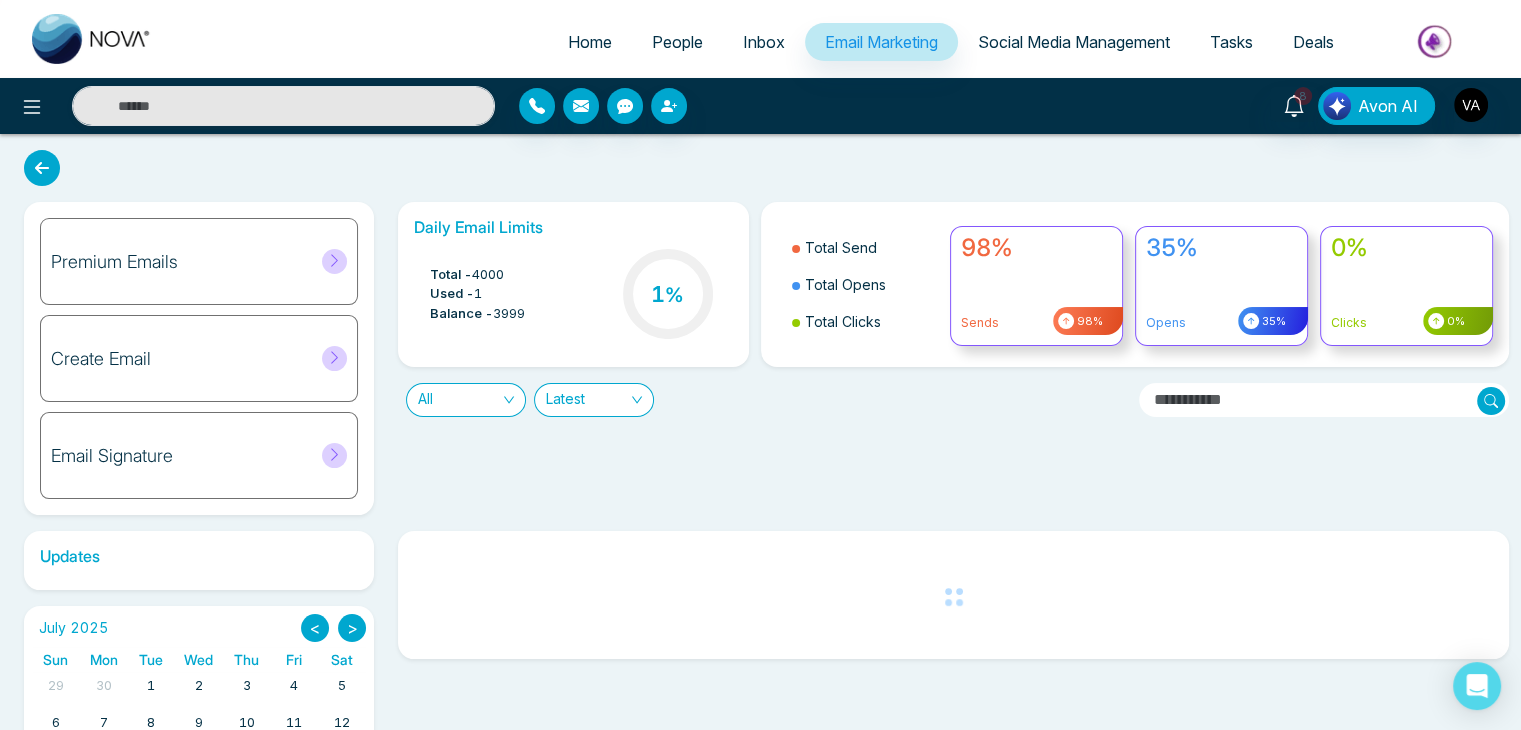 click on "Daily Email Limits Total - 4000 Used - 1 Balance - 3999 1 % Total Send Total Opens Total Clicks 98% Sends 98% 35% Opens 35% 0% Clicks 0% All Latest" at bounding box center [947, 358] 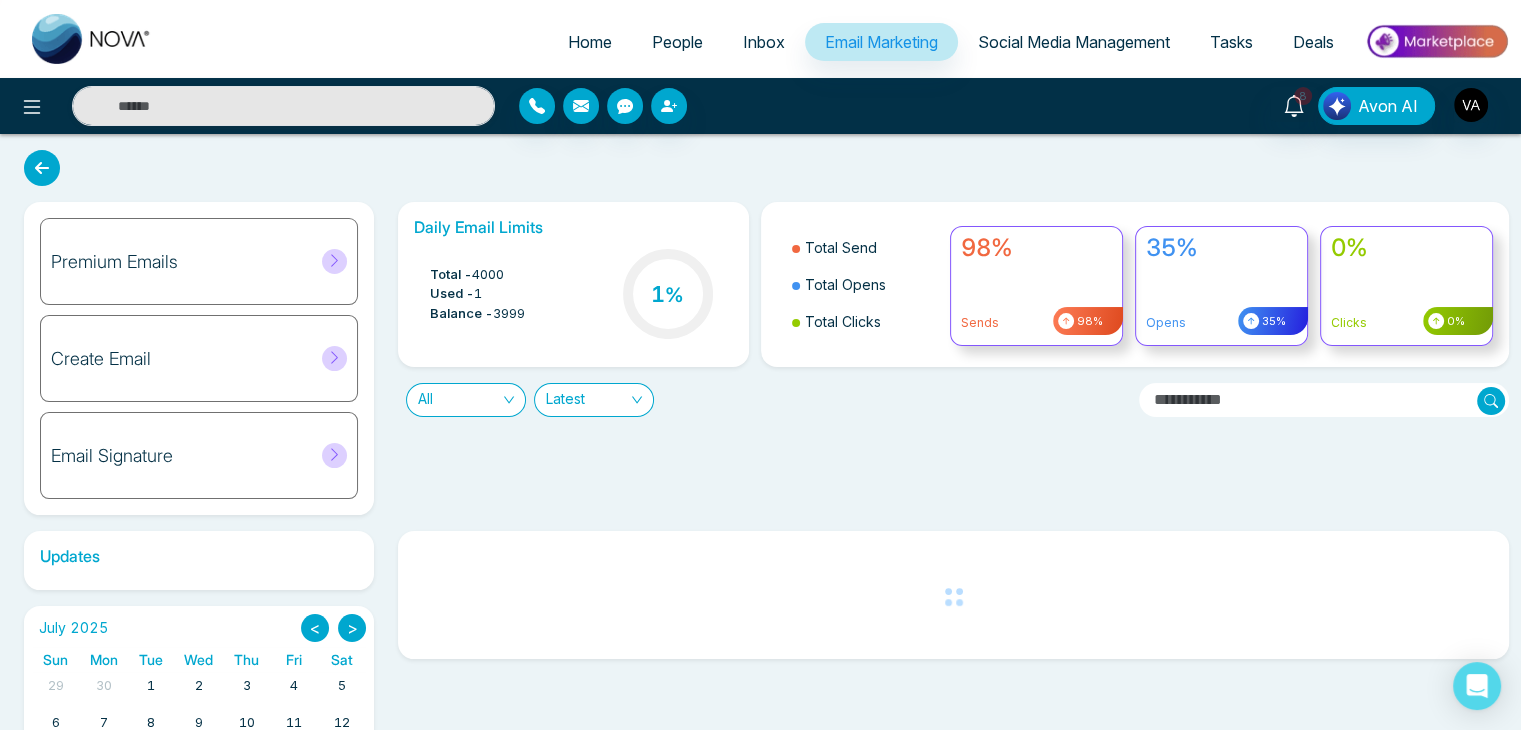 click on "Daily Email Limits Total - 4000 Used - 1 Balance - 3999 1 % Total Send Total Opens Total Clicks 98% Sends 98% 35% Opens 35% 0% Clicks 0% All Latest" at bounding box center [947, 358] 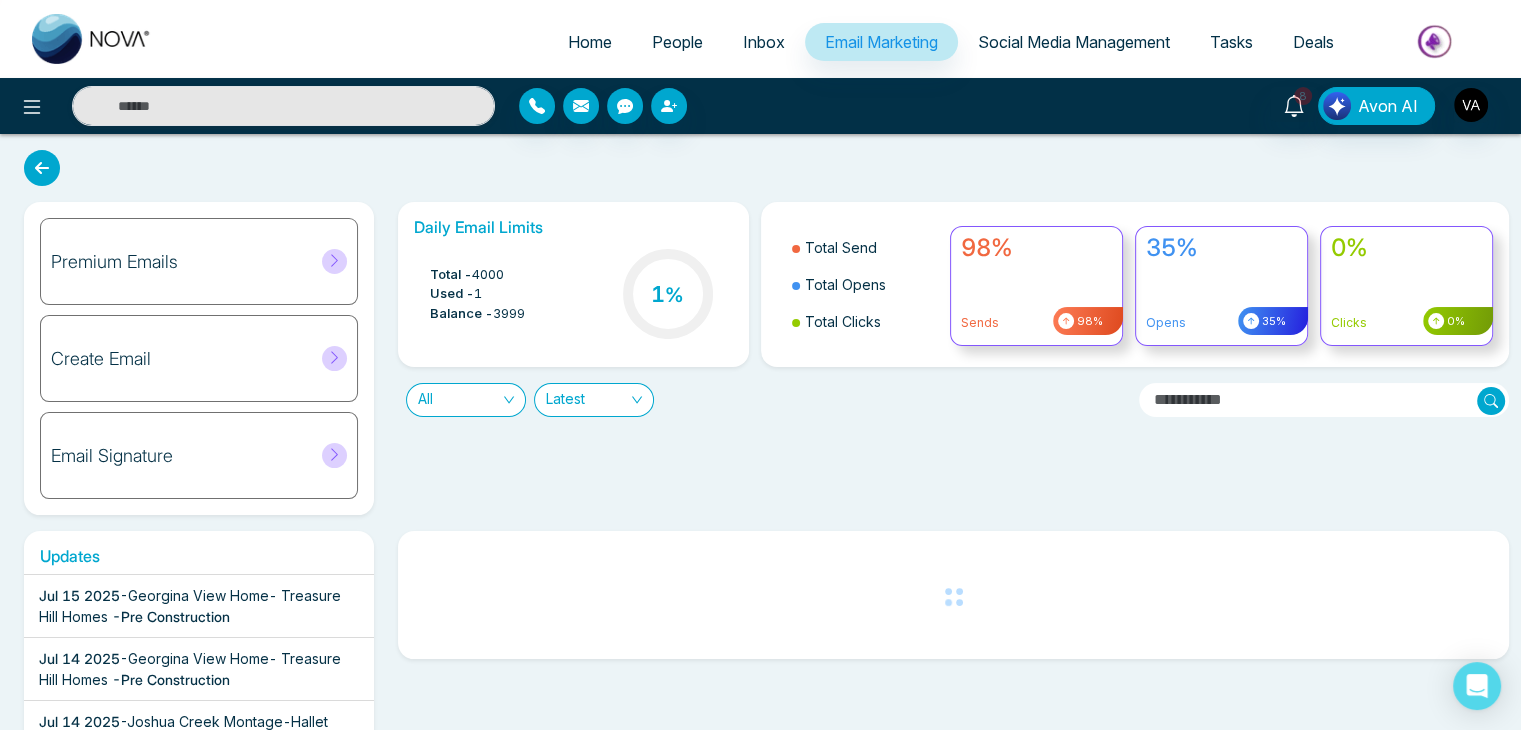 click on "Daily Email Limits Total - 4000 Used - 1 Balance - 3999 1 % Total Send Total Opens Total Clicks 98% Sends 98% 35% Opens 35% 0% Clicks 0% All Latest" at bounding box center [947, 358] 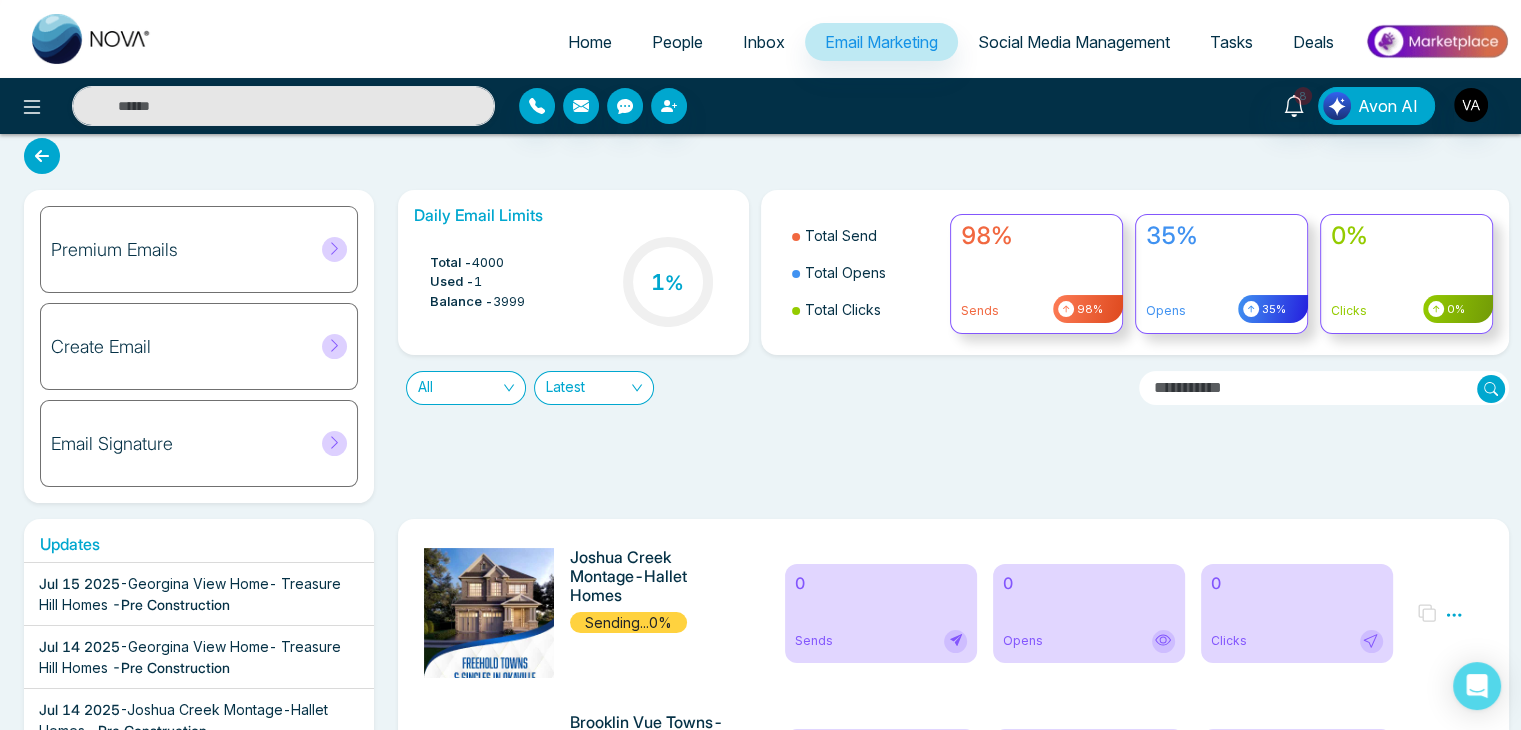 scroll, scrollTop: 0, scrollLeft: 0, axis: both 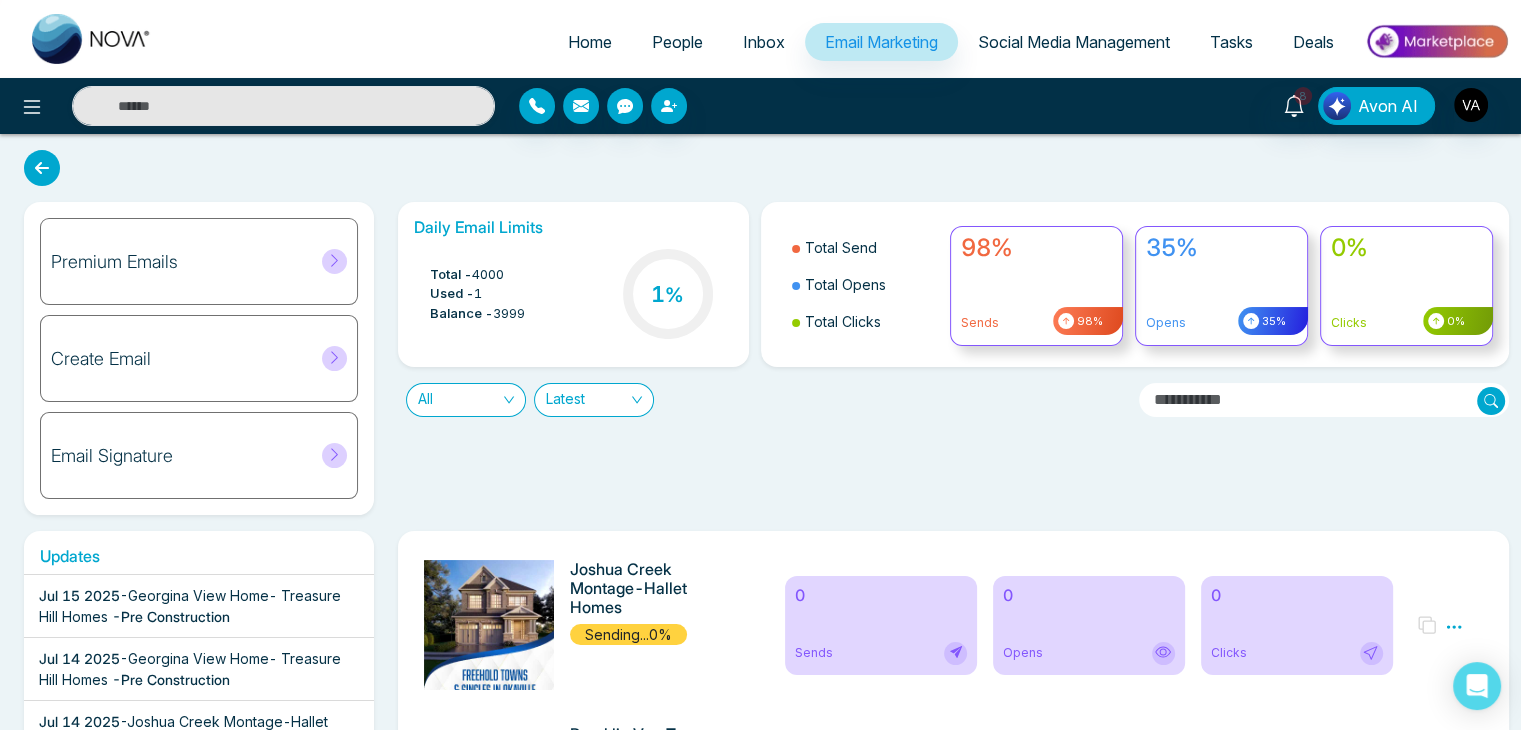 click on "Daily Email Limits Total - 4000 Used - 1 Balance - 3999 1 % Total Send Total Opens Total Clicks 98% Sends 98% 35% Opens 35% 0% Clicks 0% All Latest" at bounding box center (947, 358) 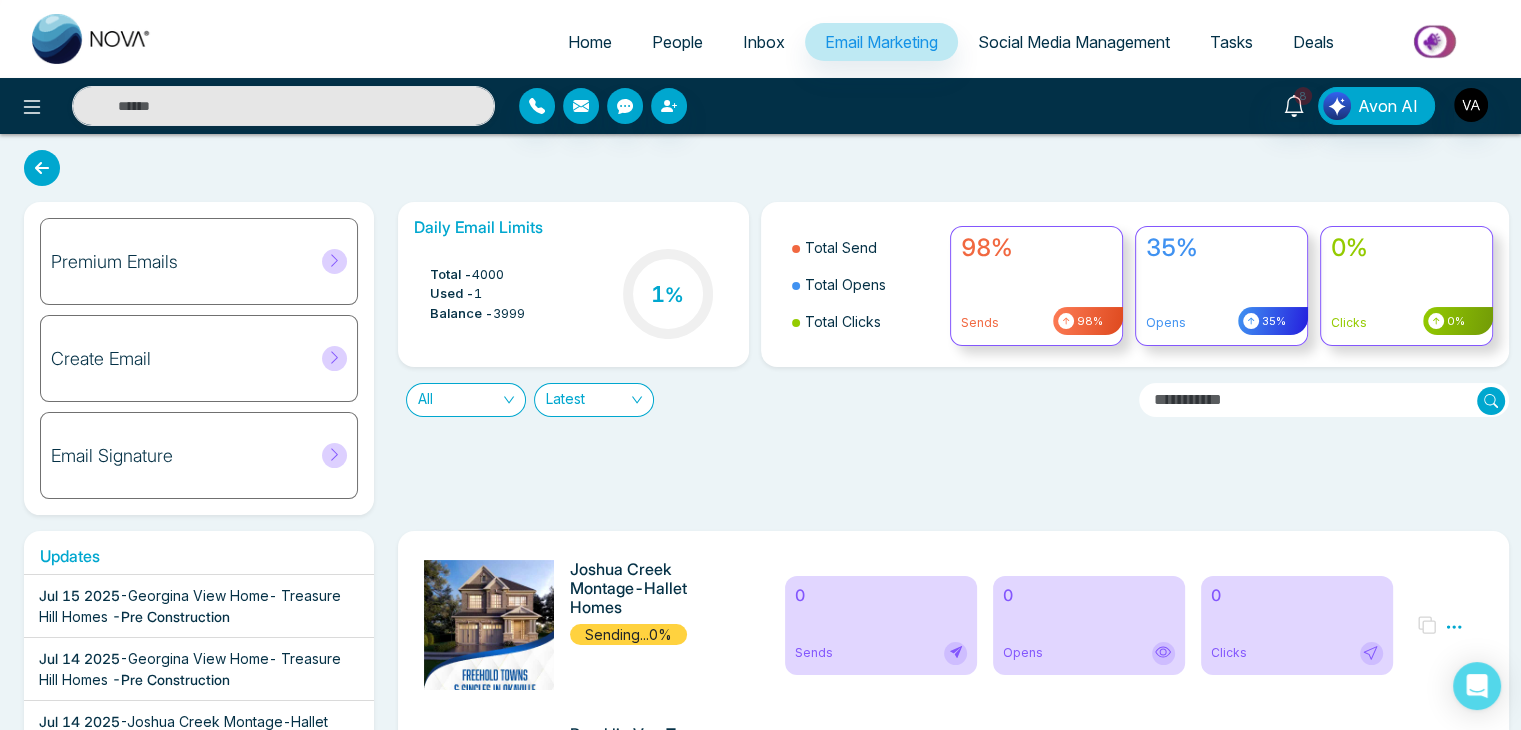 click on "Daily Email Limits Total - 4000 Used - 1 Balance - 3999 1 % Total Send Total Opens Total Clicks 98% Sends 98% 35% Opens 35% 0% Clicks 0% All Latest" at bounding box center [947, 358] 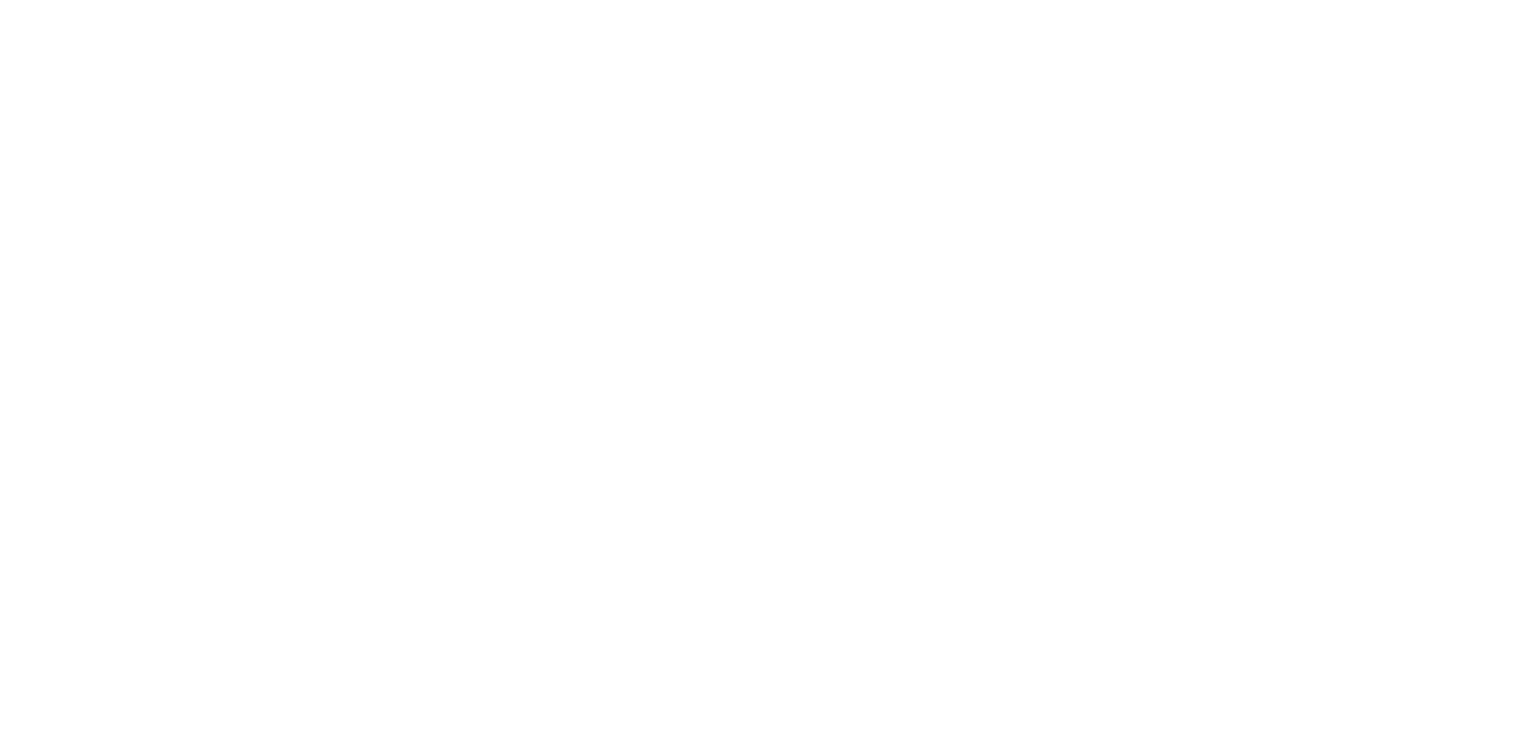 scroll, scrollTop: 0, scrollLeft: 0, axis: both 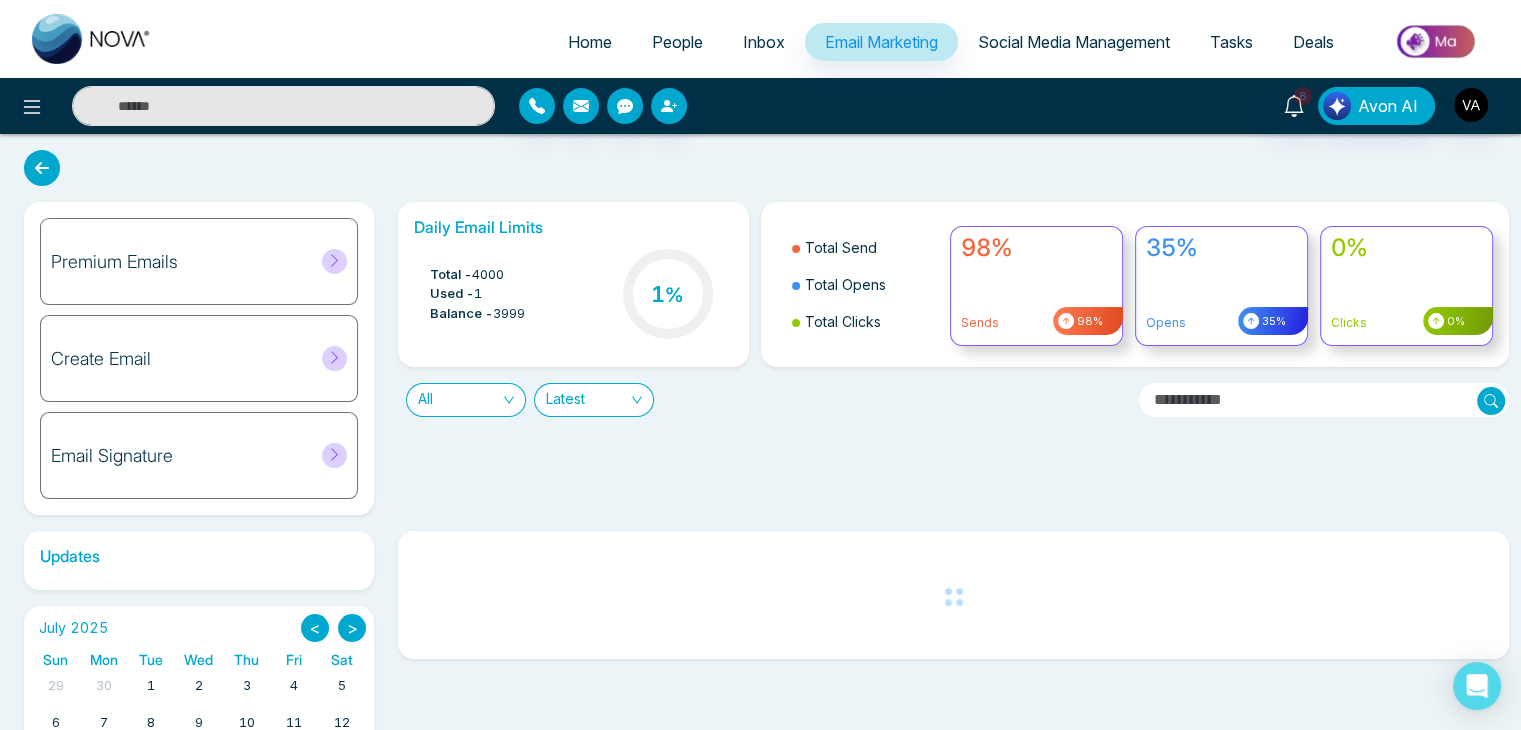 click on "Premium Emails Create Email Email Signature Daily Email Limits Total -  4000 Used -  1 Balance -  3999 1 %  Total Send  Total Opens  Total Clicks 98% Sends 98% 35% Opens 35% 0% Clicks 0% All Latest Updates July 2025 < > Sun Mon Tue Wed Thu Fri Sat 29 30 1 2 3 4 5 6 7 8 9 10 11 12 13 14 15 16 17 18 19 20 21 22 23 24 25 26 27 28 29 30 31 1 2 3 4 5 6 7 8 9" at bounding box center (760, 526) 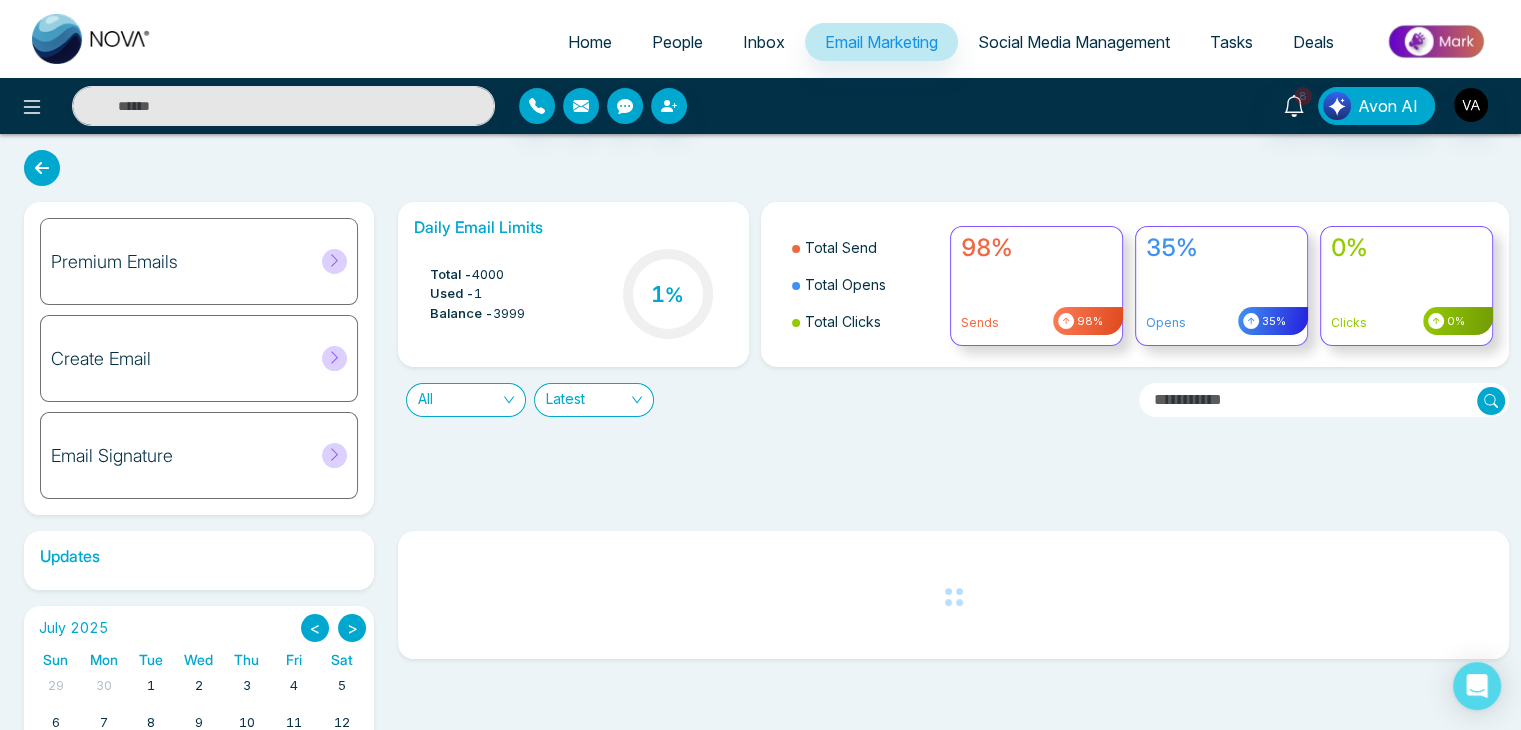 click on "Premium Emails Create Email Email Signature Daily Email Limits Total -  4000 Used -  1 Balance -  3999 1 %  Total Send  Total Opens  Total Clicks 98% Sends 98% 35% Opens 35% 0% Clicks 0% All Latest Updates July 2025 < > Sun Mon Tue Wed Thu Fri Sat 29 30 1 2 3 4 5 6 7 8 9 10 11 12 13 14 15 16 17 18 19 20 21 22 23 24 25 26 27 28 29 30 31 1 2 3 4 5 6 7 8 9" at bounding box center [760, 526] 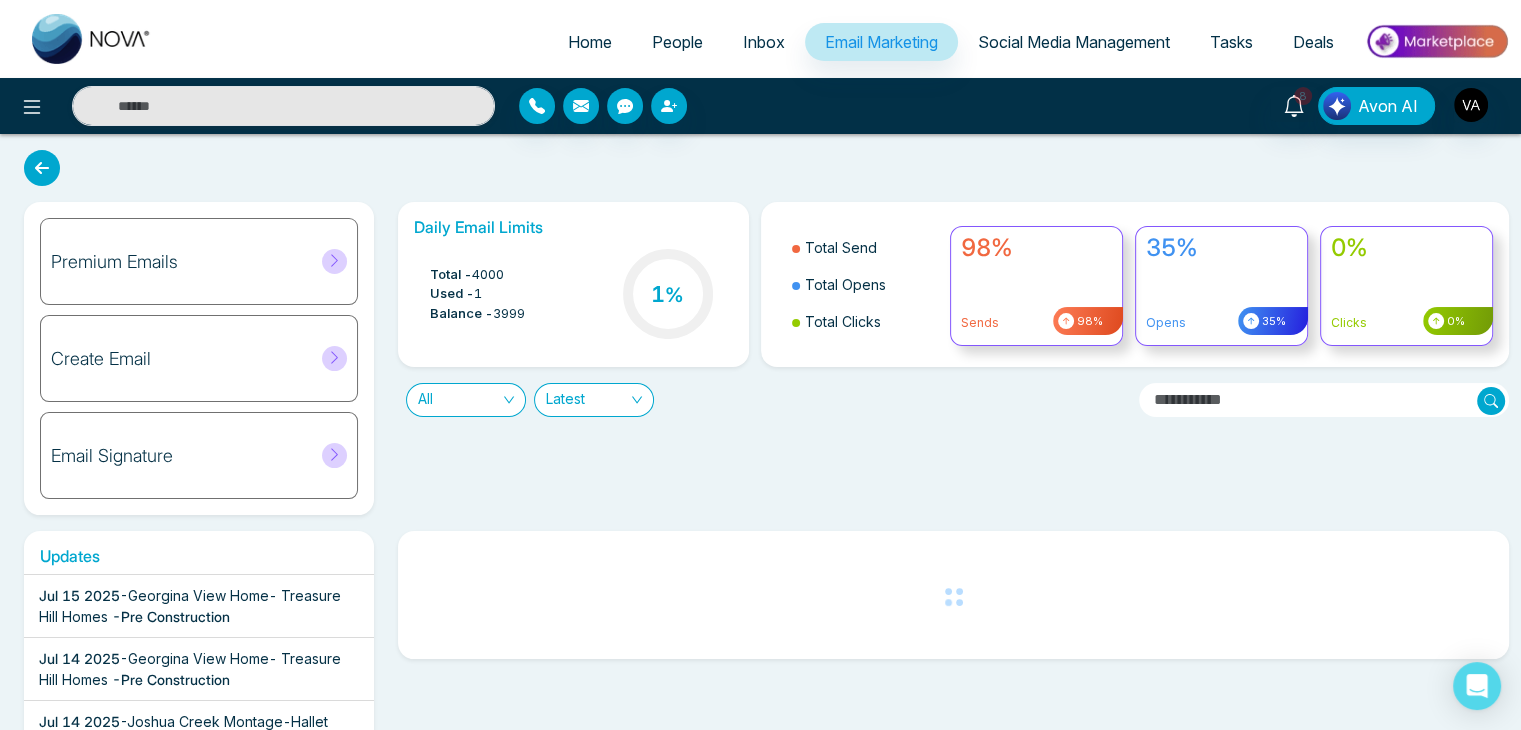 click on "Daily Email Limits Total - 4000 Used - 1 Balance - 3999 1 % Total Send Total Opens Total Clicks 98% Sends 98% 35% Opens 35% 0% Clicks 0% All Latest" at bounding box center [947, 358] 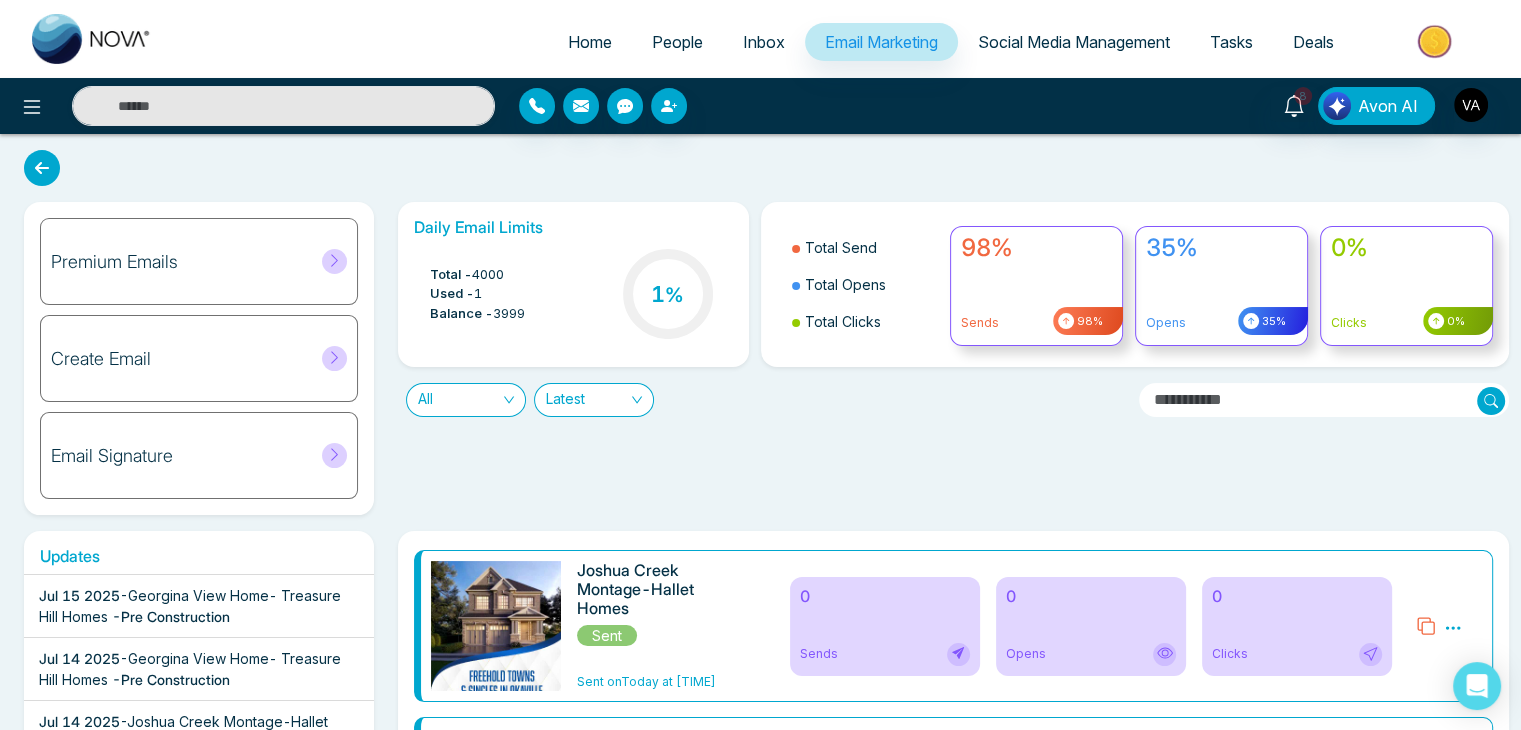 click on "Daily Email Limits Total - 4000 Used - 1 Balance - 3999 1 % Total Send Total Opens Total Clicks 98% Sends 98% 35% Opens 35% 0% Clicks 0% All Latest" at bounding box center (947, 358) 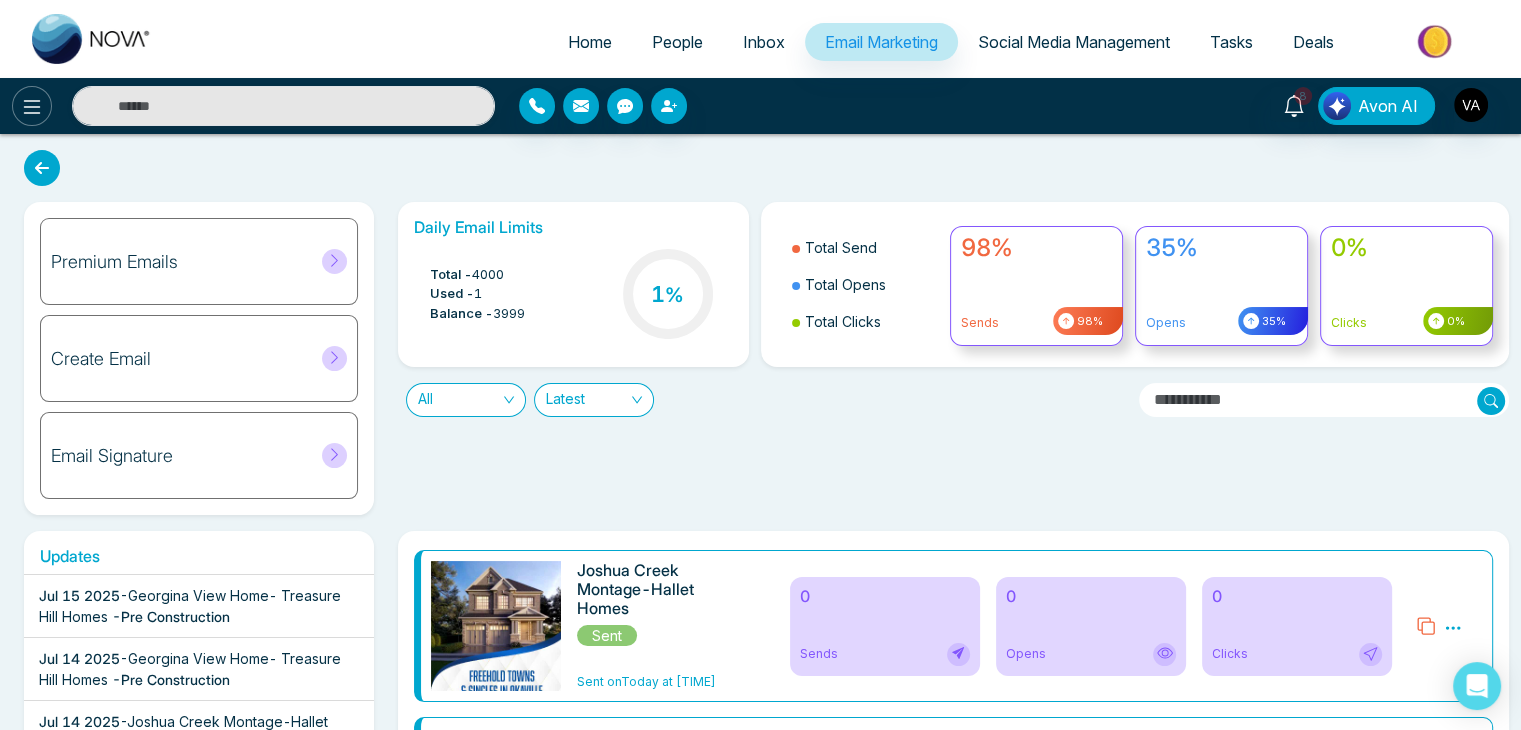 click 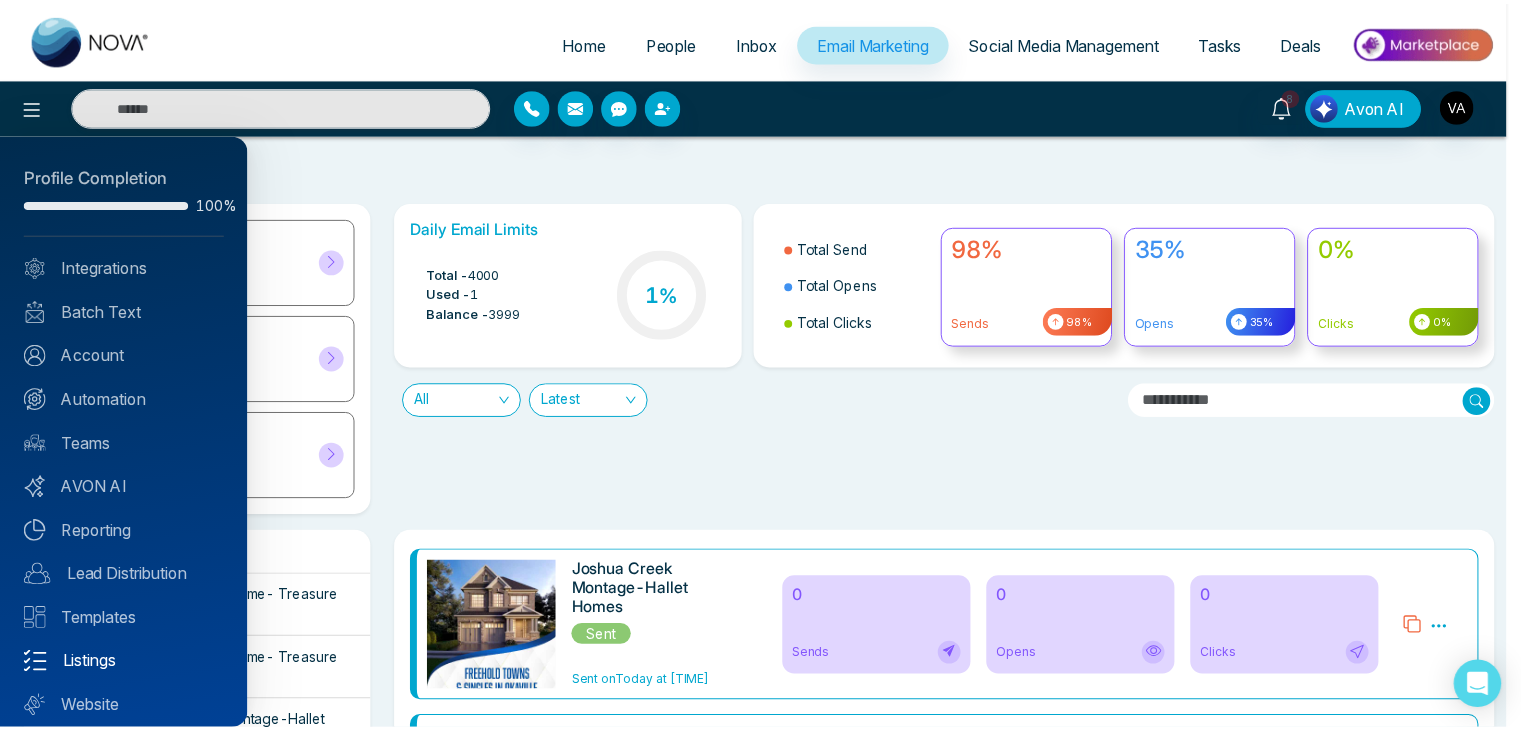 scroll, scrollTop: 56, scrollLeft: 0, axis: vertical 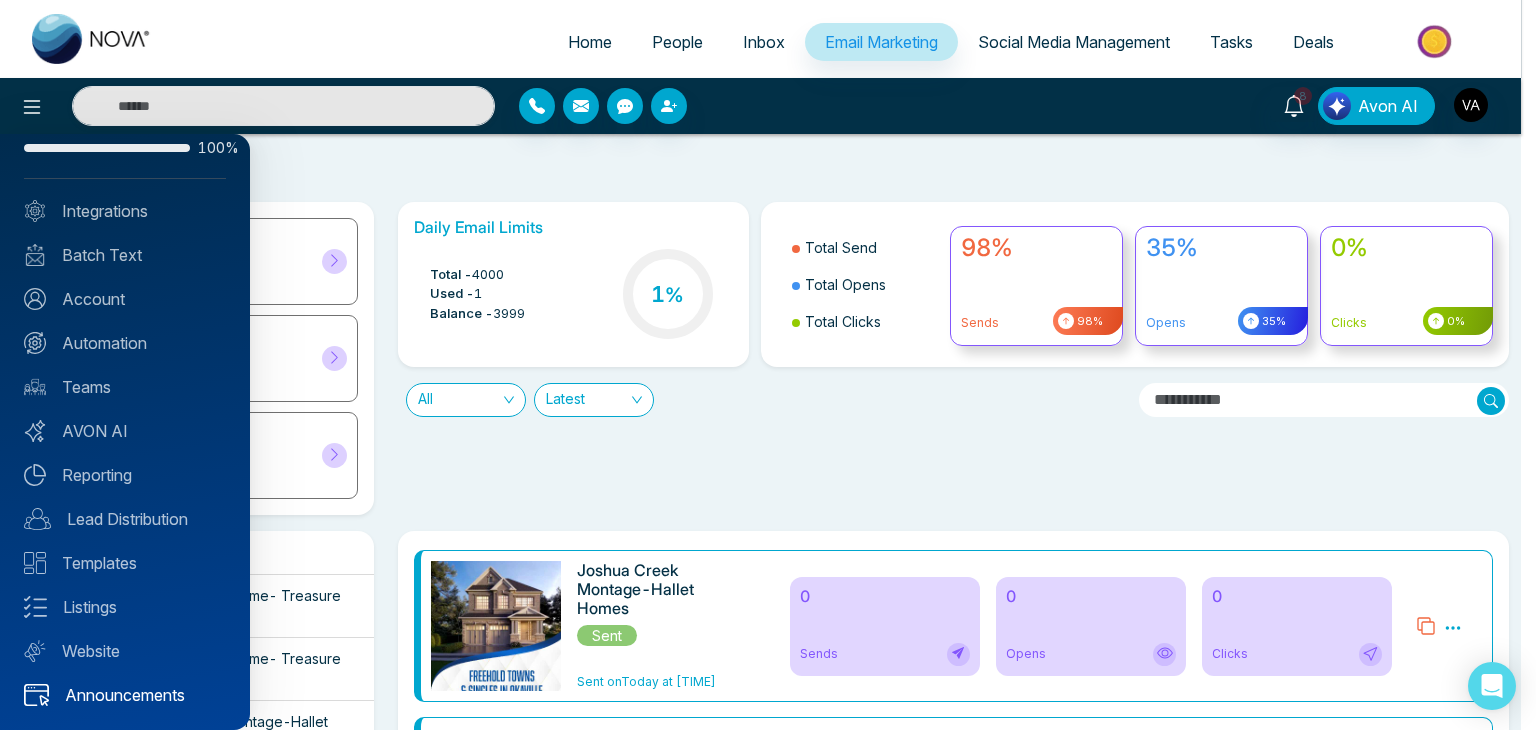 click on "Announcements" at bounding box center [125, 695] 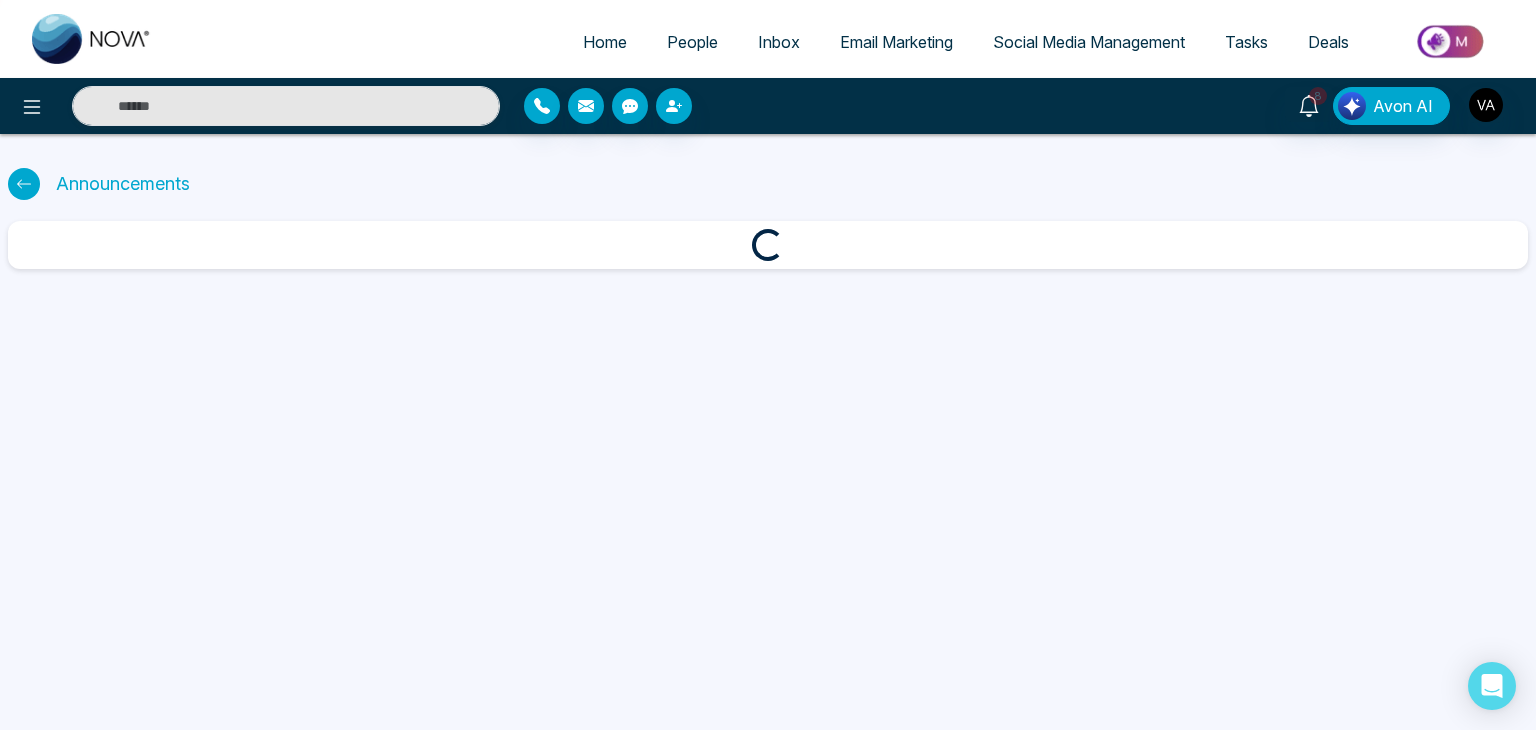 click on "Home People Inbox Email Marketing Social Media Management Tasks Deals 8 Avon AI Announcements Loading..." at bounding box center (768, 365) 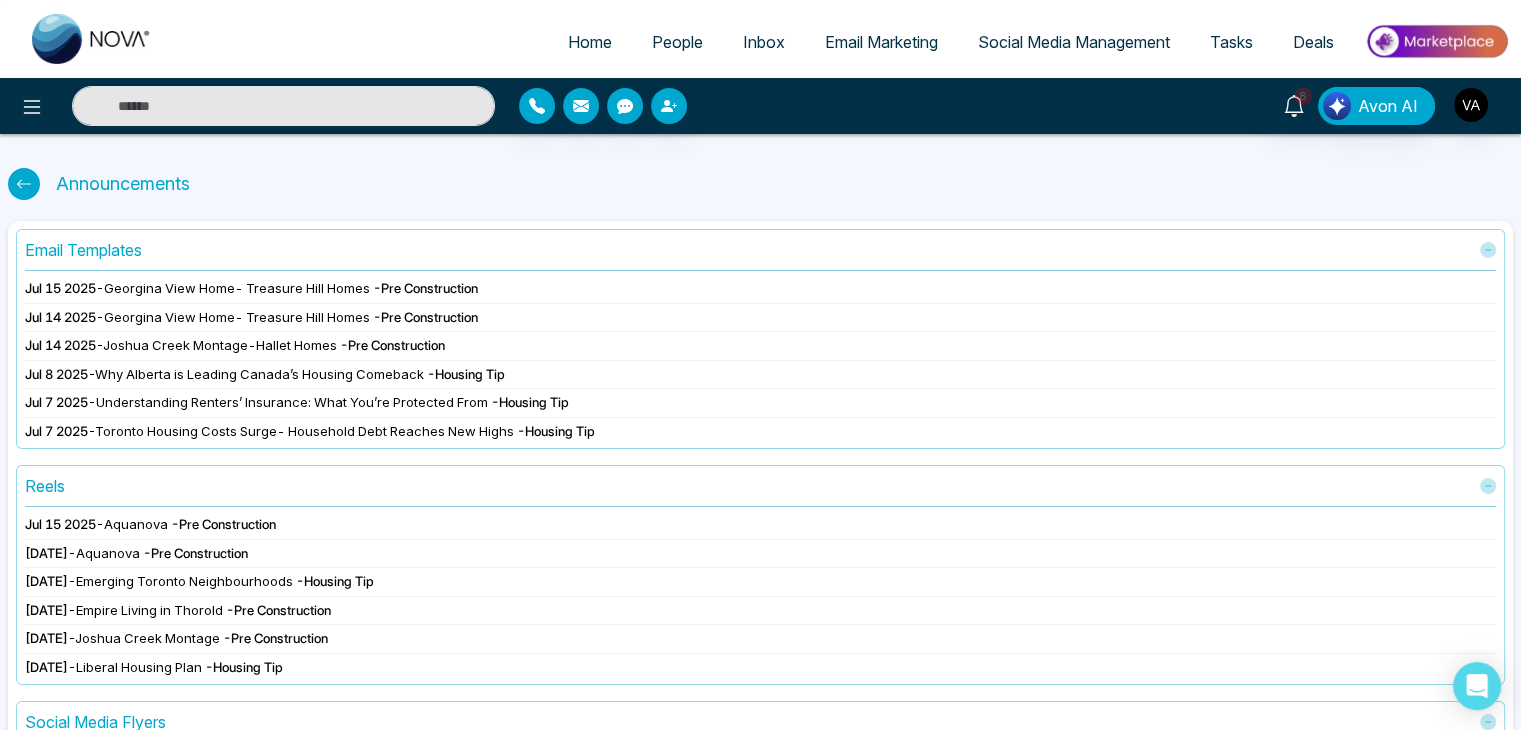 scroll, scrollTop: 440, scrollLeft: 0, axis: vertical 